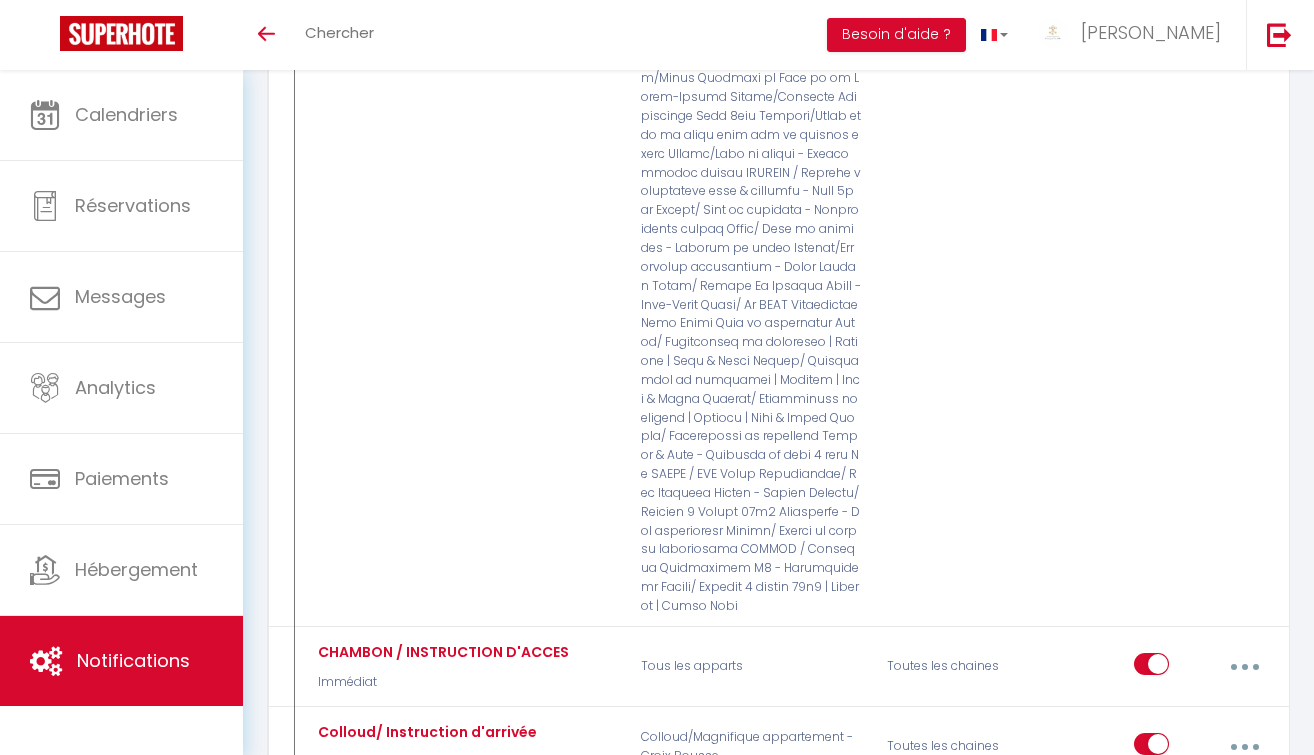scroll, scrollTop: 4288, scrollLeft: 0, axis: vertical 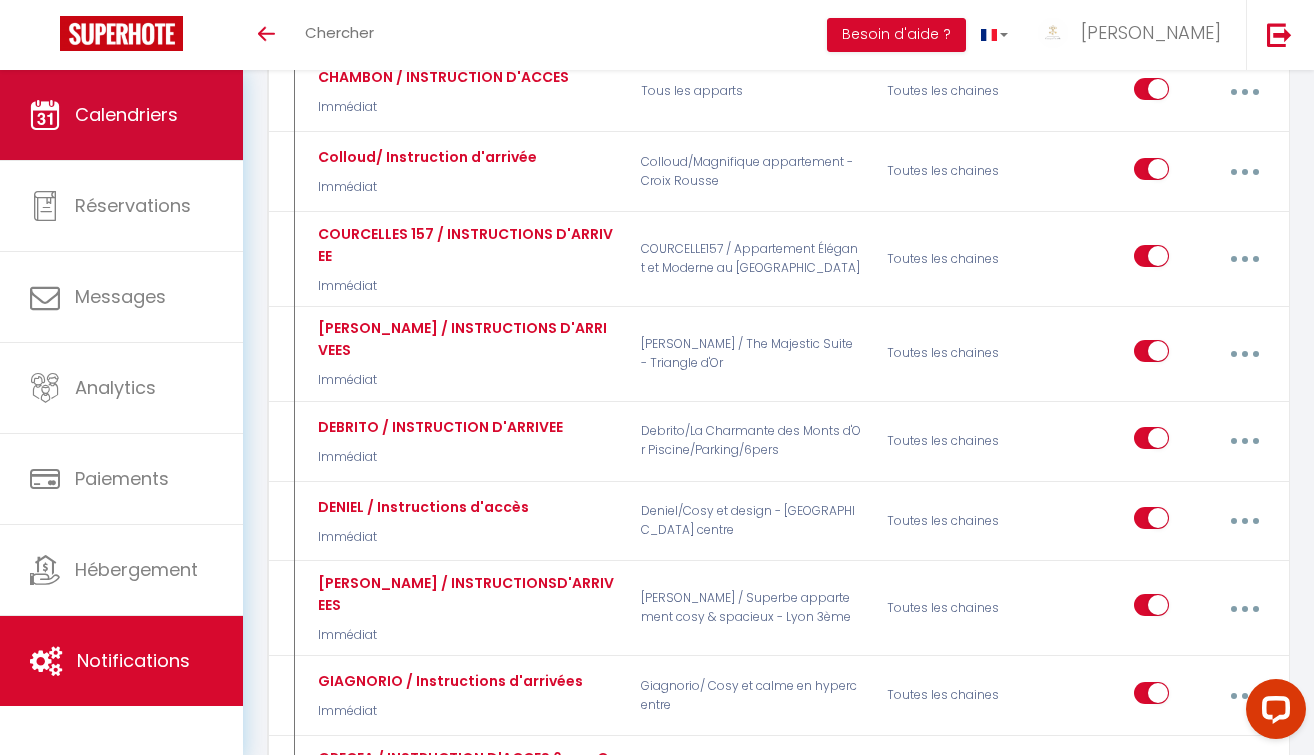 click on "Calendriers" at bounding box center [121, 115] 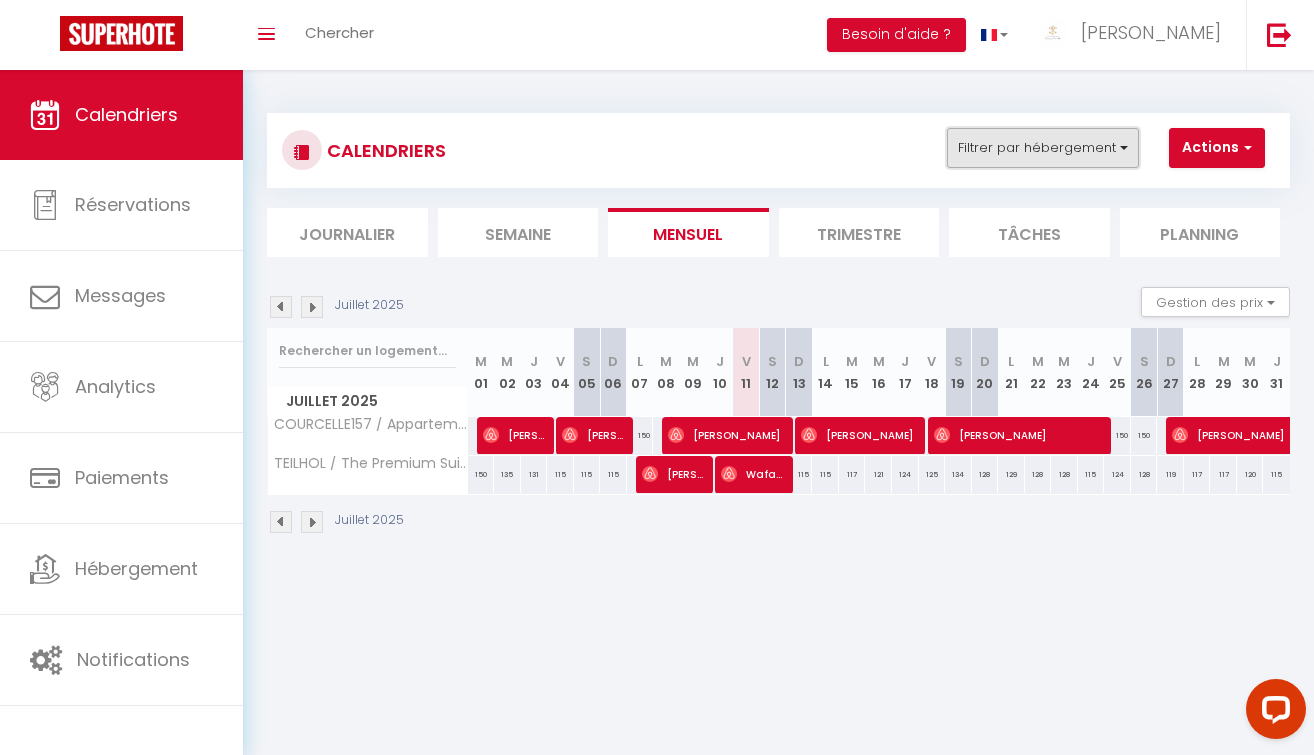 click on "Filtrer par hébergement" at bounding box center (1043, 148) 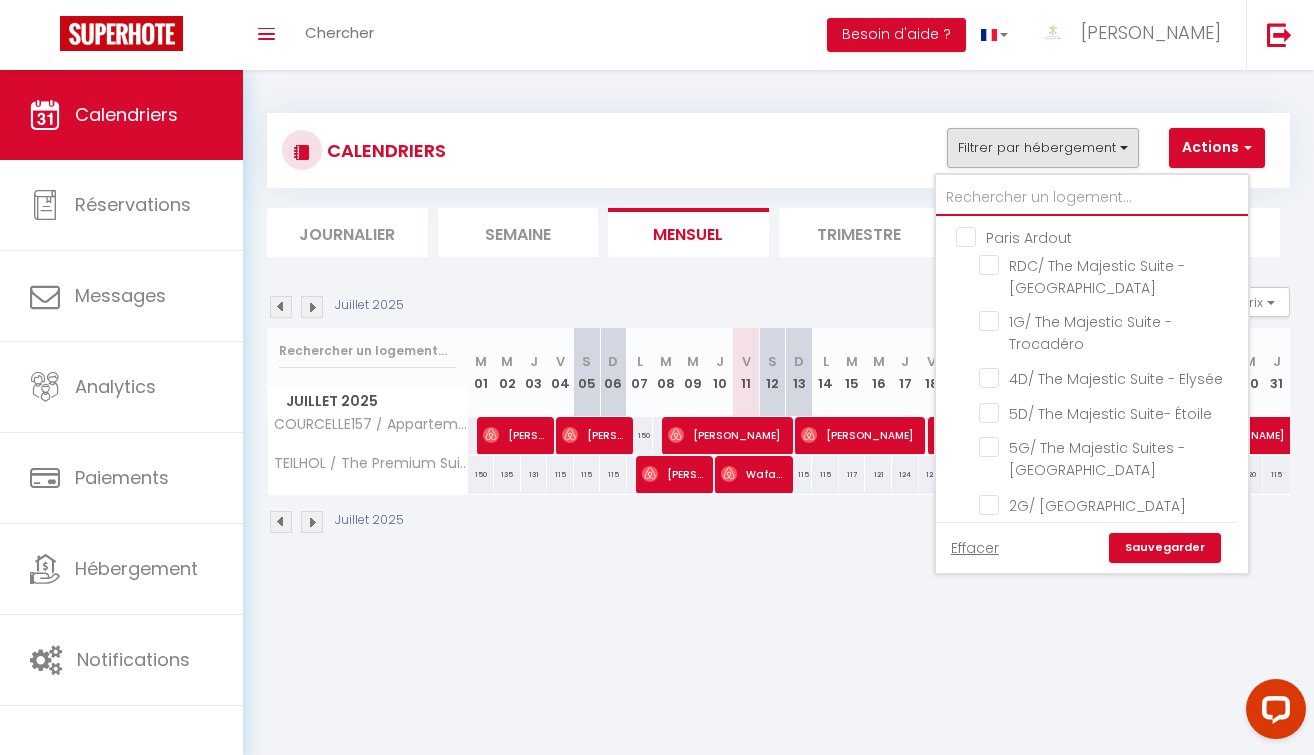 click at bounding box center [1092, 198] 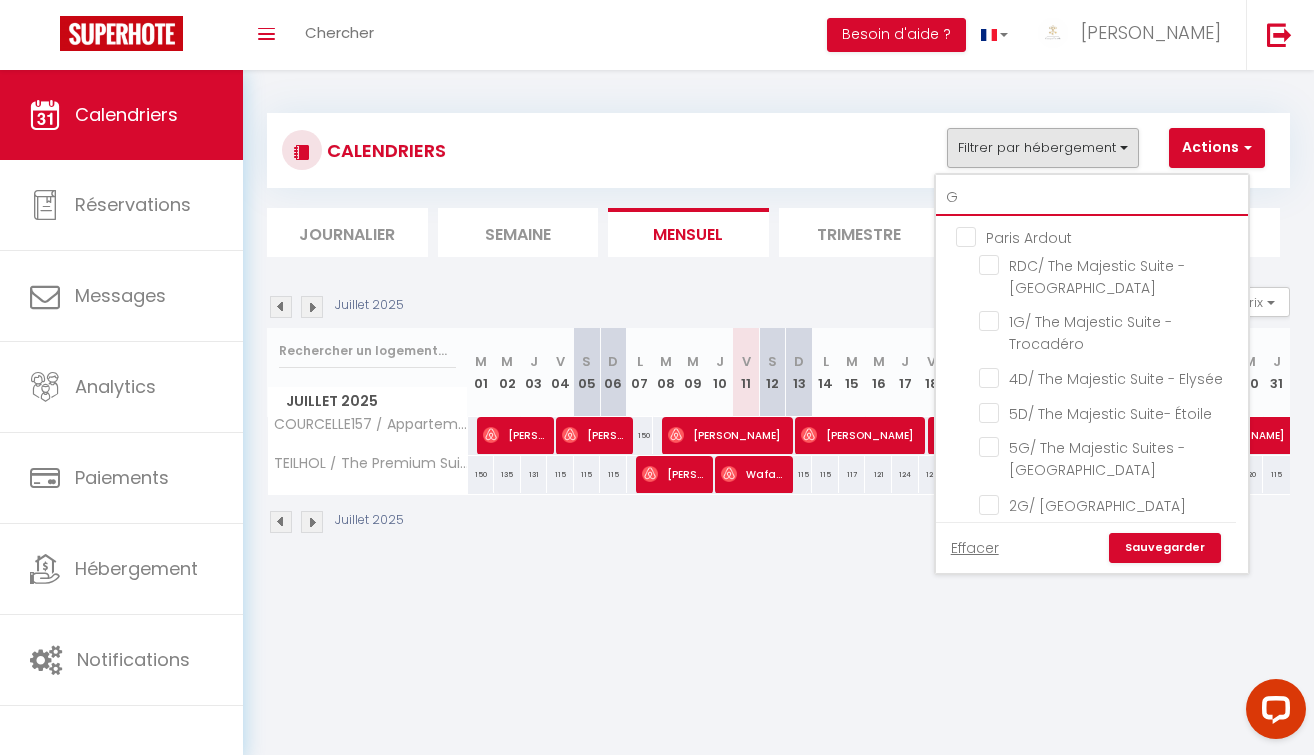checkbox on "false" 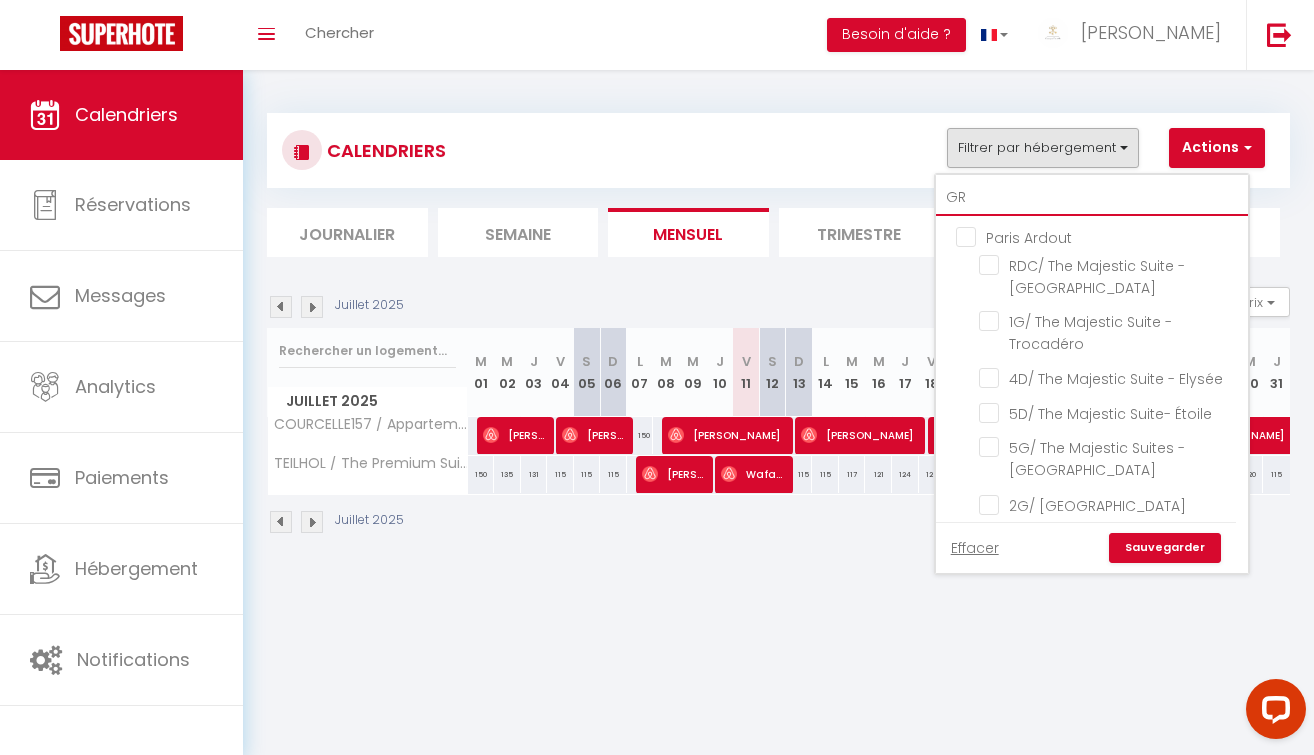 checkbox on "false" 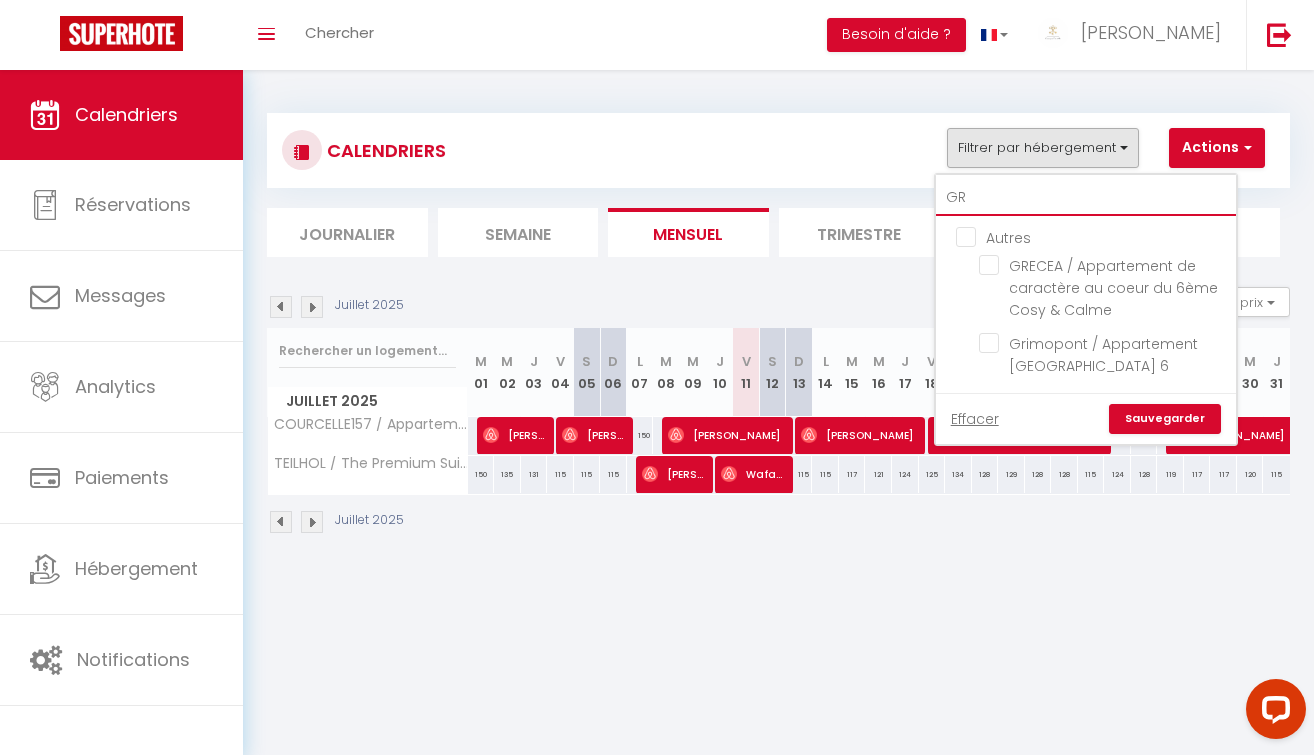 type on "GRI" 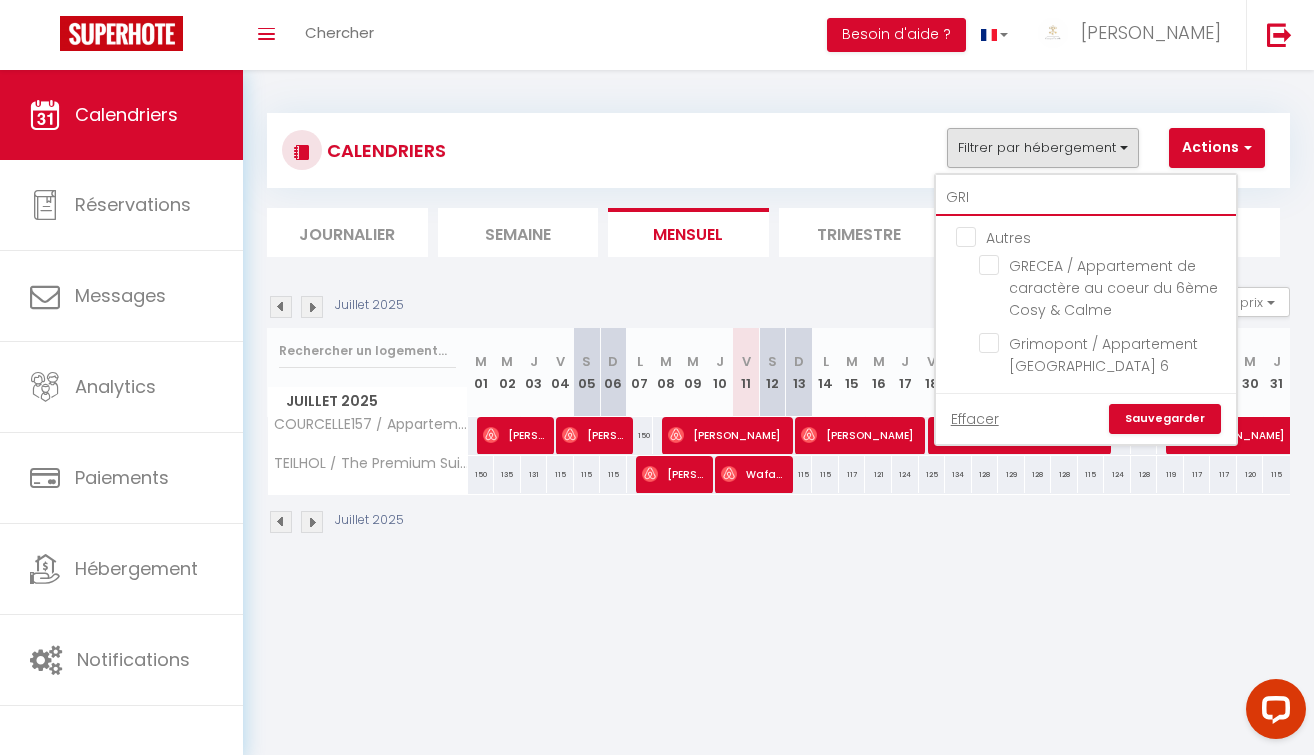 checkbox on "false" 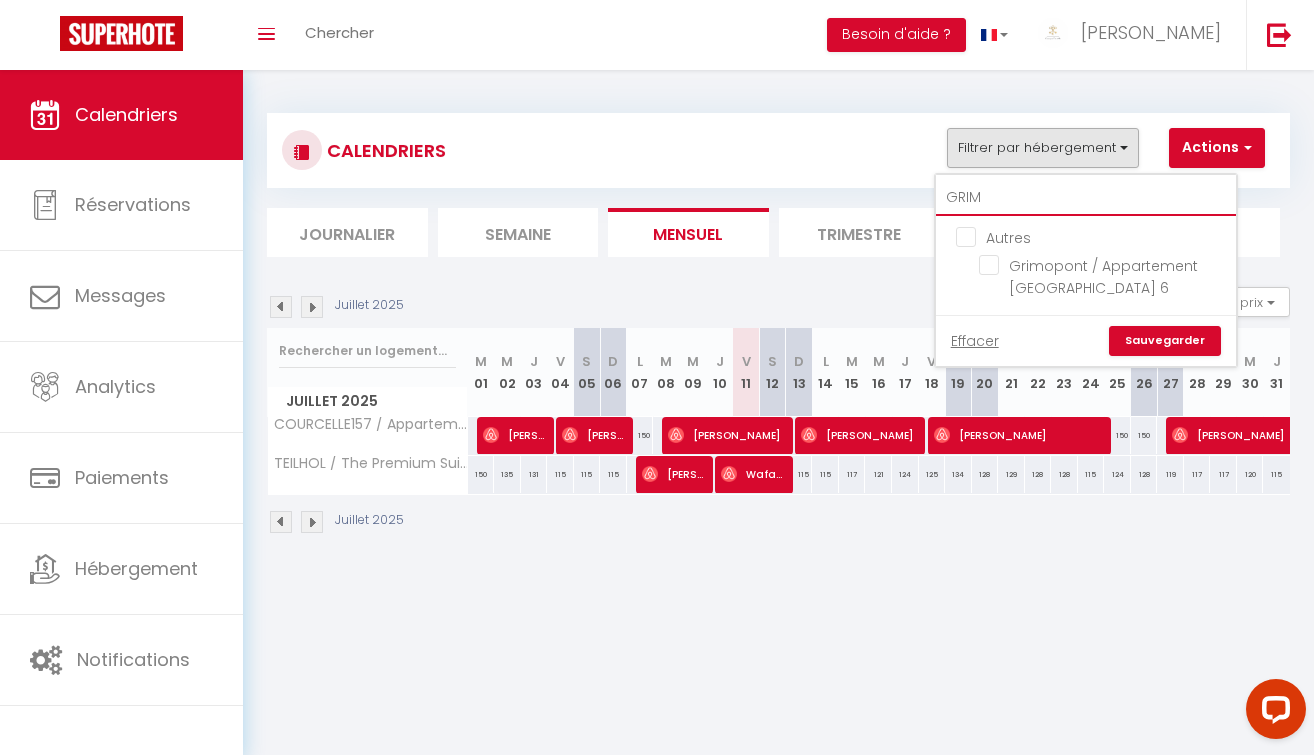 checkbox on "false" 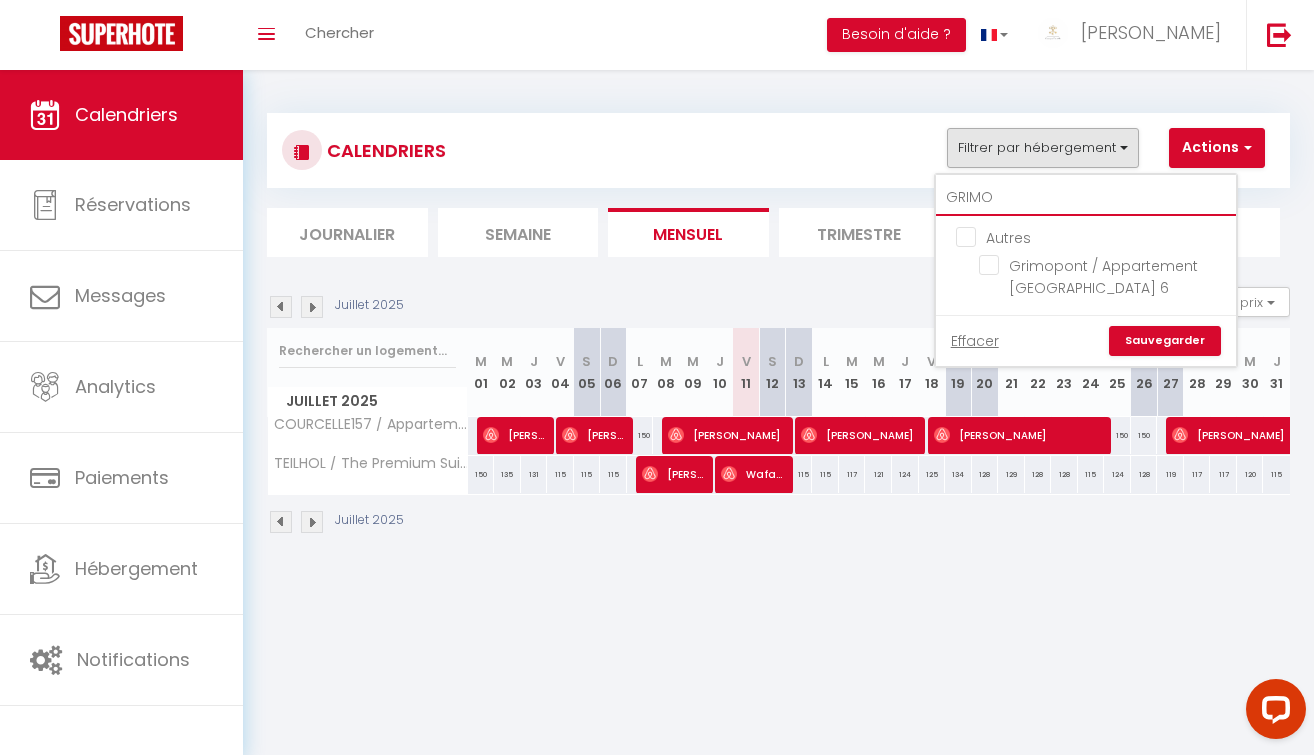 checkbox on "false" 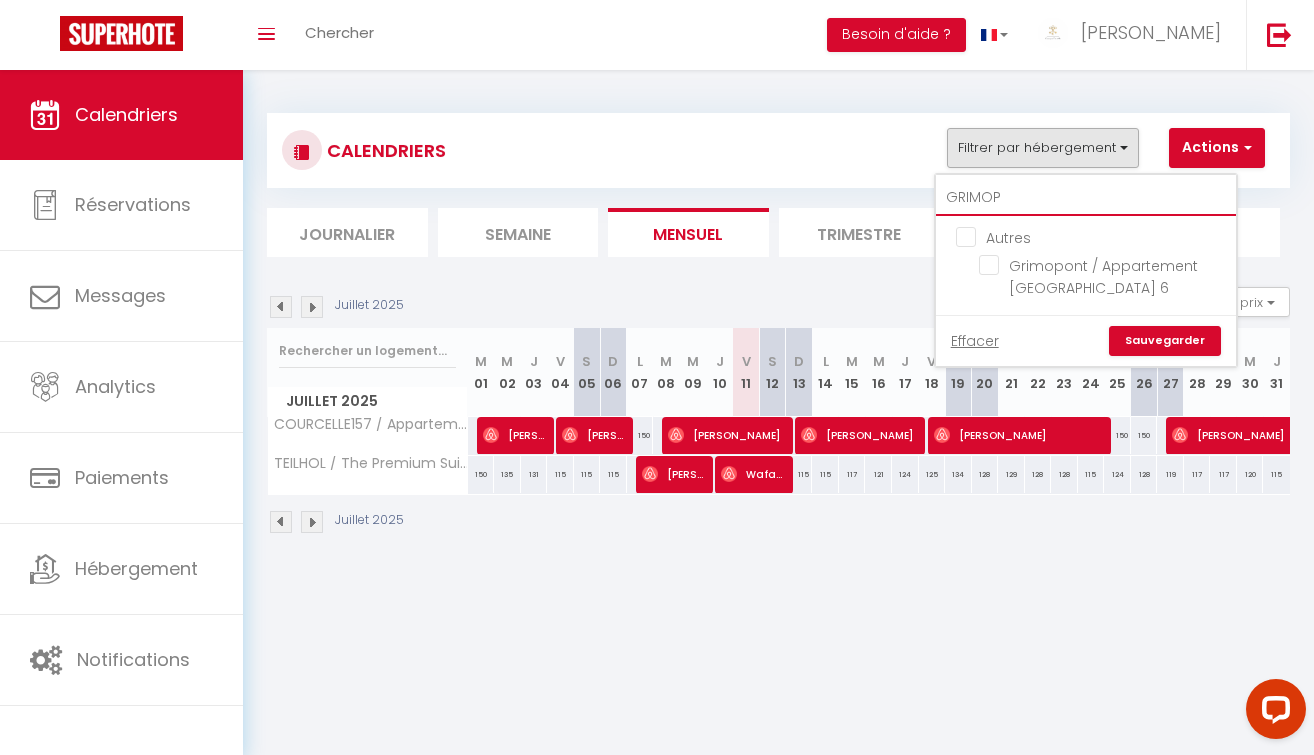 checkbox on "false" 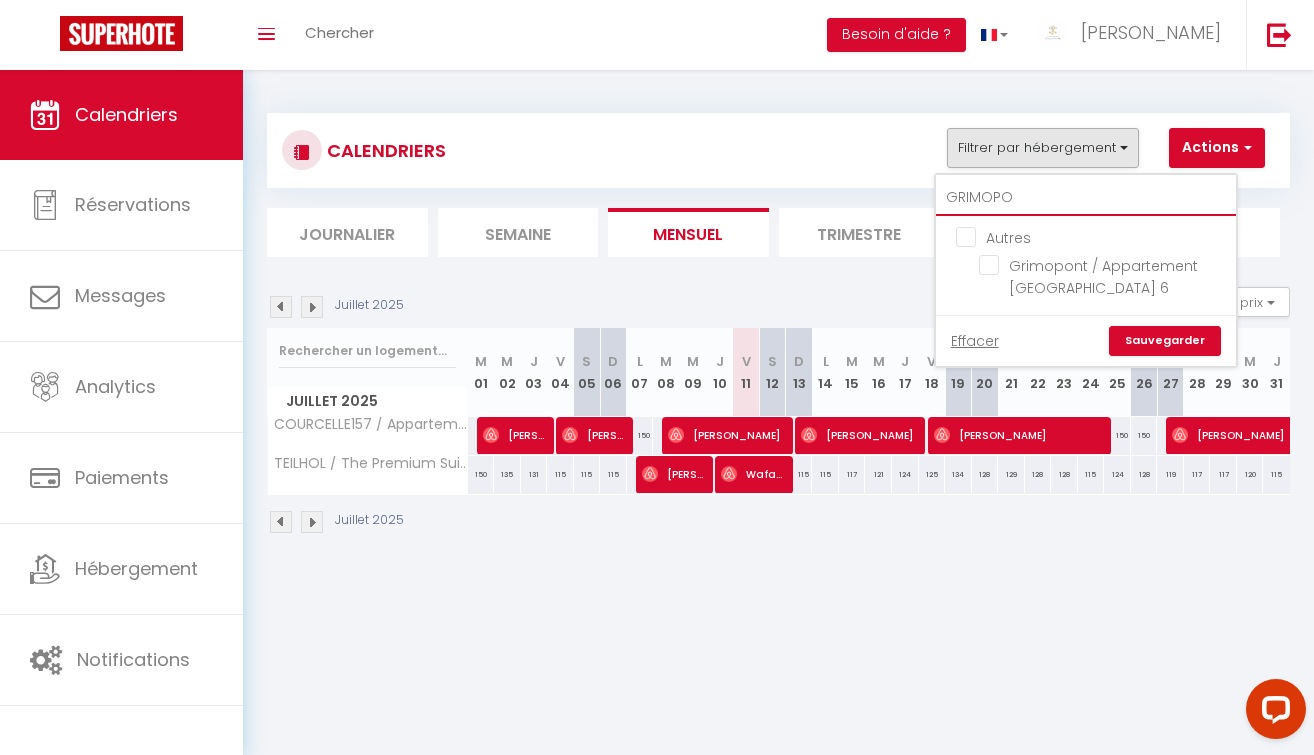 checkbox on "false" 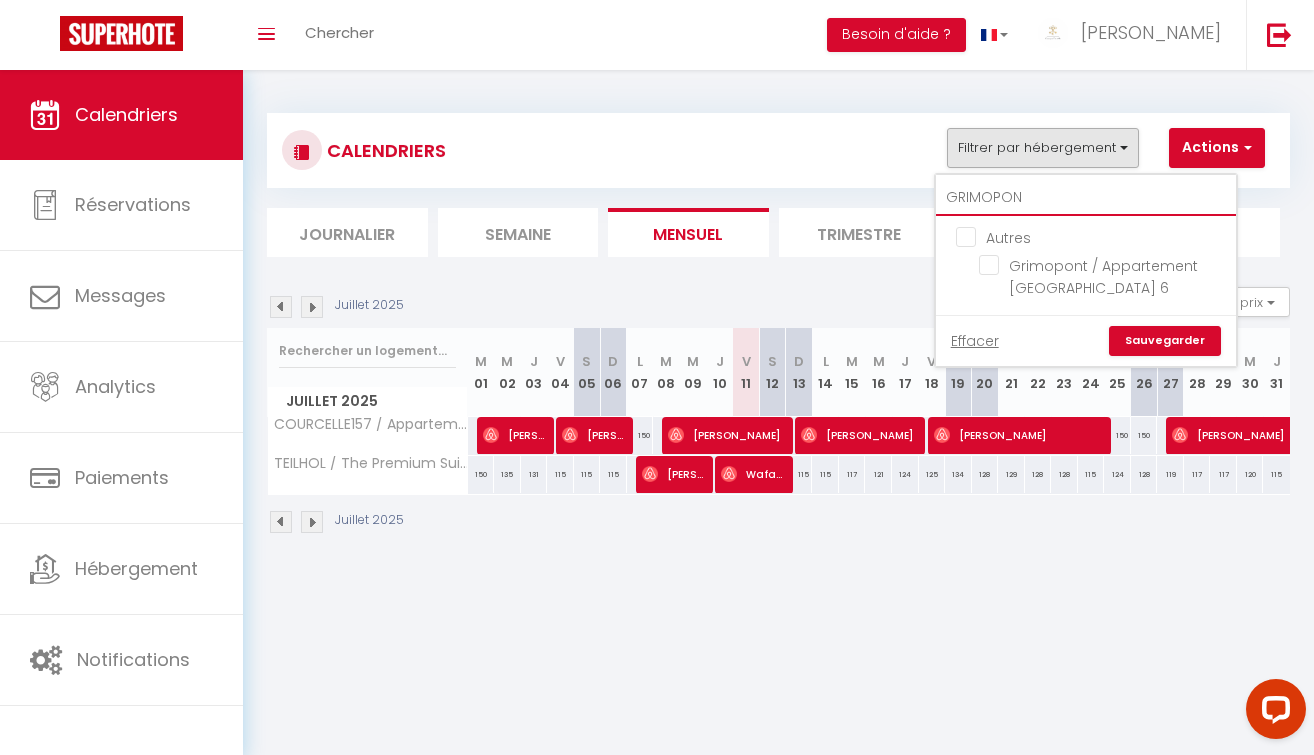 checkbox on "false" 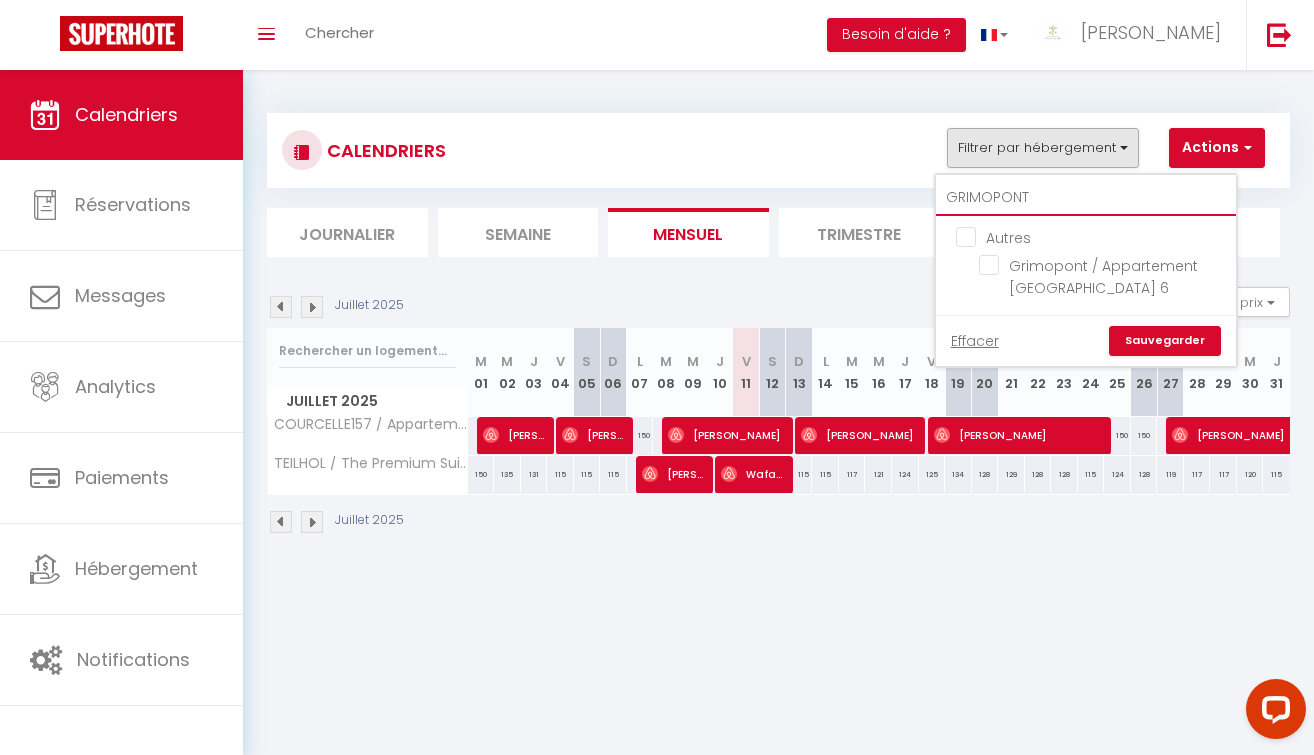 checkbox on "false" 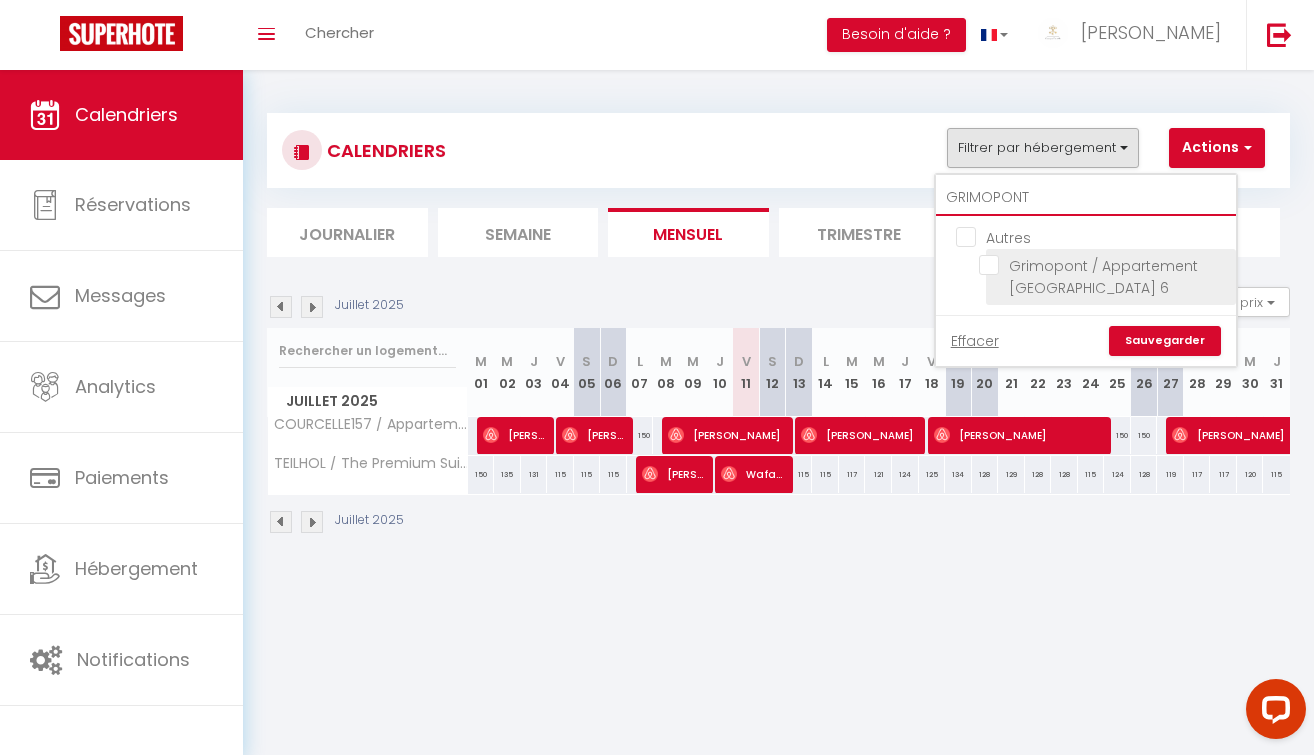 type on "GRIMOPONT" 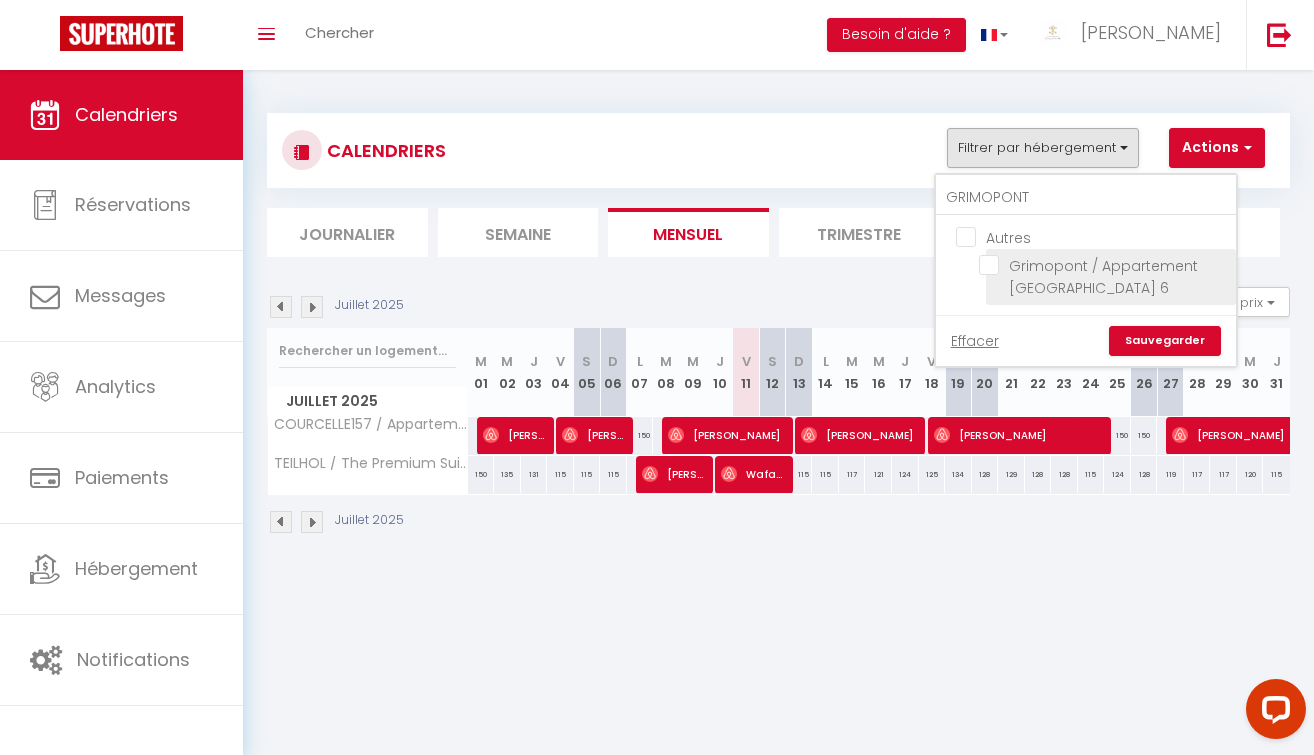 click on "Grimopont / Appartement [GEOGRAPHIC_DATA] 6" at bounding box center (1104, 265) 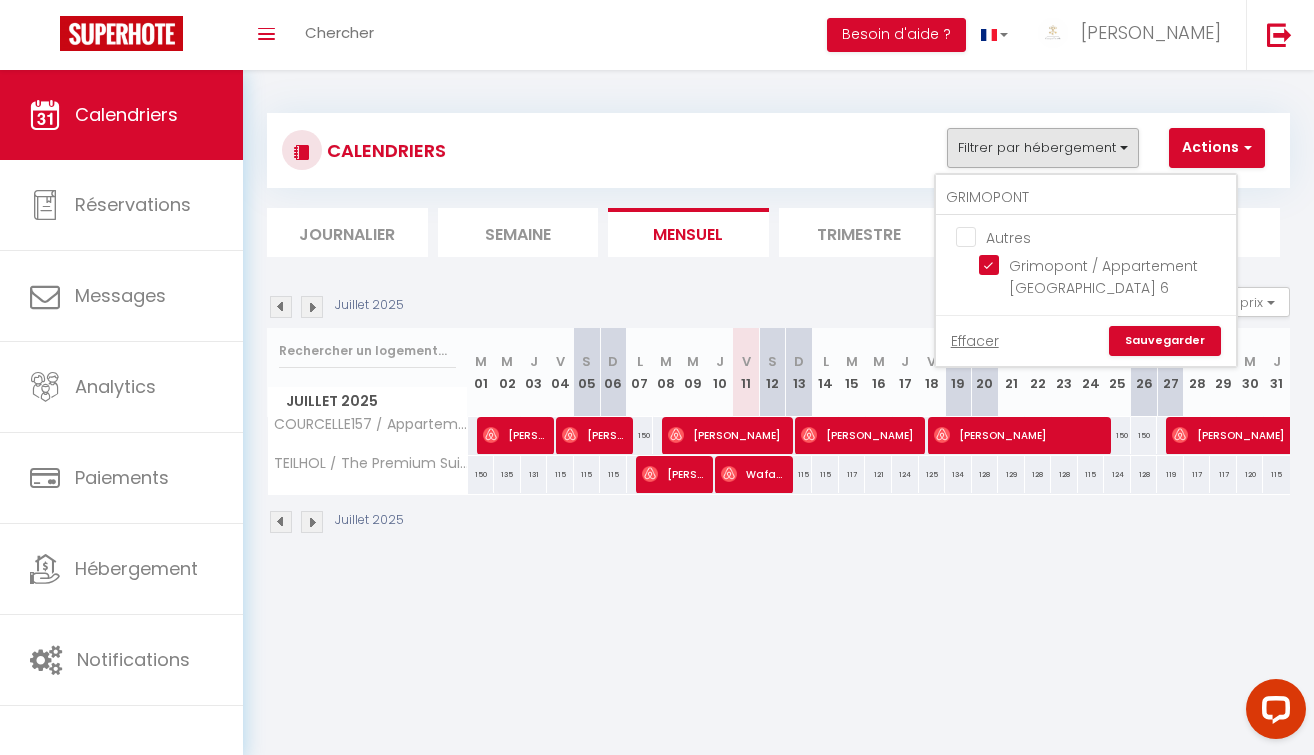 click on "Sauvegarder" at bounding box center [1165, 341] 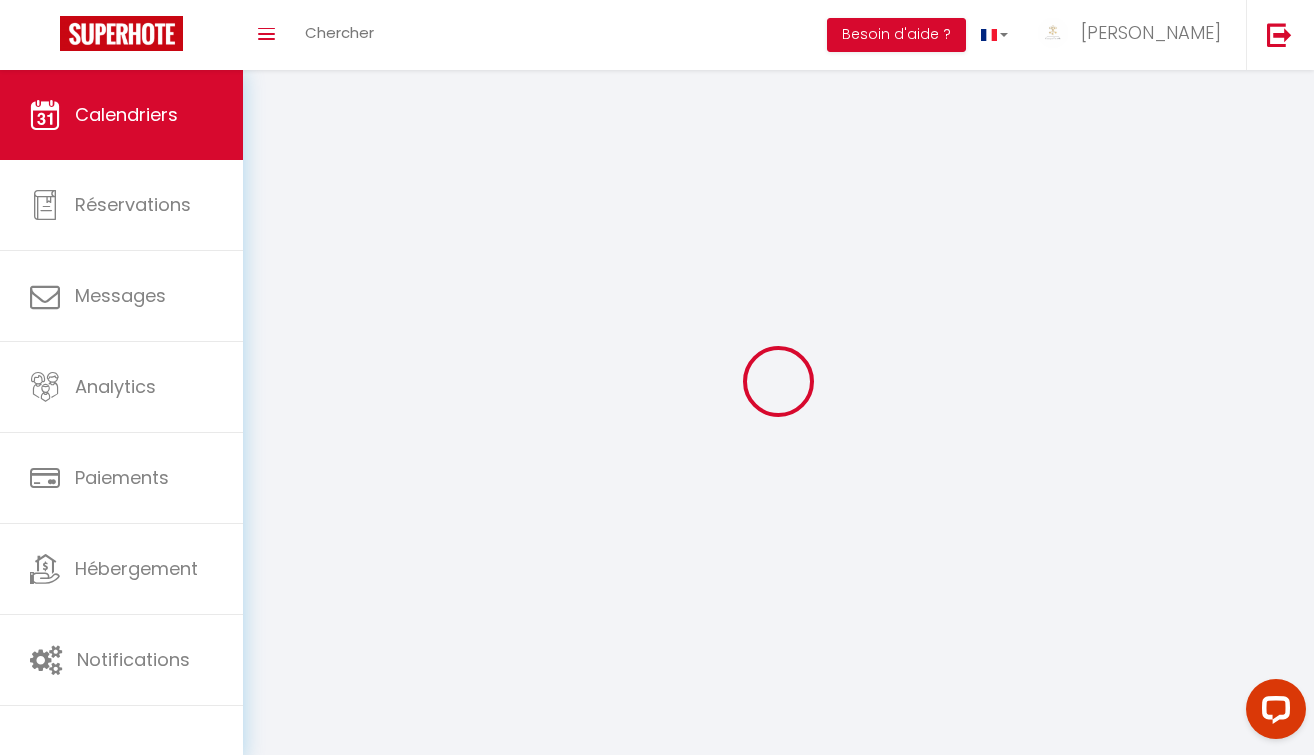 select 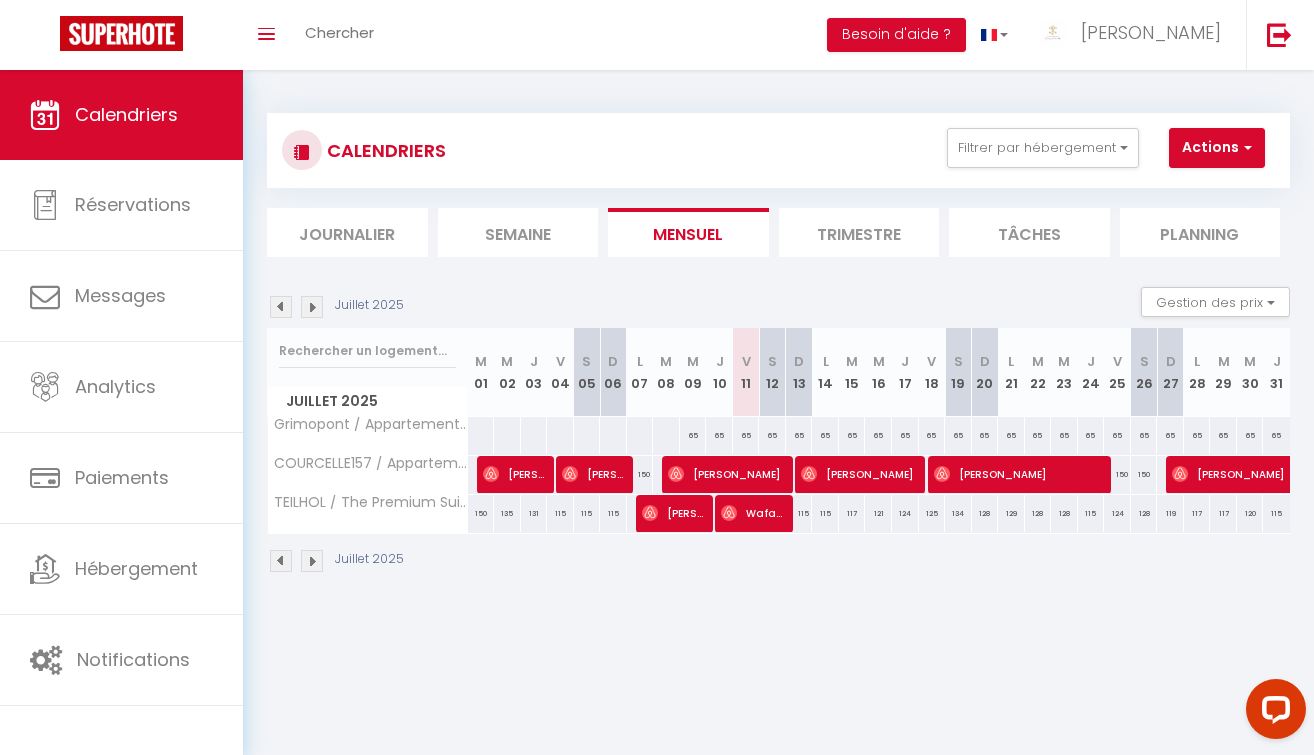 click on "65" at bounding box center [746, 435] 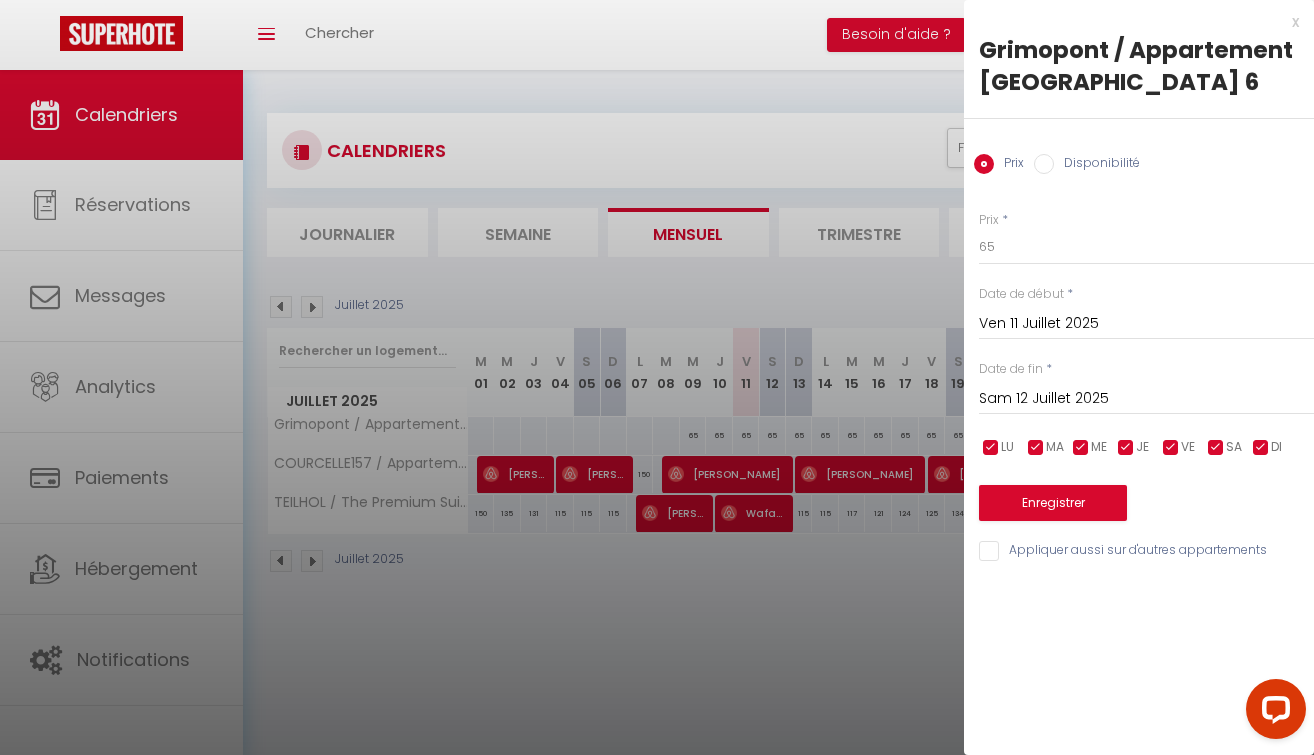 click on "Disponibilité" at bounding box center (1097, 165) 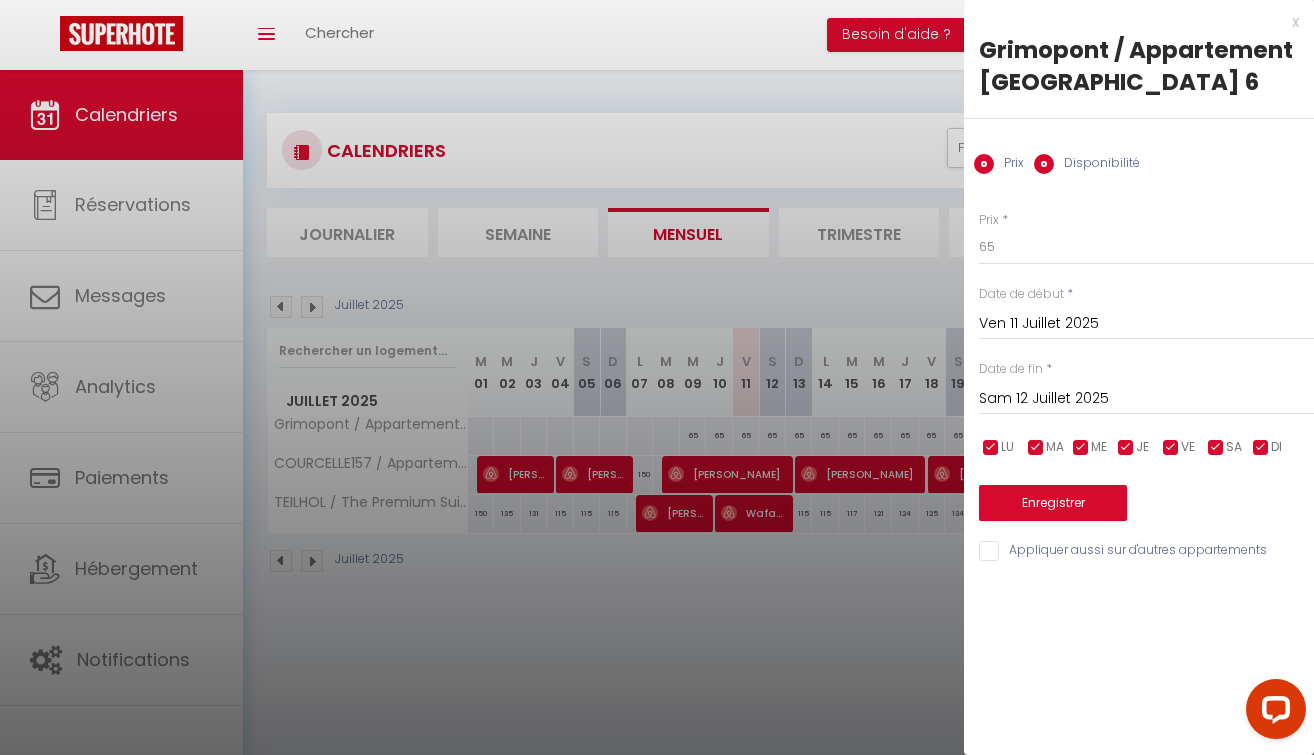 radio on "false" 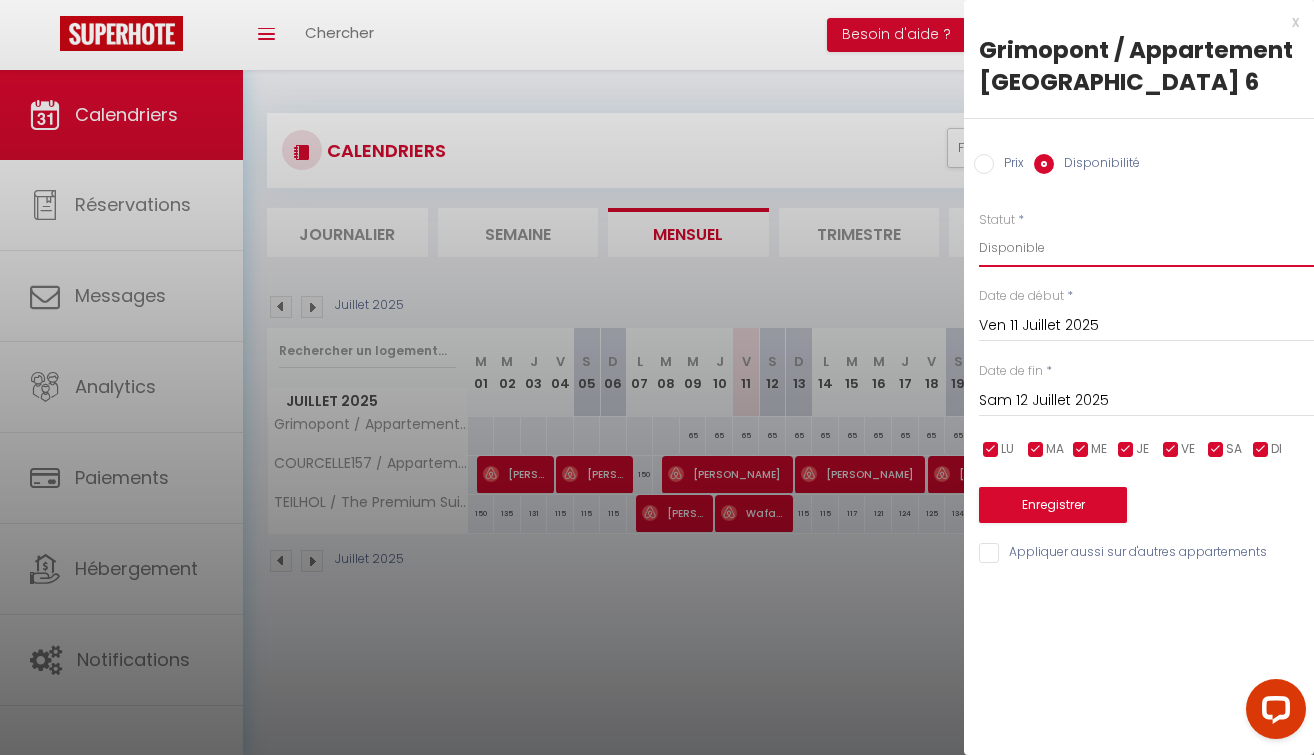click on "Disponible
Indisponible" at bounding box center (1146, 248) 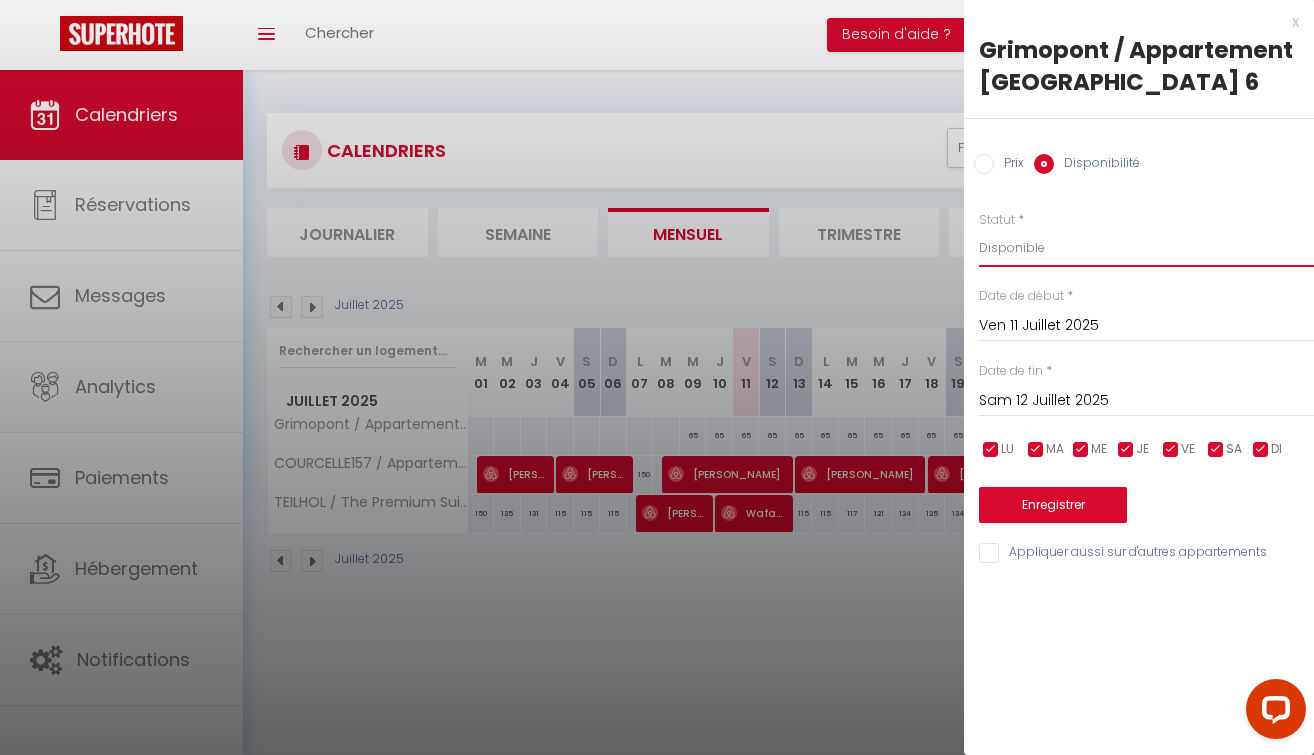 select on "0" 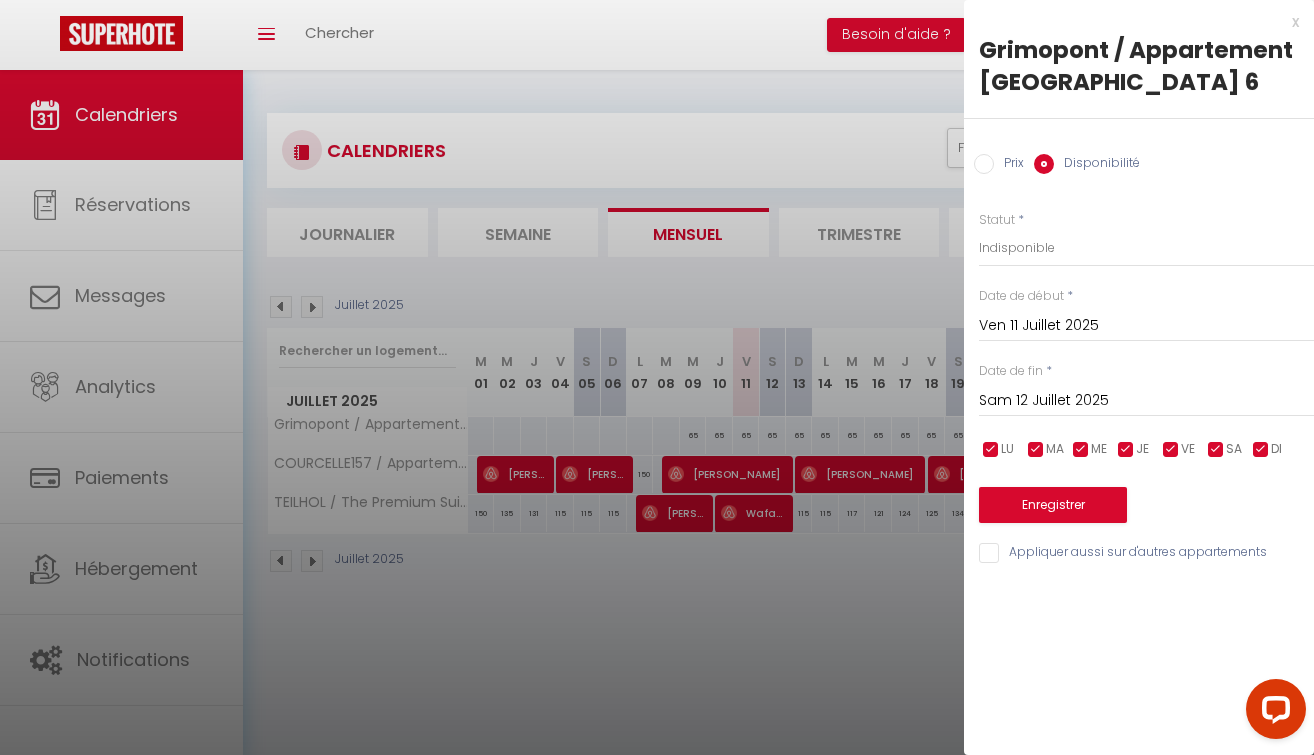 click on "Sam 12 Juillet 2025" at bounding box center [1146, 401] 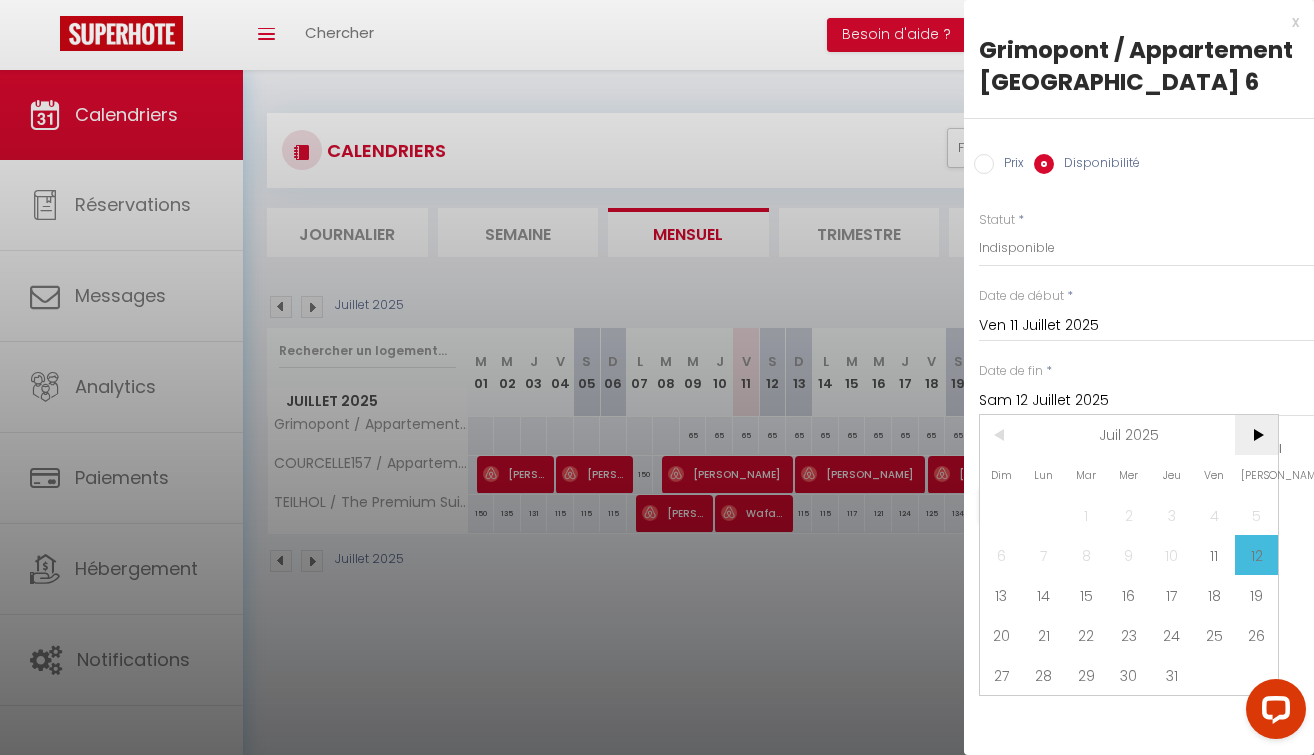 click on ">" at bounding box center (1256, 435) 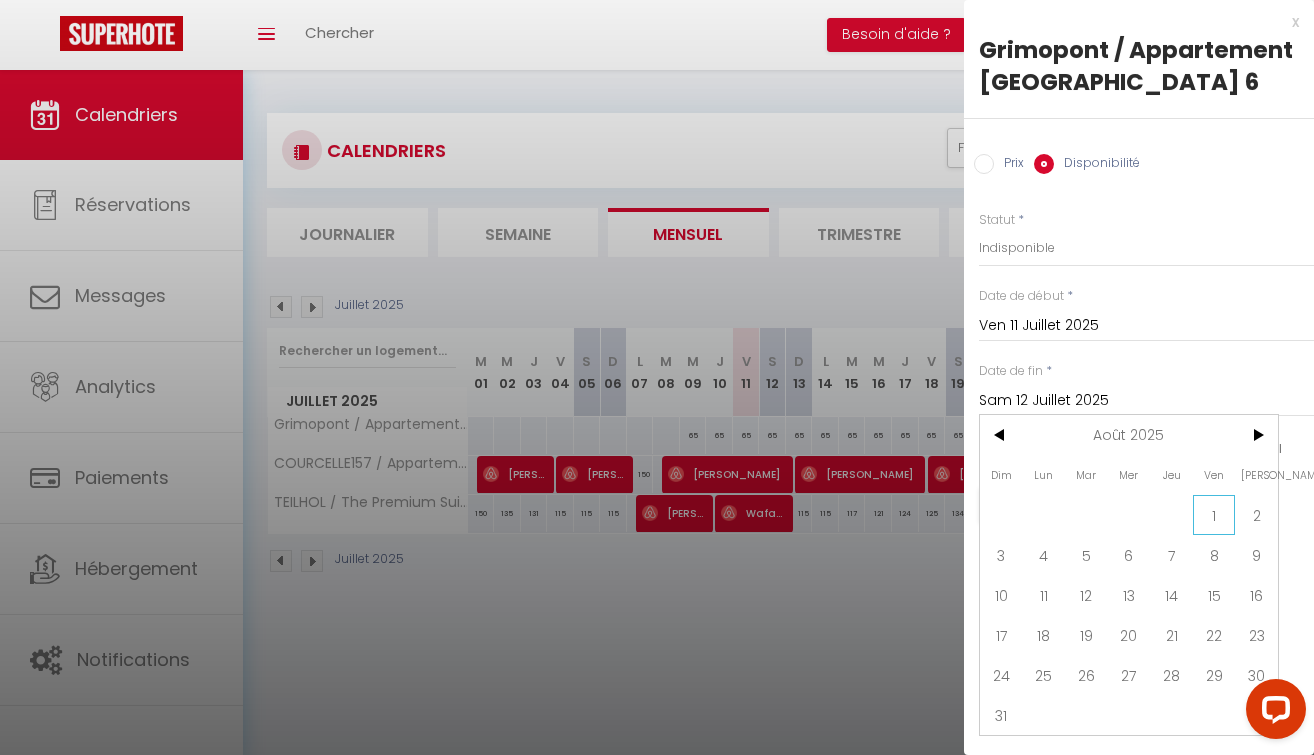 click on "1" at bounding box center (1214, 515) 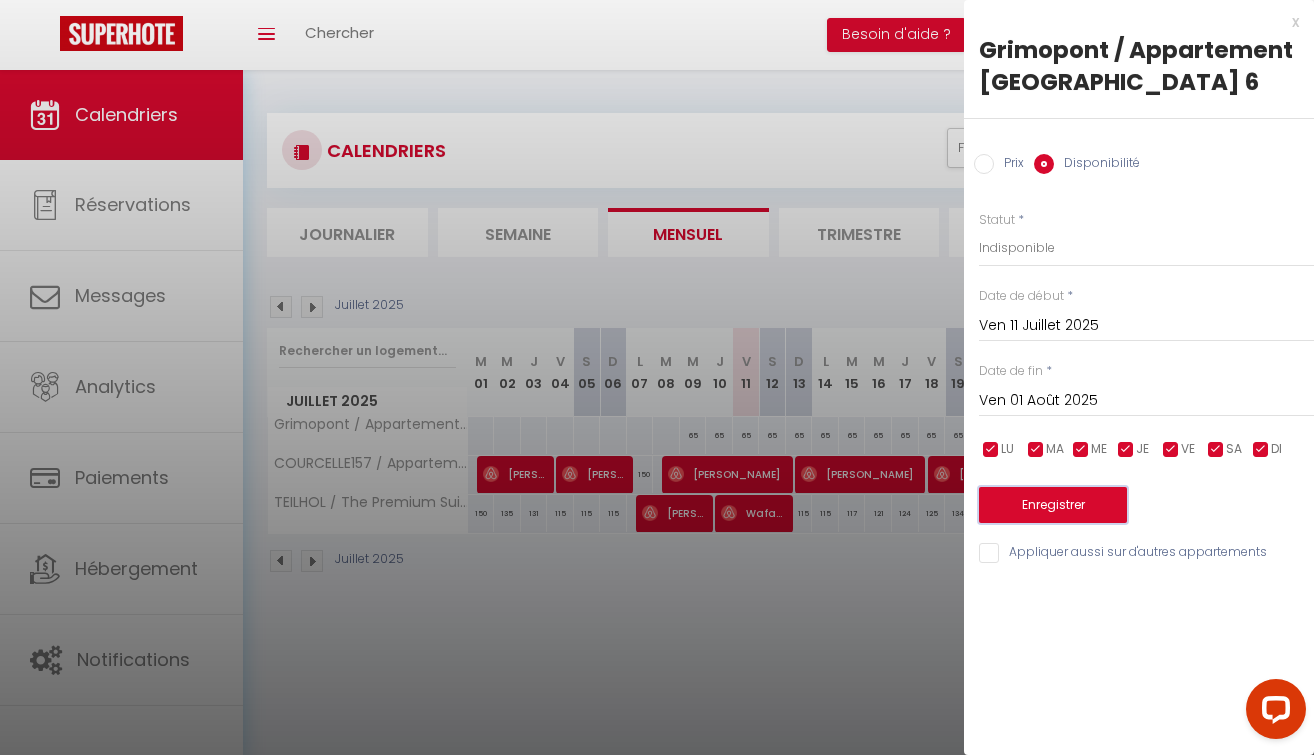 click on "Enregistrer" at bounding box center (1053, 505) 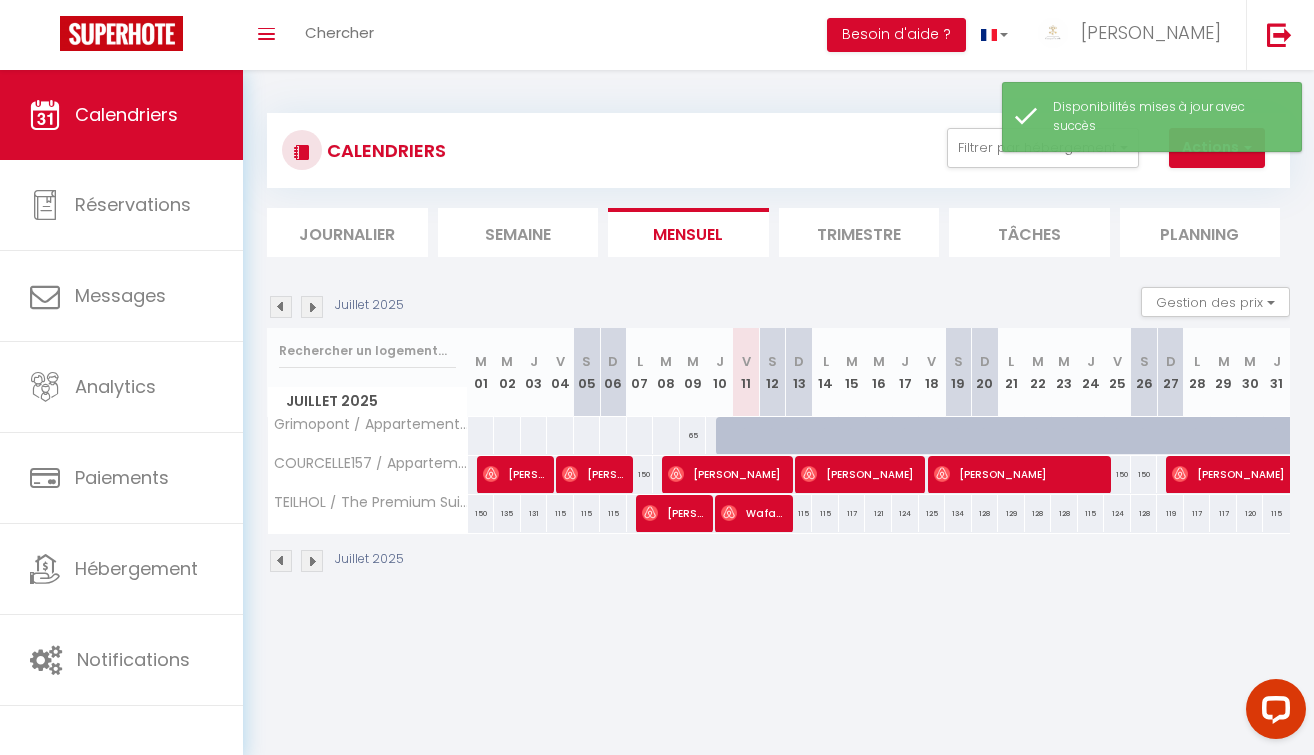 click at bounding box center (312, 561) 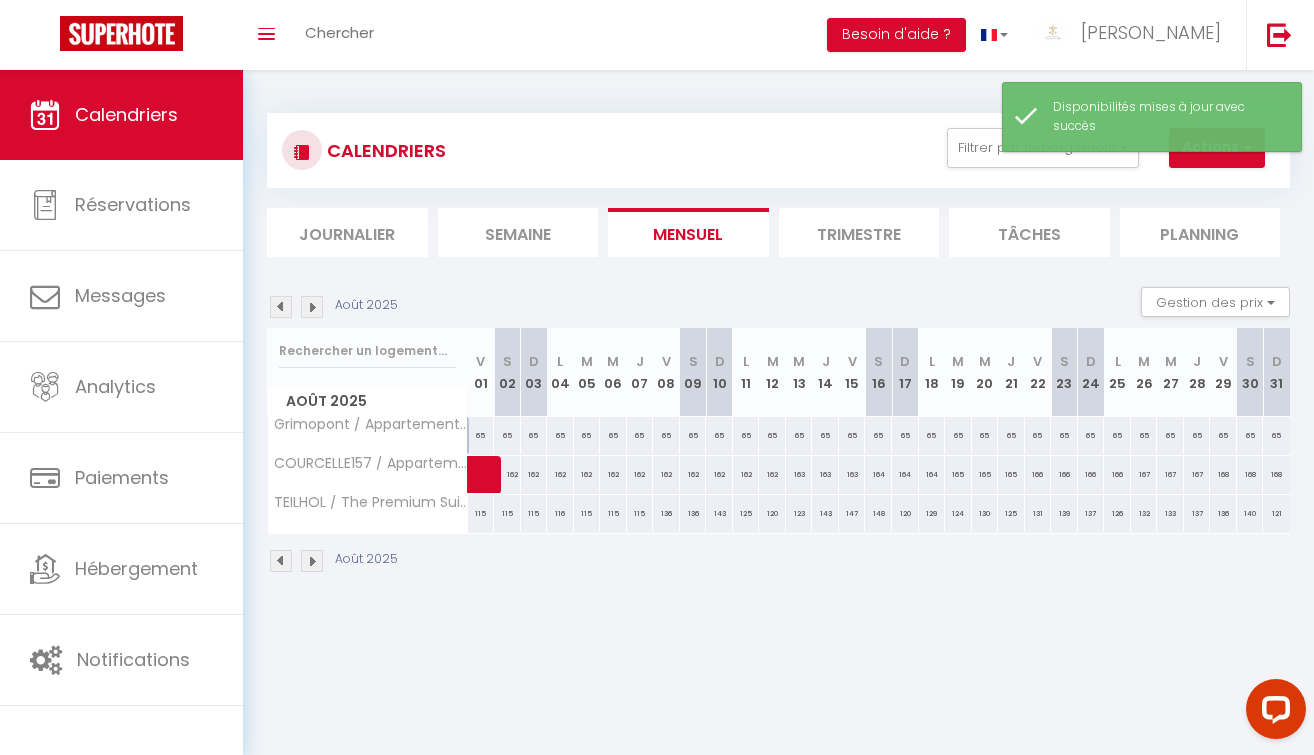 click at bounding box center (312, 561) 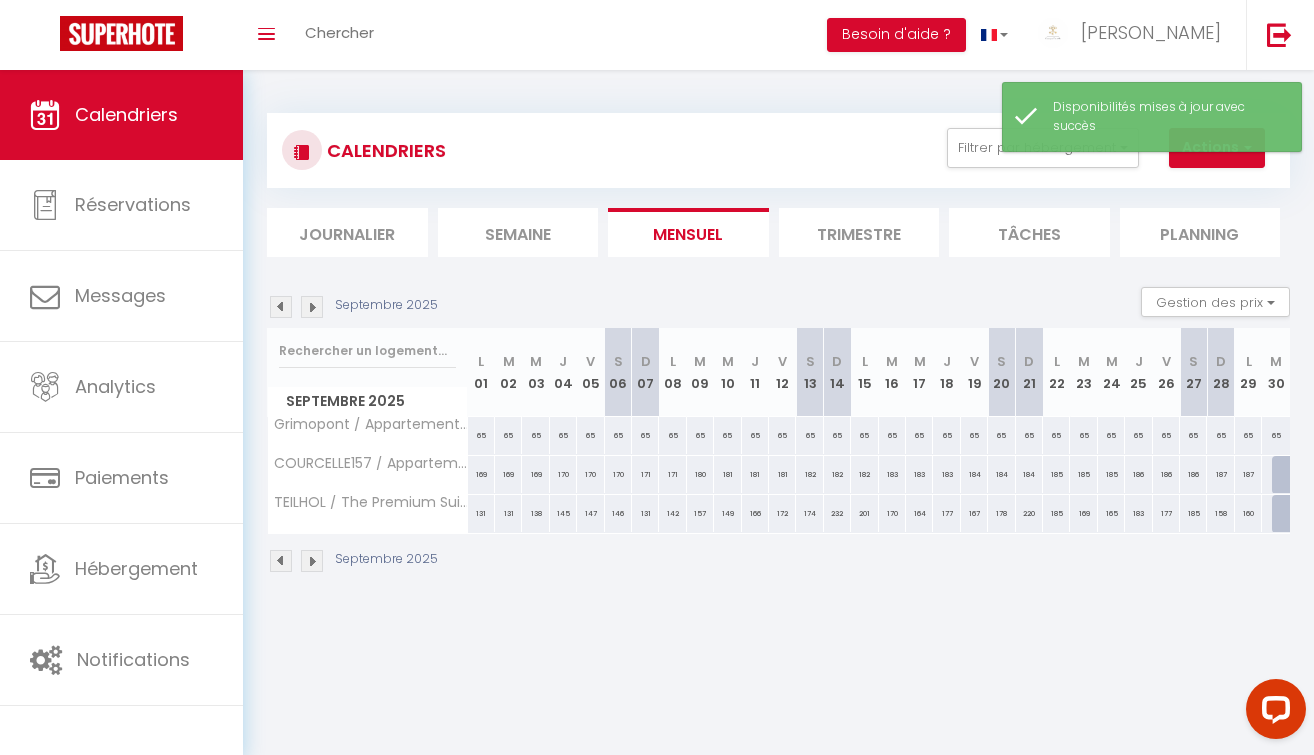 click at bounding box center [312, 561] 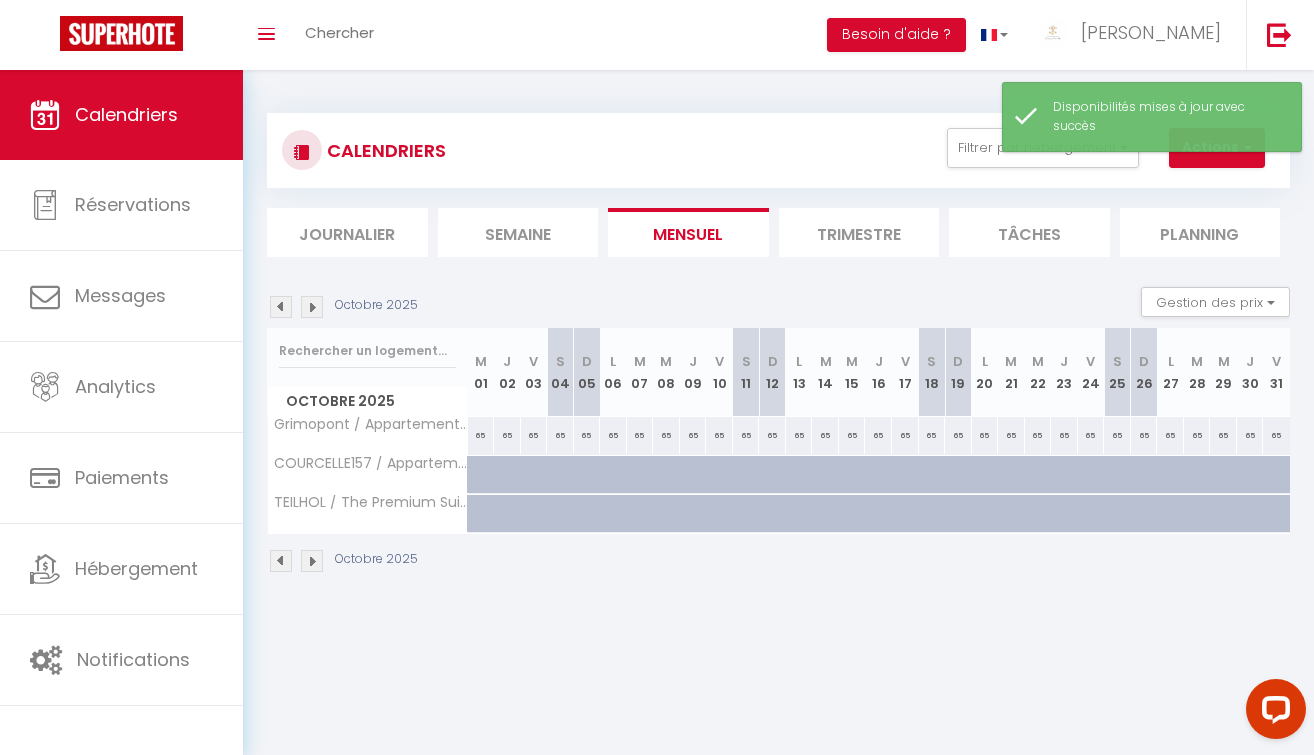click at bounding box center [312, 561] 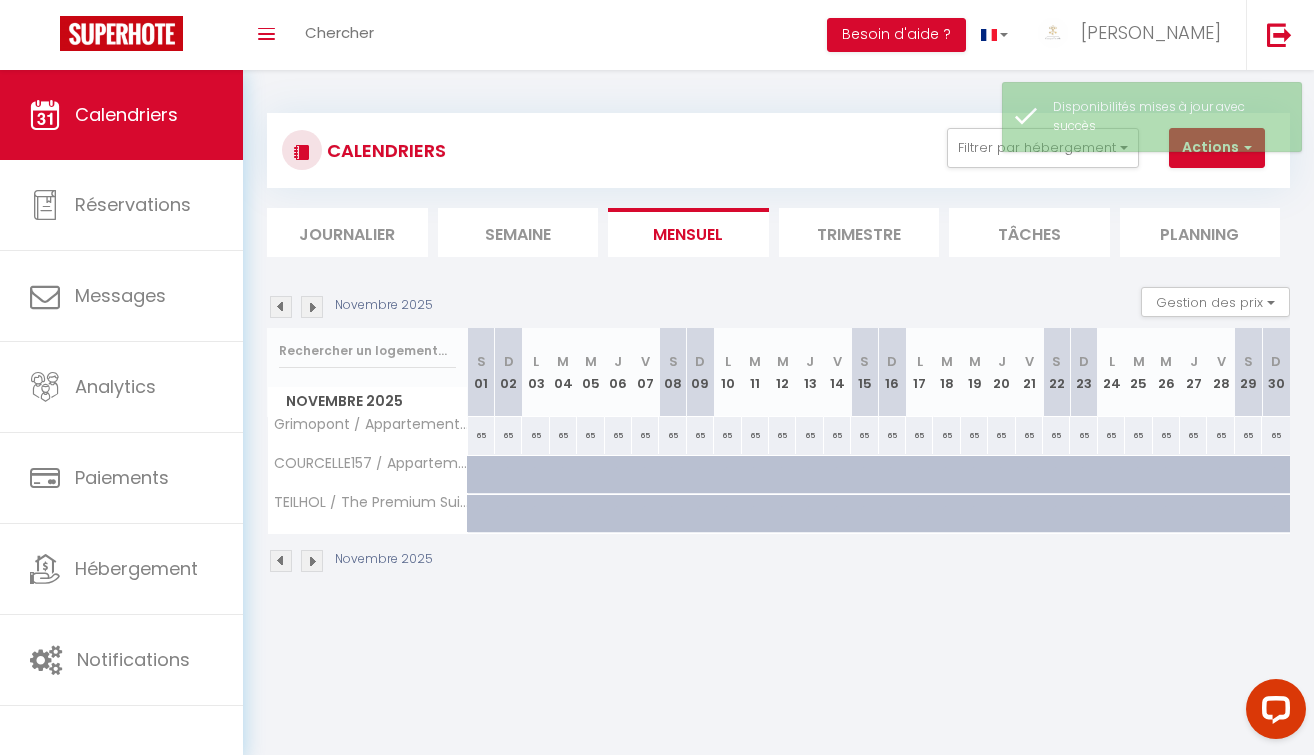 click at bounding box center (312, 561) 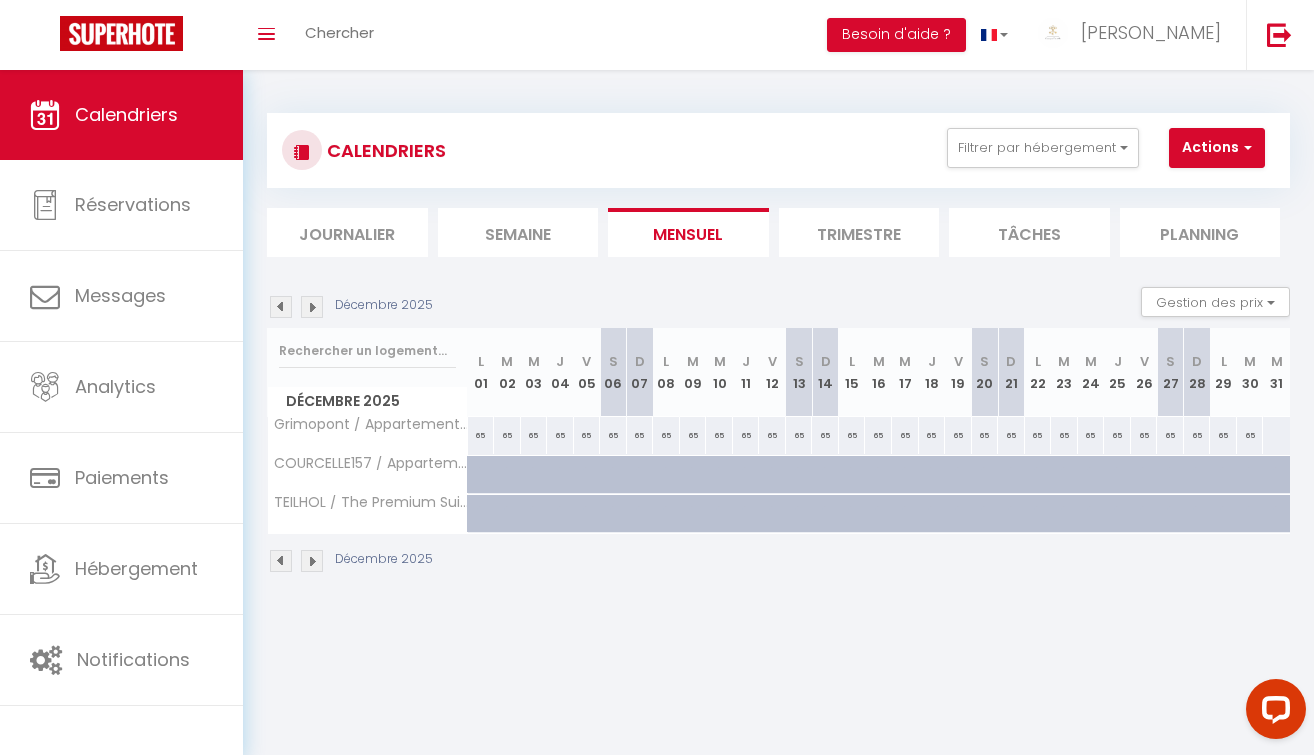click at bounding box center (312, 561) 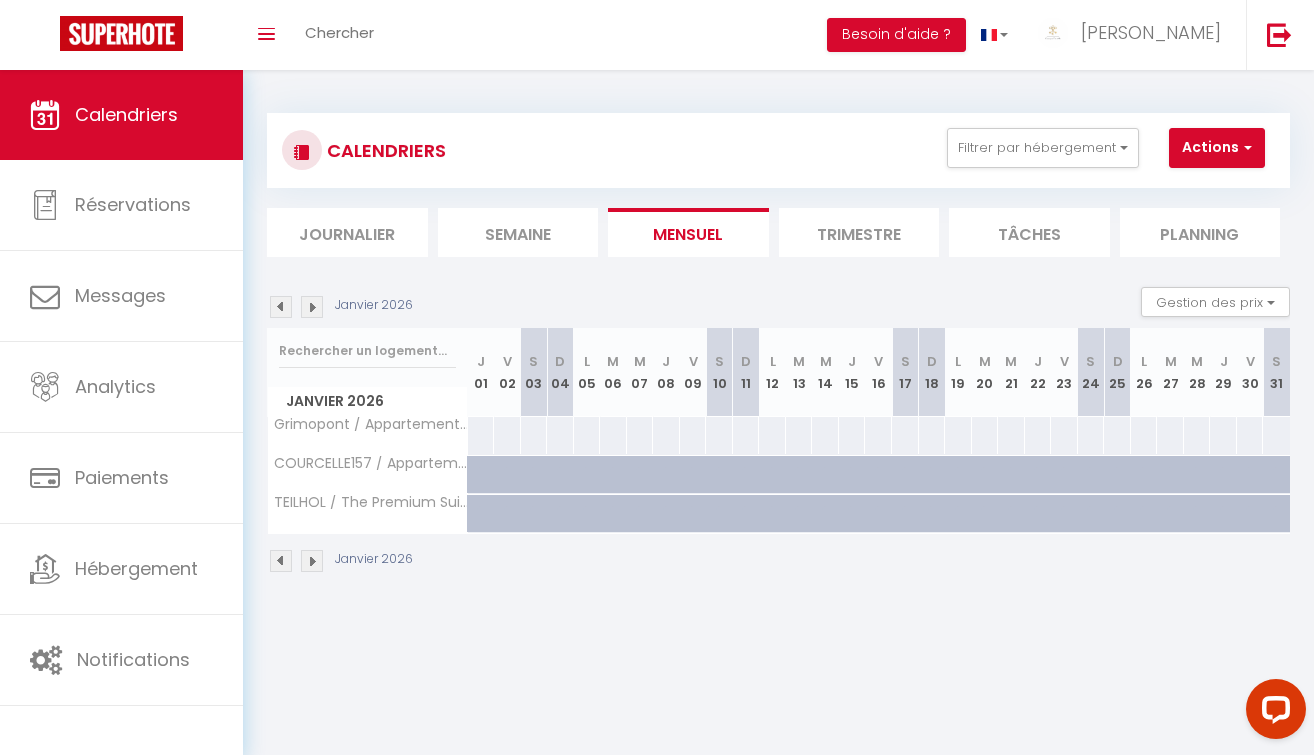 click at bounding box center [281, 561] 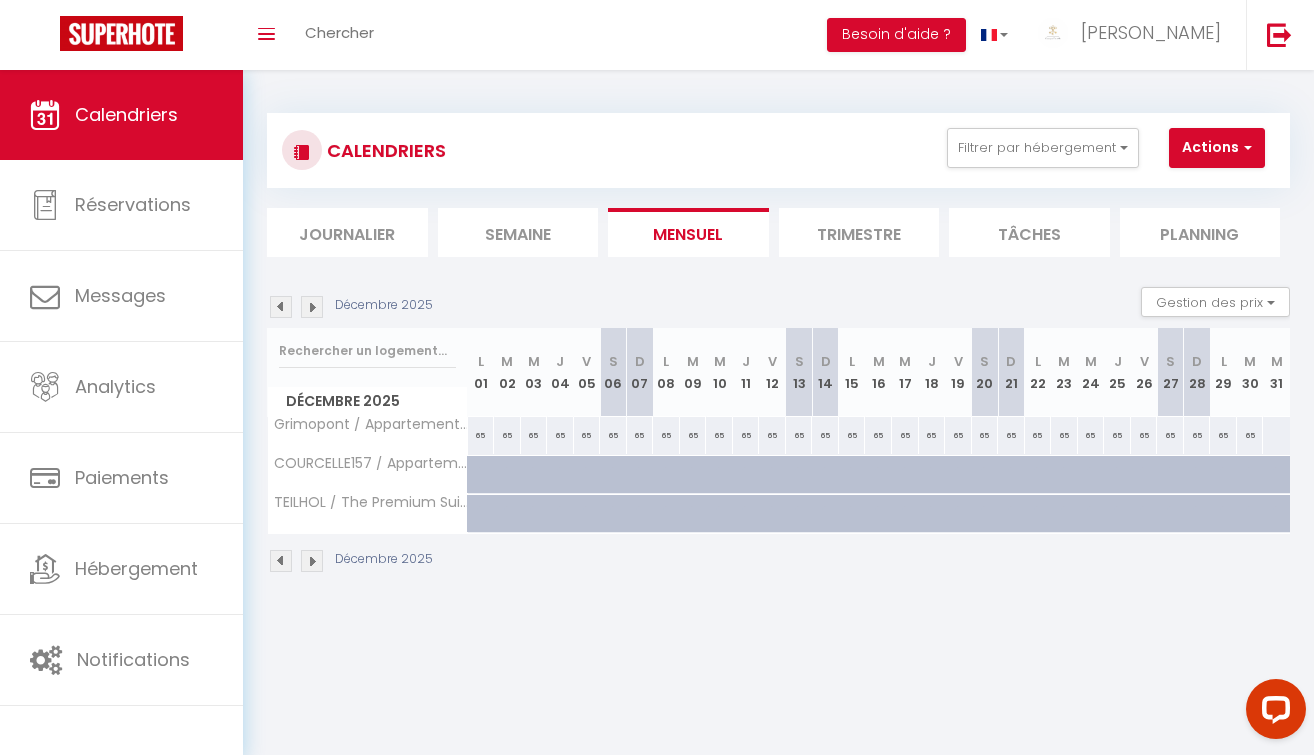 click at bounding box center (312, 561) 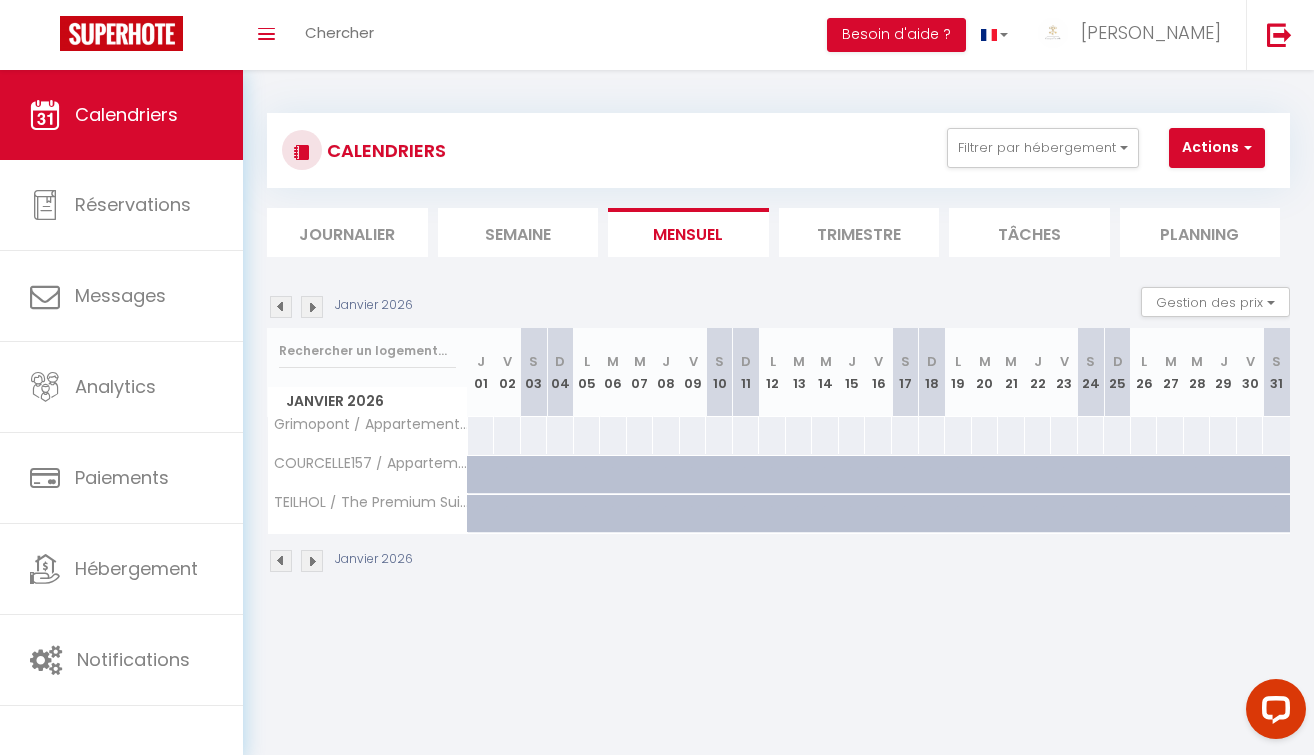 click at bounding box center (481, 435) 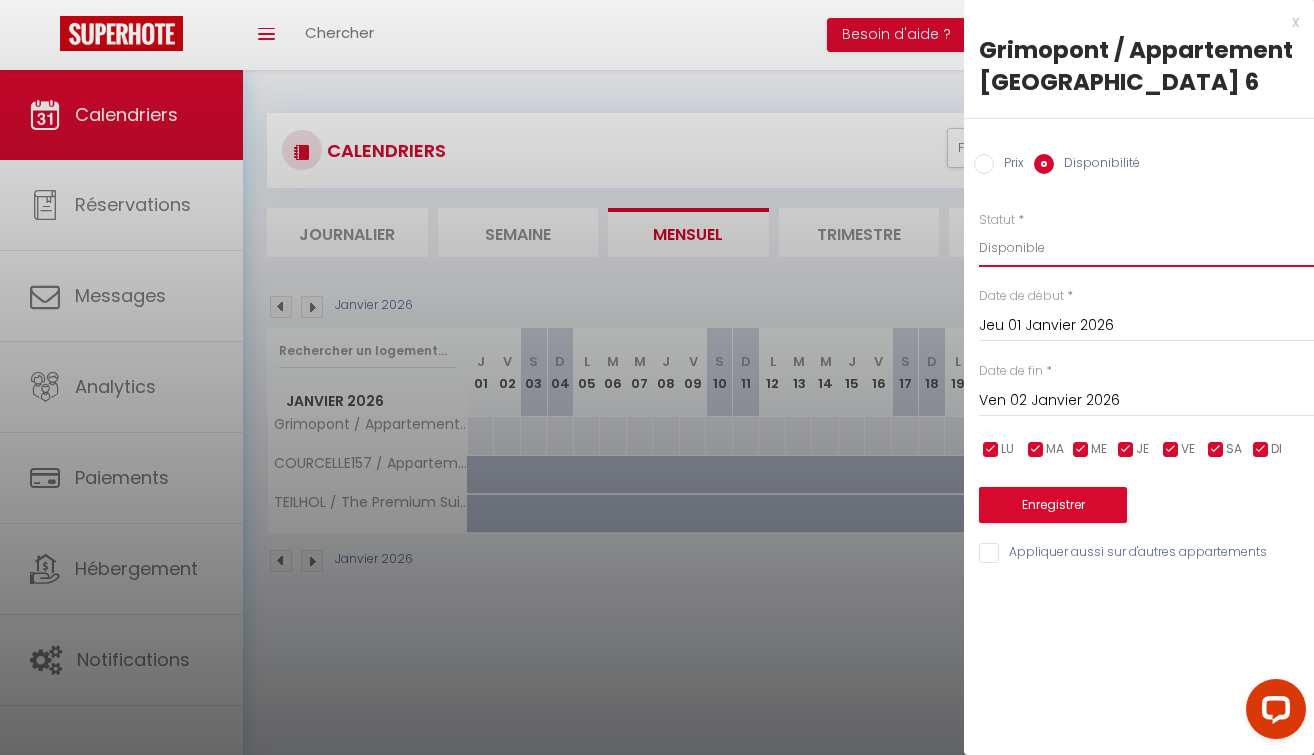 click on "Disponible
Indisponible" at bounding box center [1146, 248] 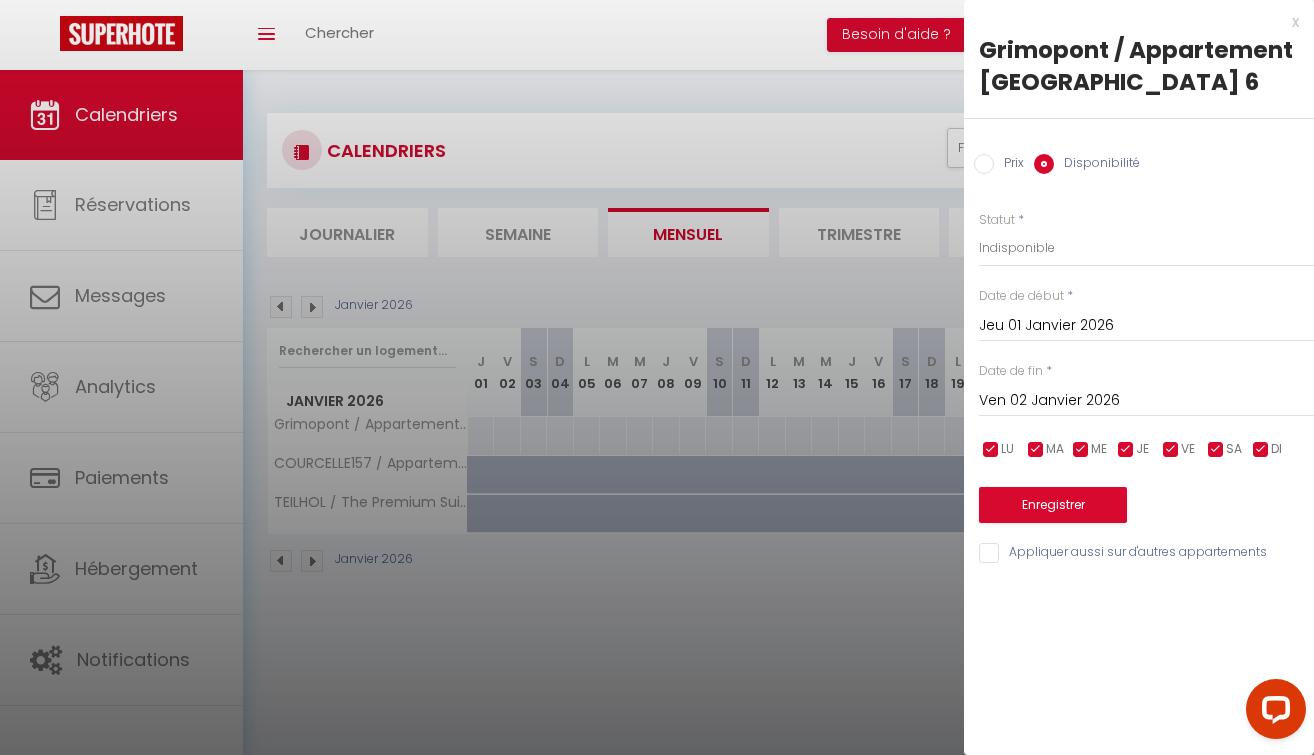 click on "Ven 02 Janvier 2026" at bounding box center [1146, 401] 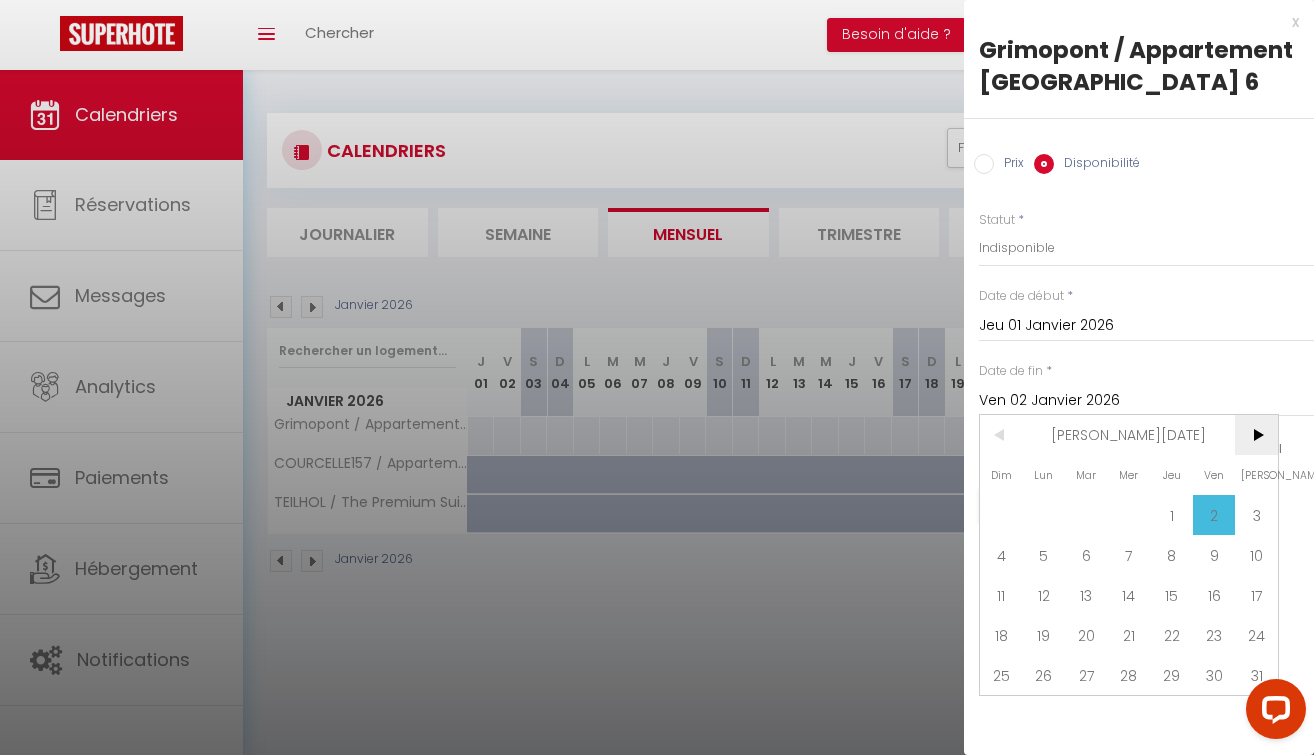 click on ">" at bounding box center [1256, 435] 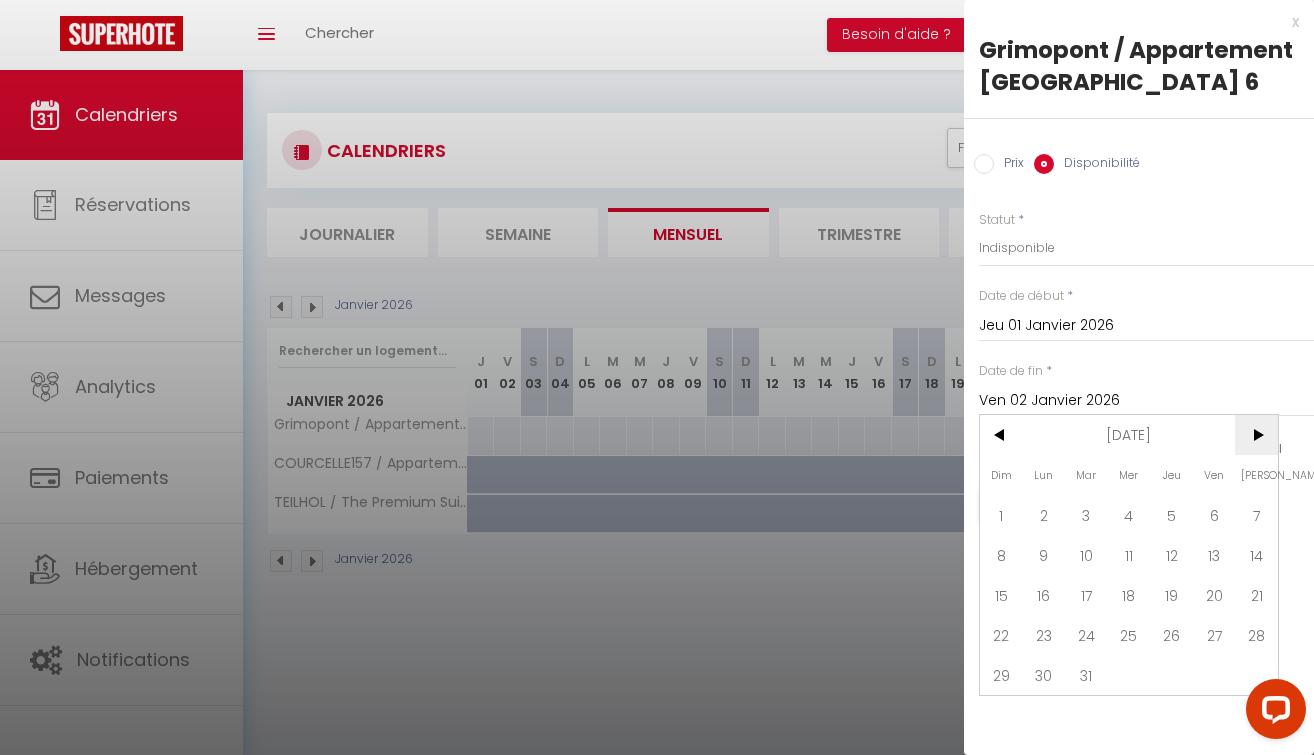click on ">" at bounding box center [1256, 435] 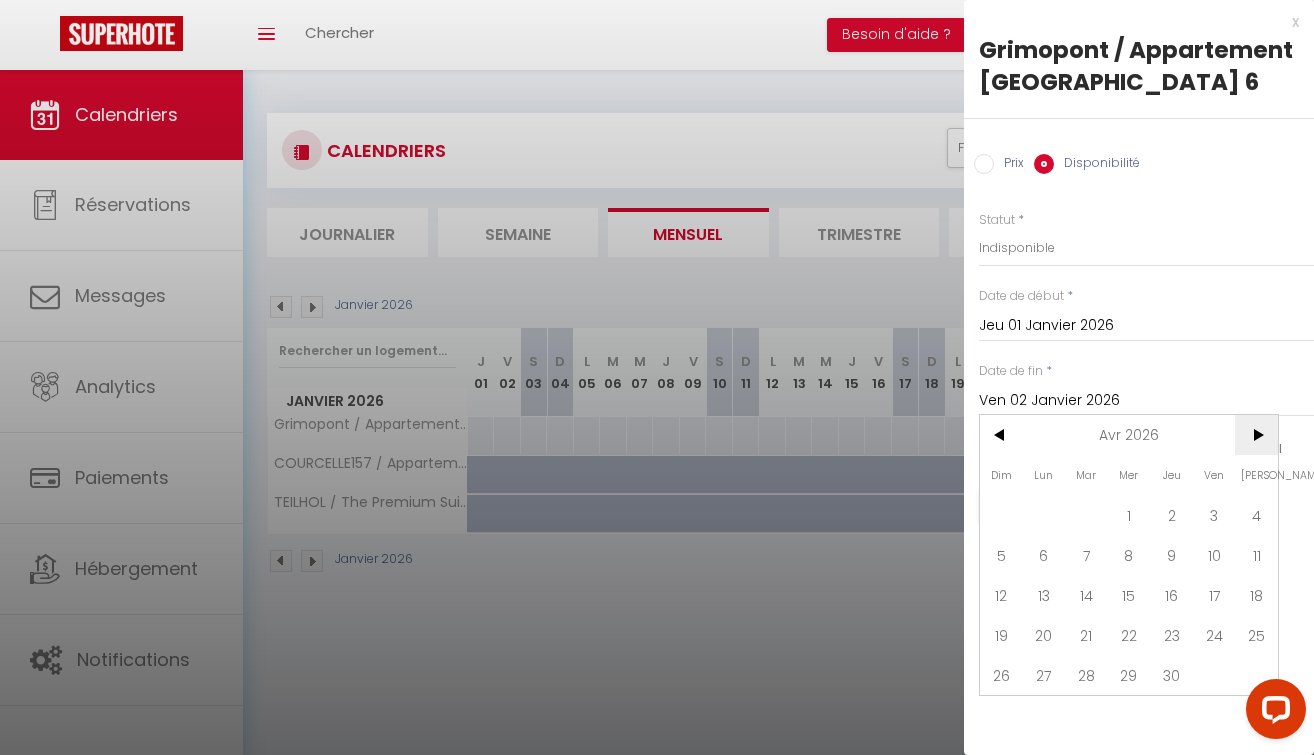 click on ">" at bounding box center [1256, 435] 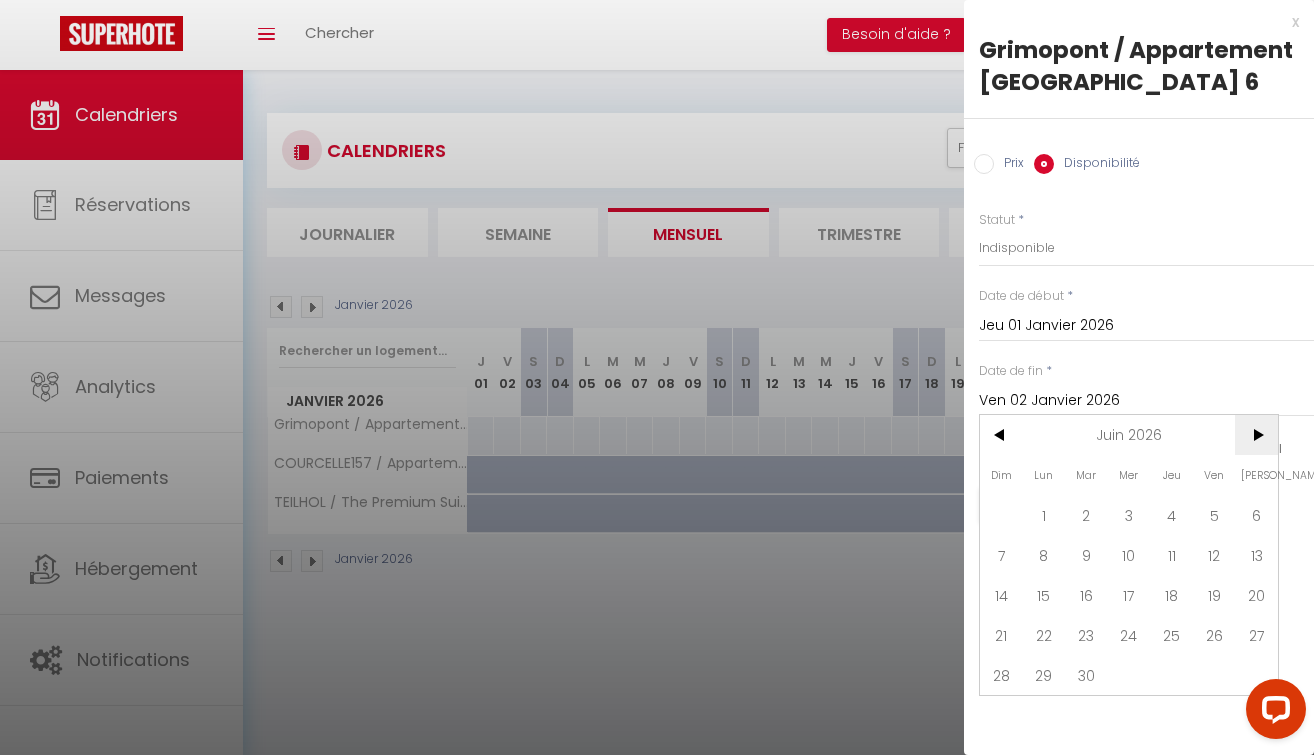 click on ">" at bounding box center (1256, 435) 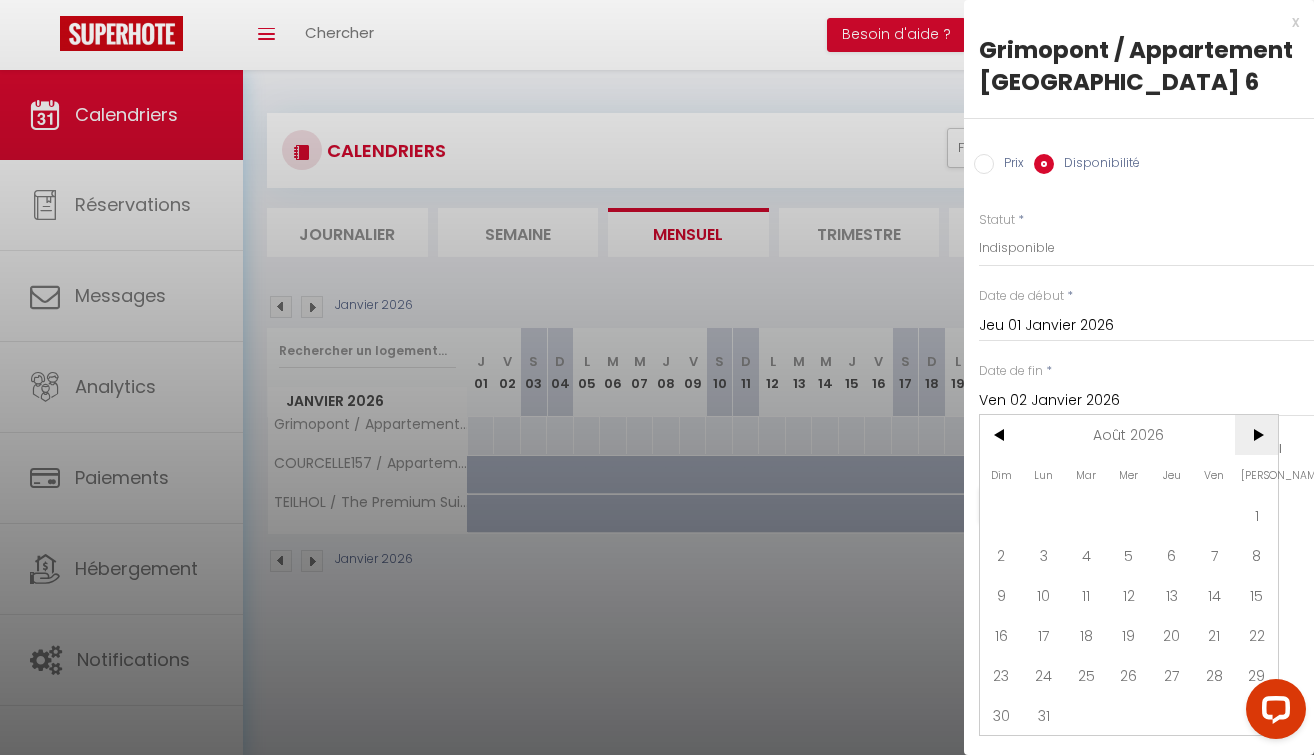 click on ">" at bounding box center (1256, 435) 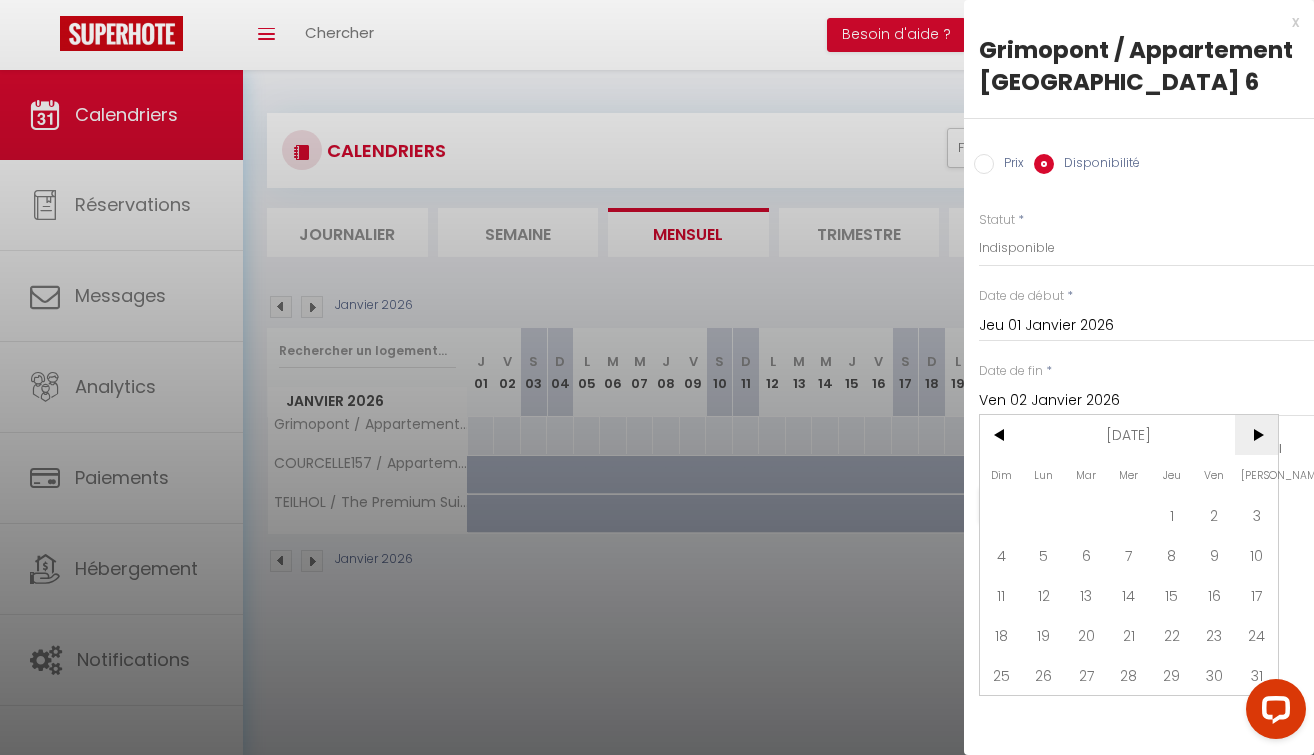 click on ">" at bounding box center [1256, 435] 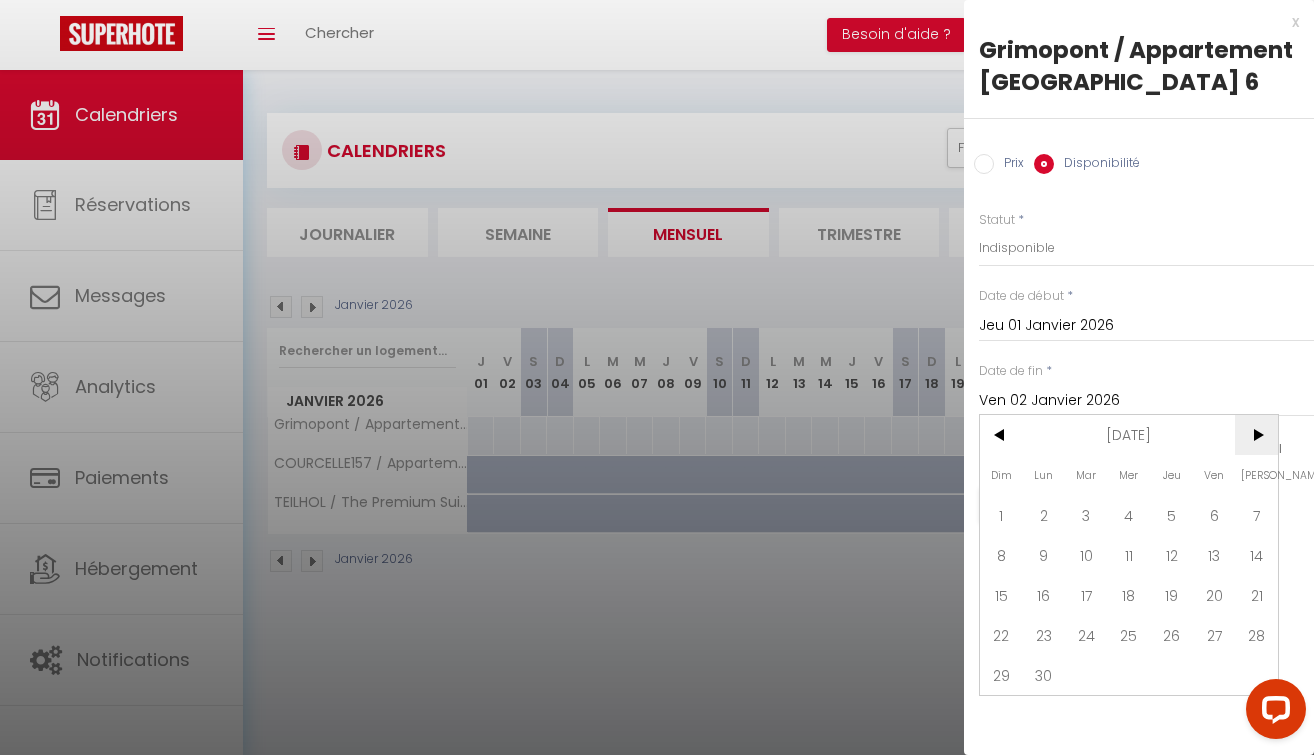 click on ">" at bounding box center [1256, 435] 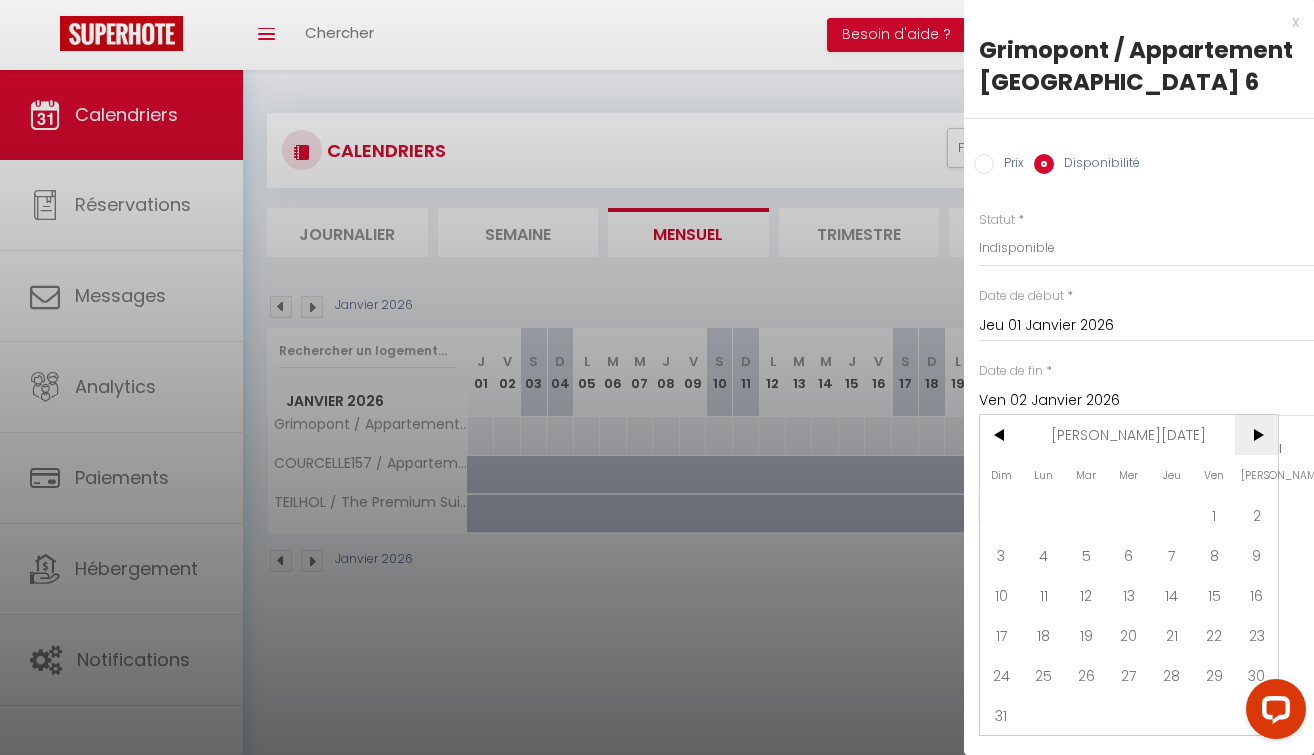 click on ">" at bounding box center (1256, 435) 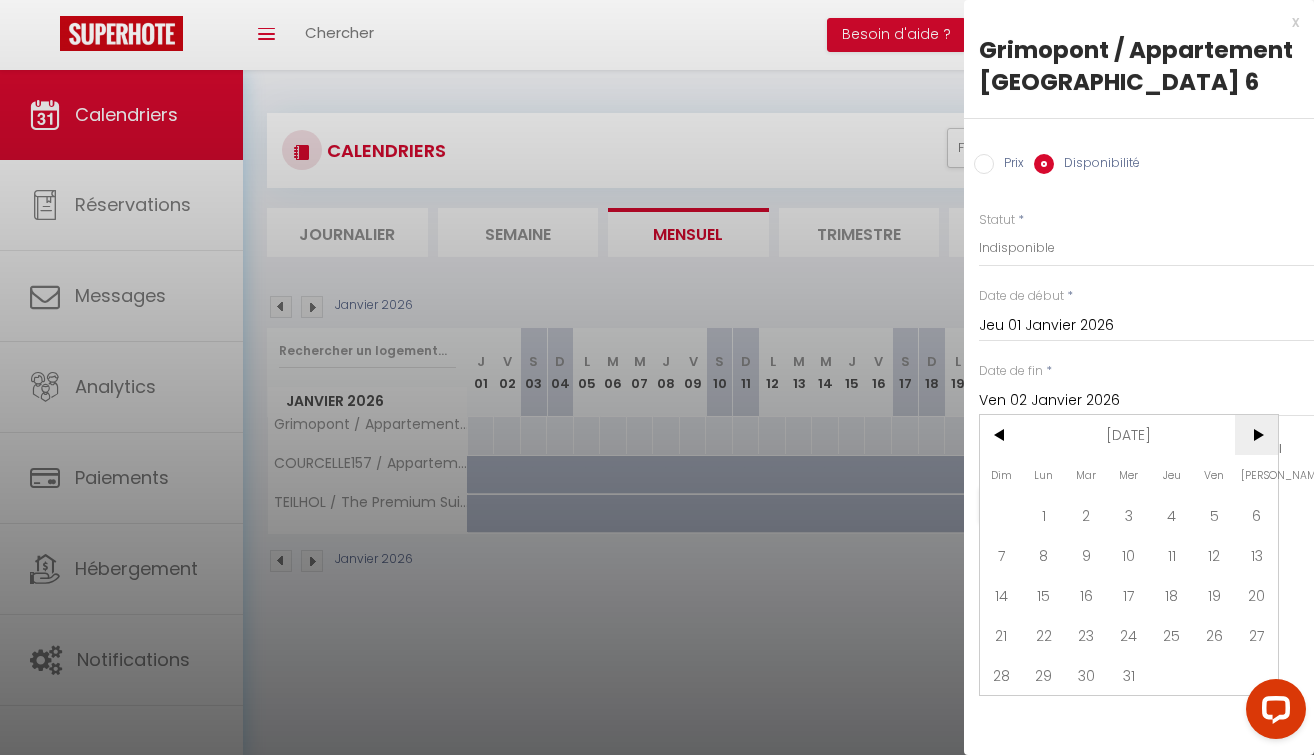 click on ">" at bounding box center (1256, 435) 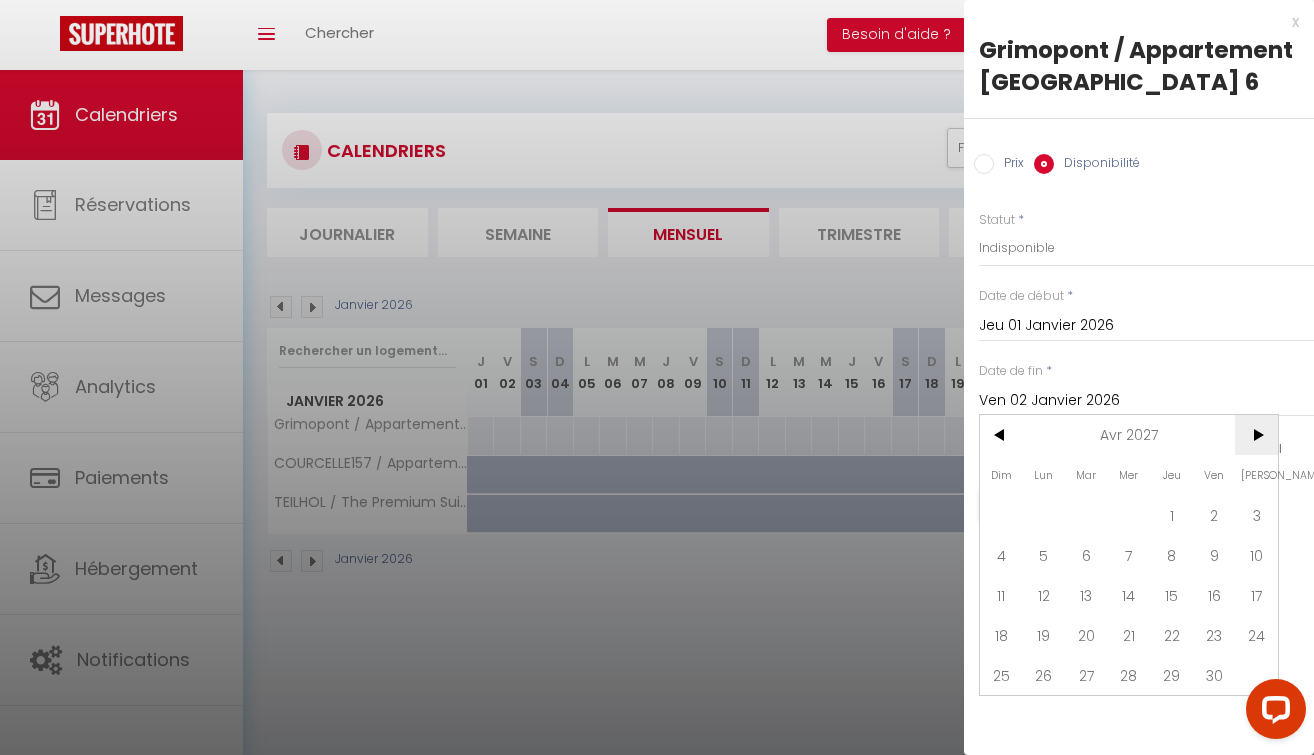 click on ">" at bounding box center [1256, 435] 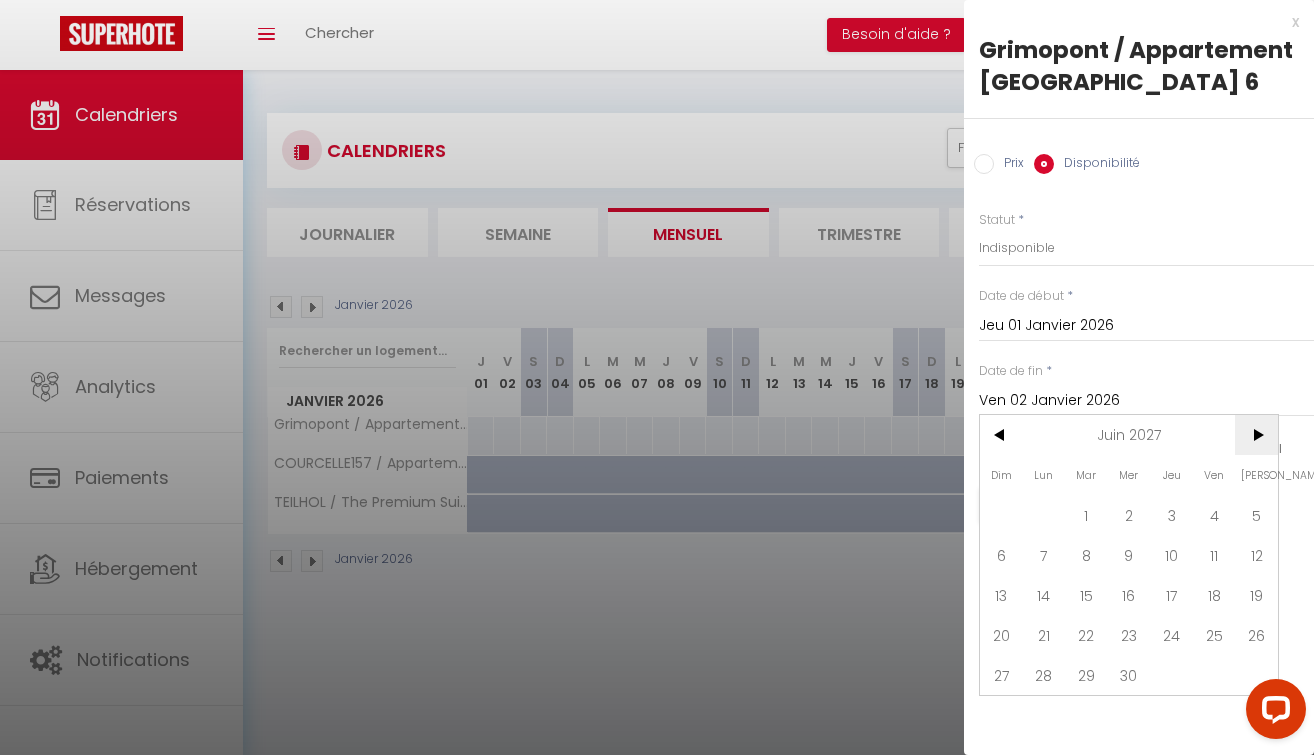 click on ">" at bounding box center (1256, 435) 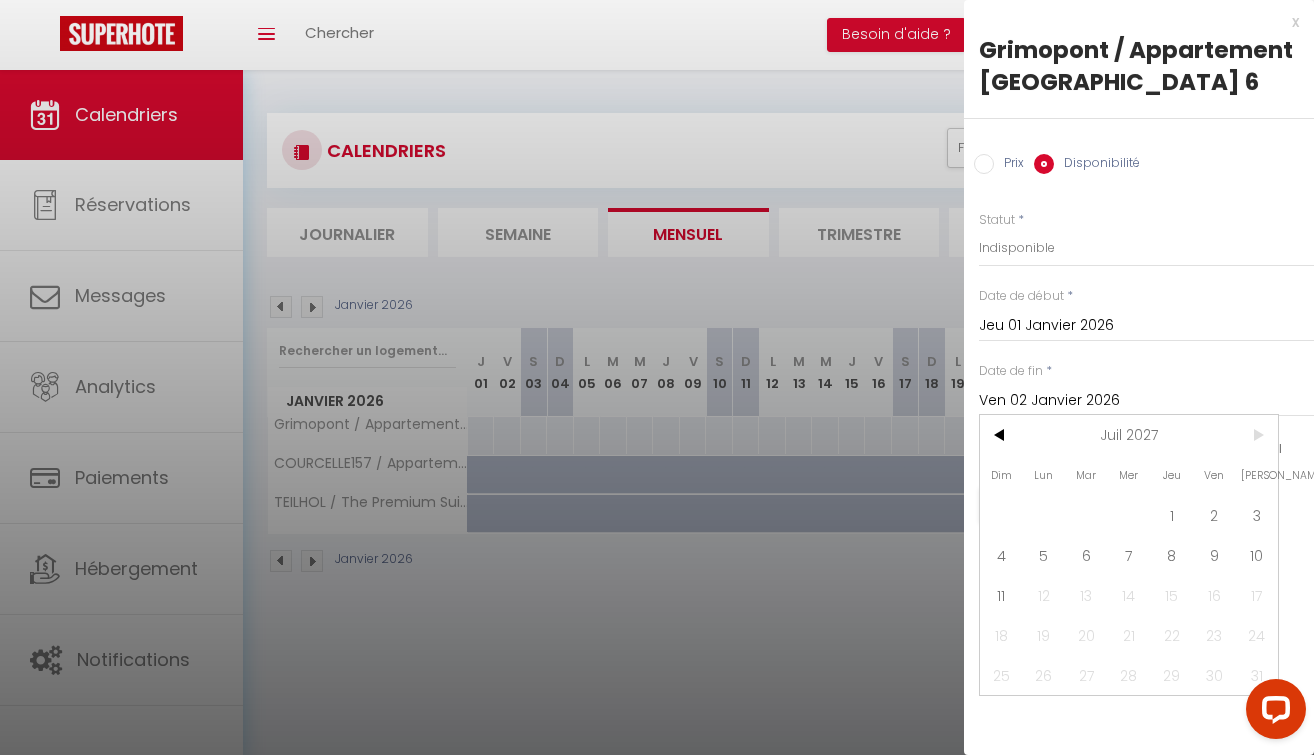click on ">" at bounding box center (1256, 435) 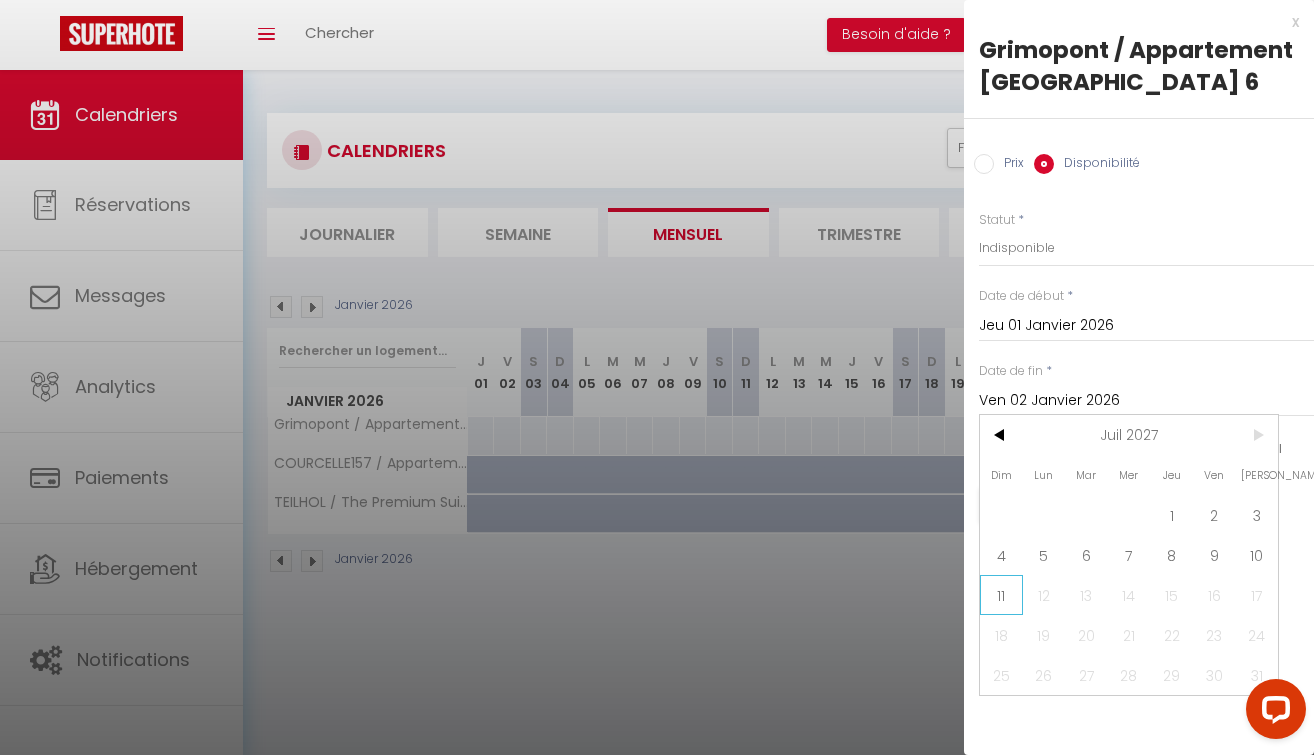 click on "11" at bounding box center [1001, 595] 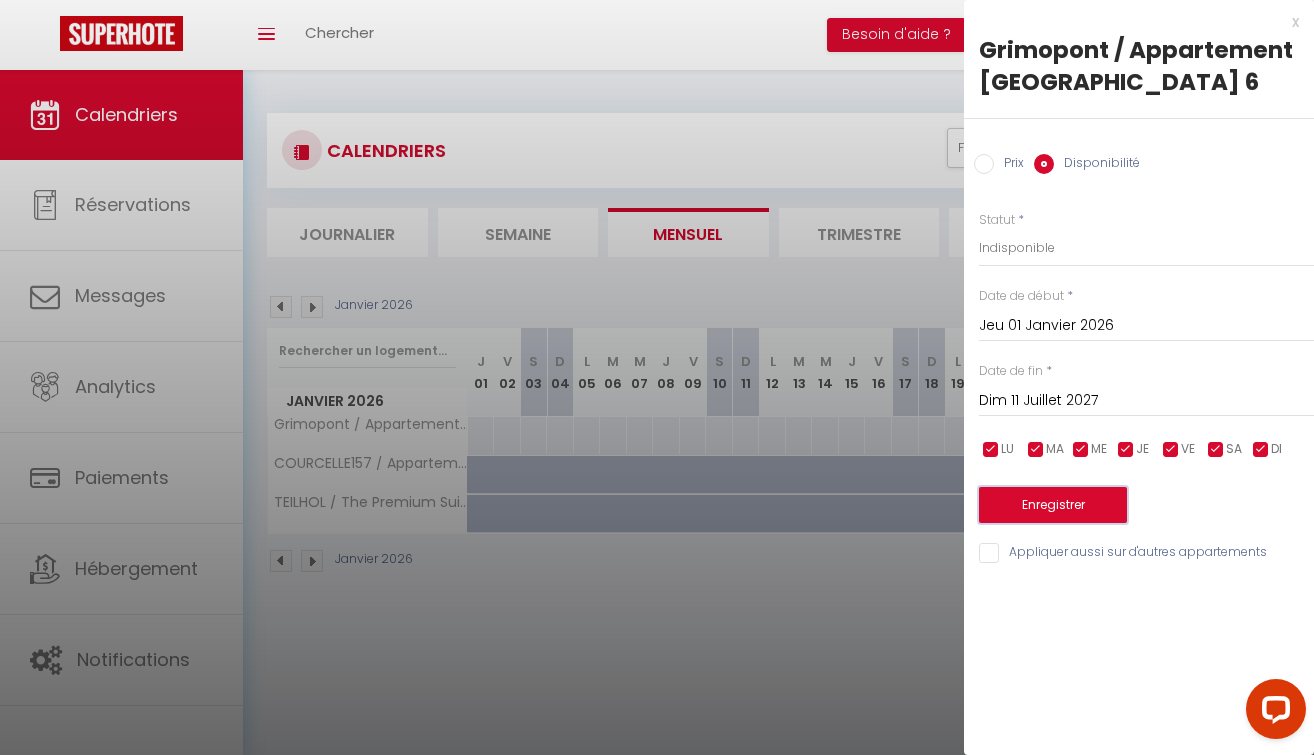 click on "Enregistrer" at bounding box center (1053, 505) 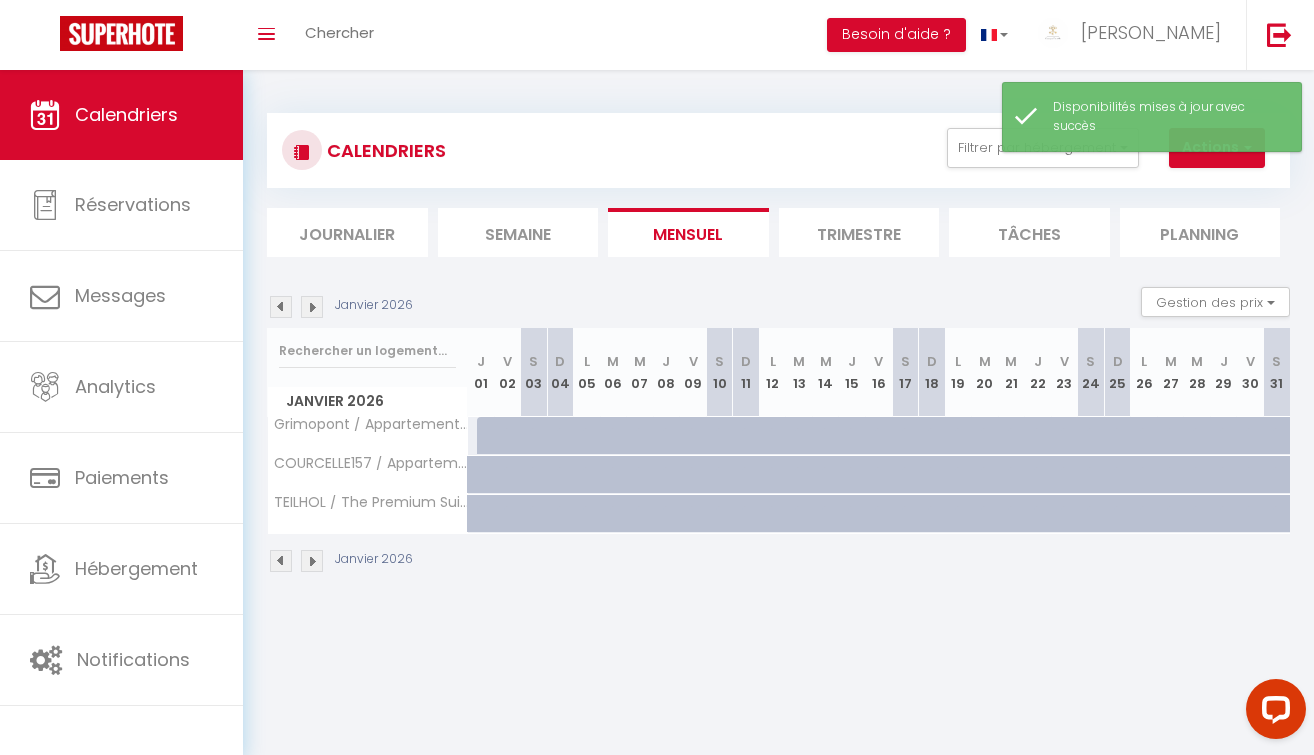 click at bounding box center [281, 561] 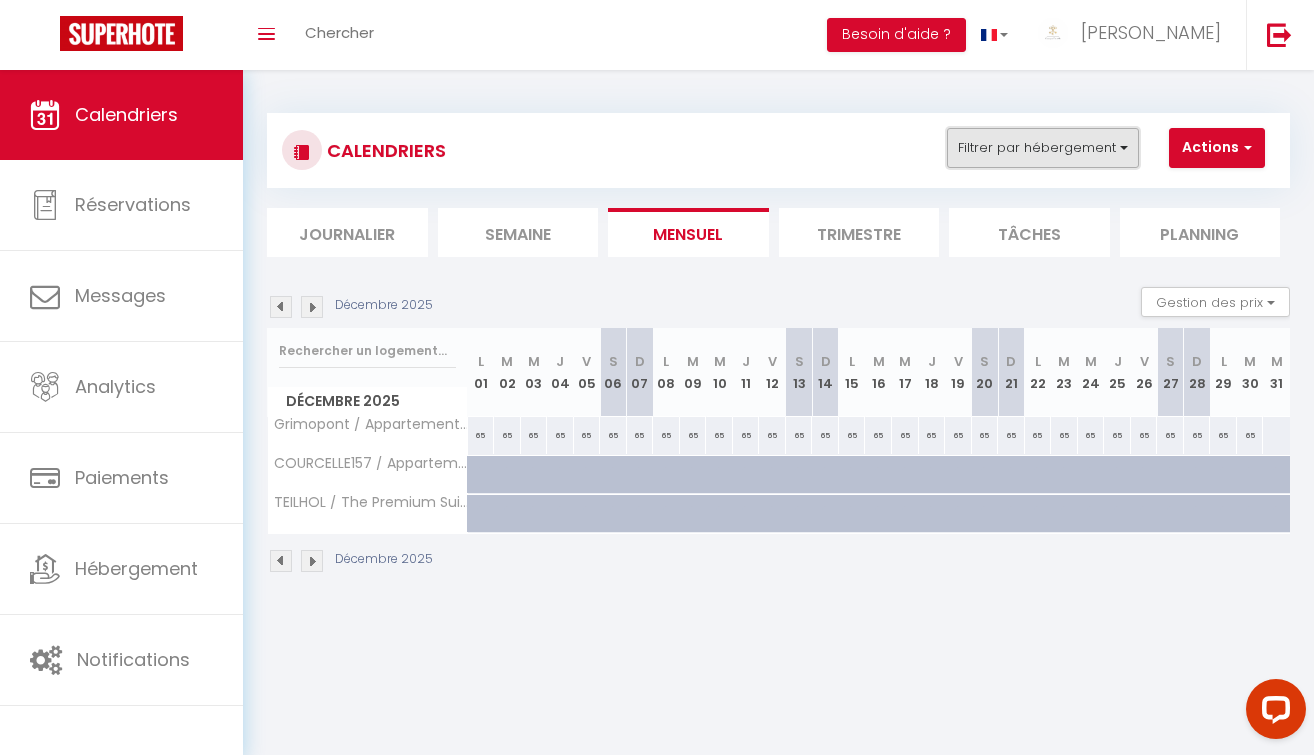 click on "Filtrer par hébergement" at bounding box center [1043, 148] 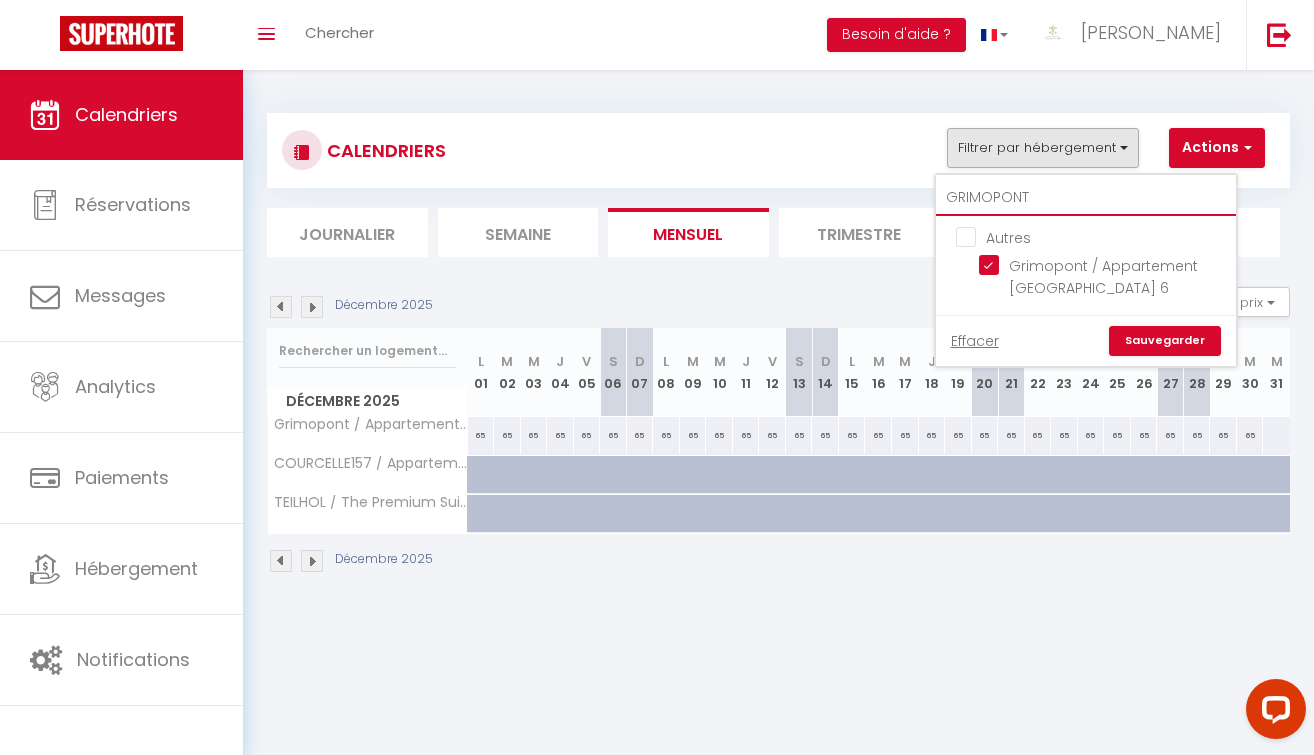click on "GRIMOPONT" at bounding box center [1086, 198] 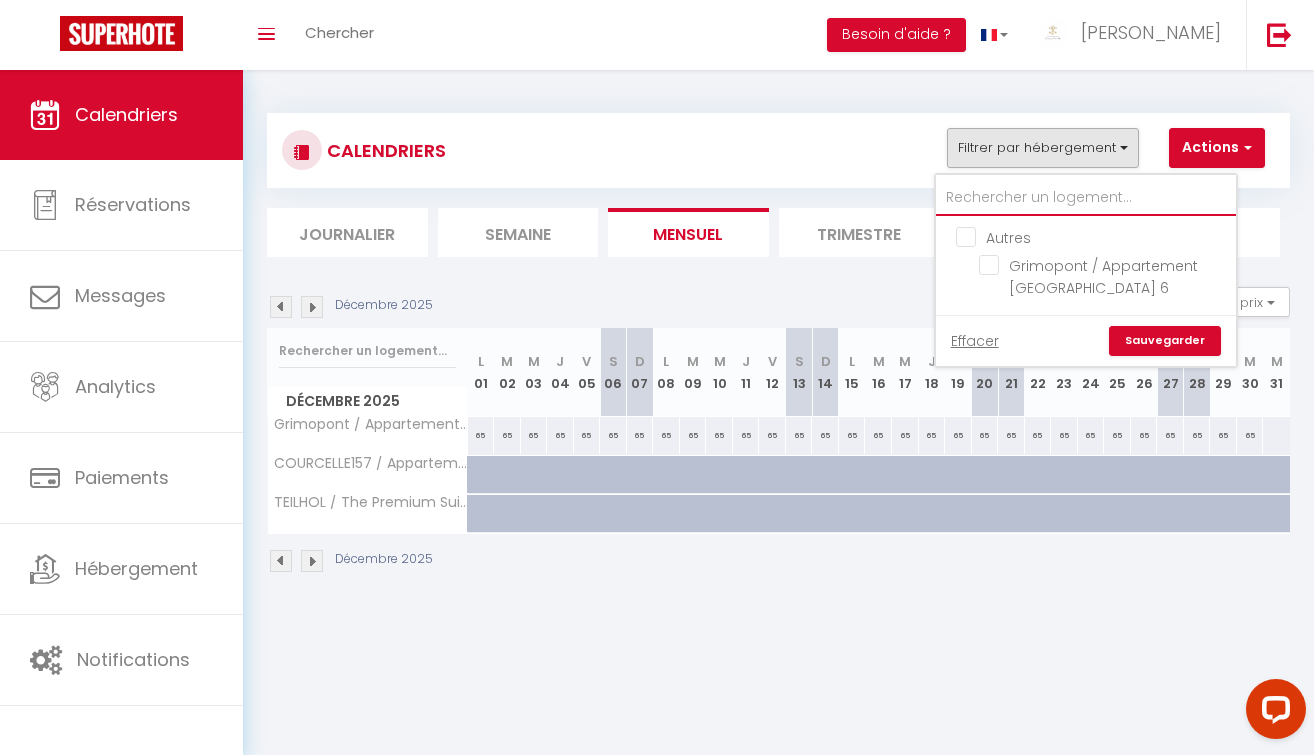 checkbox on "false" 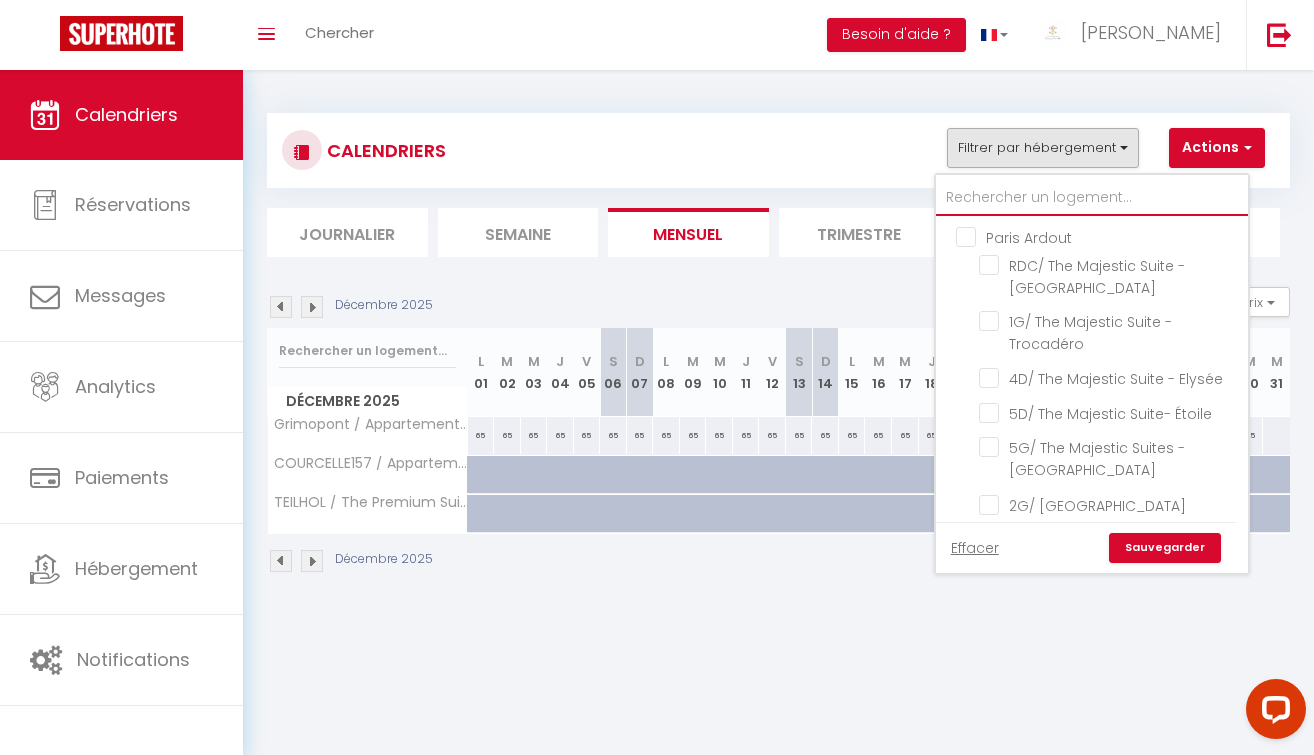 type on "V" 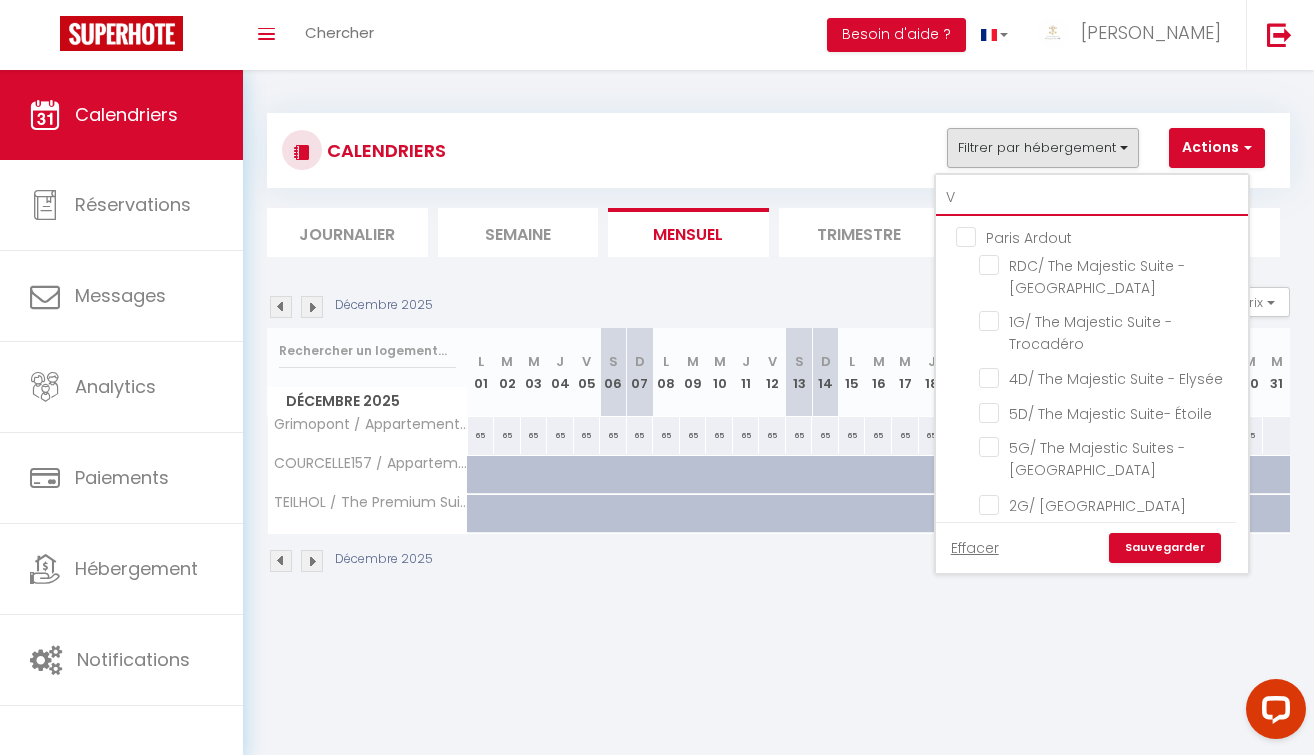 checkbox on "false" 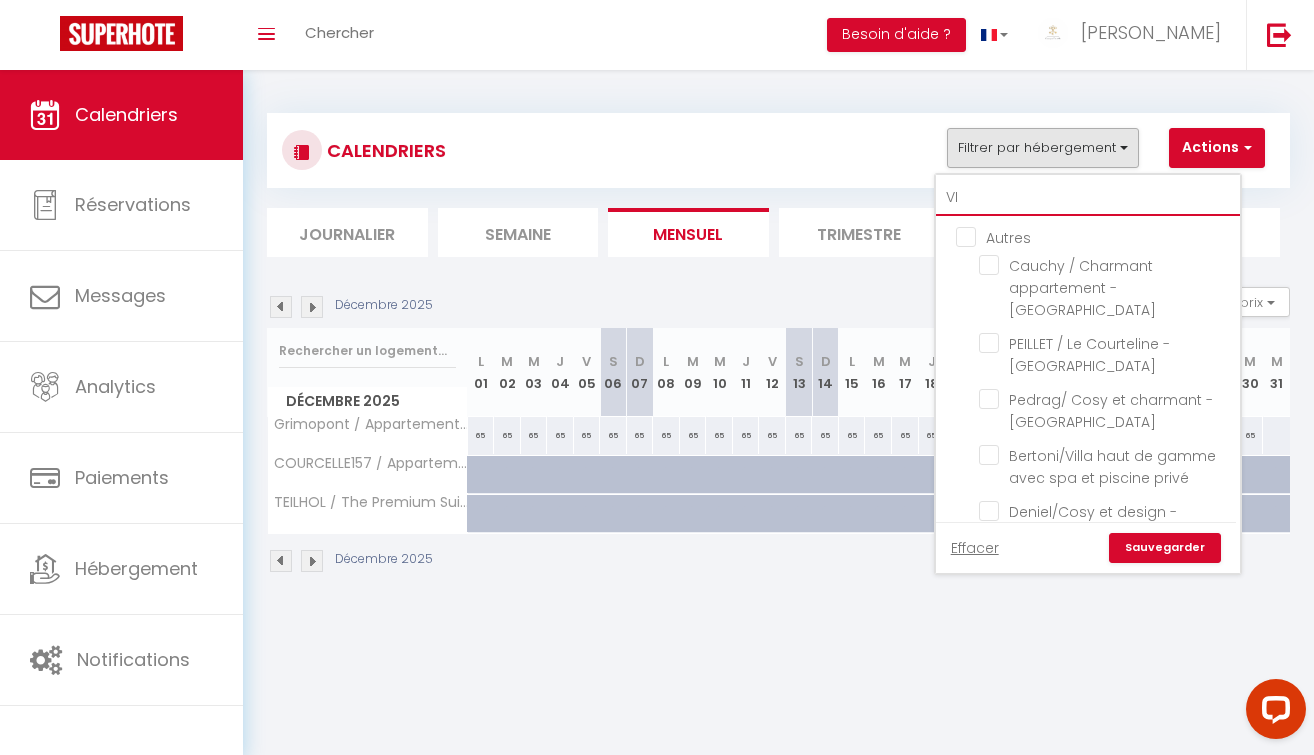 checkbox on "false" 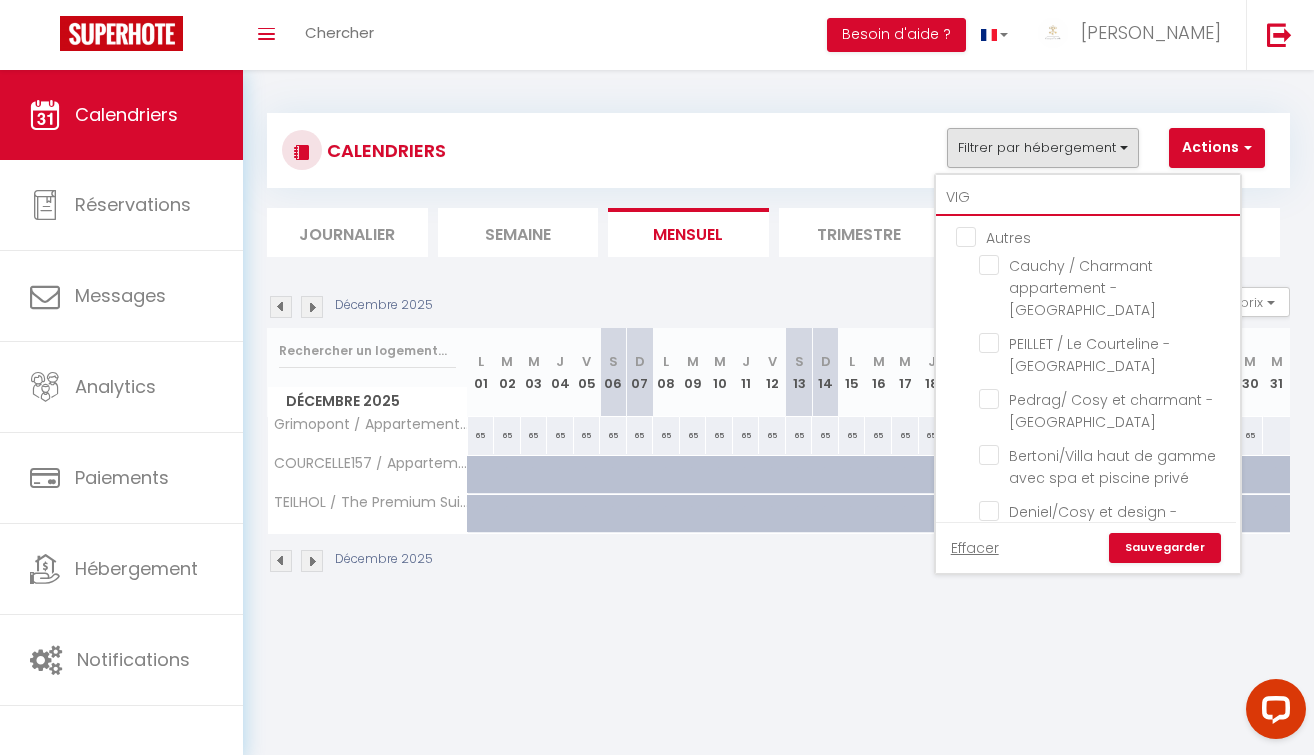 checkbox on "false" 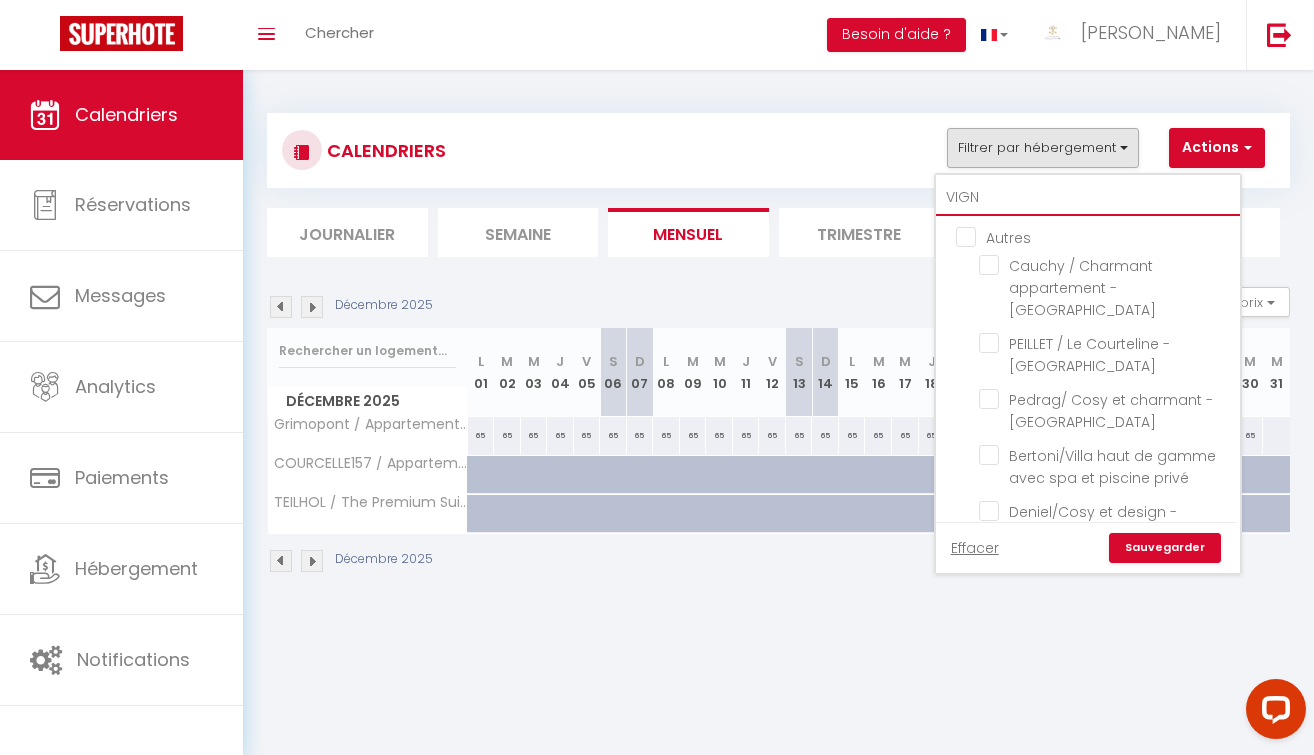 checkbox on "false" 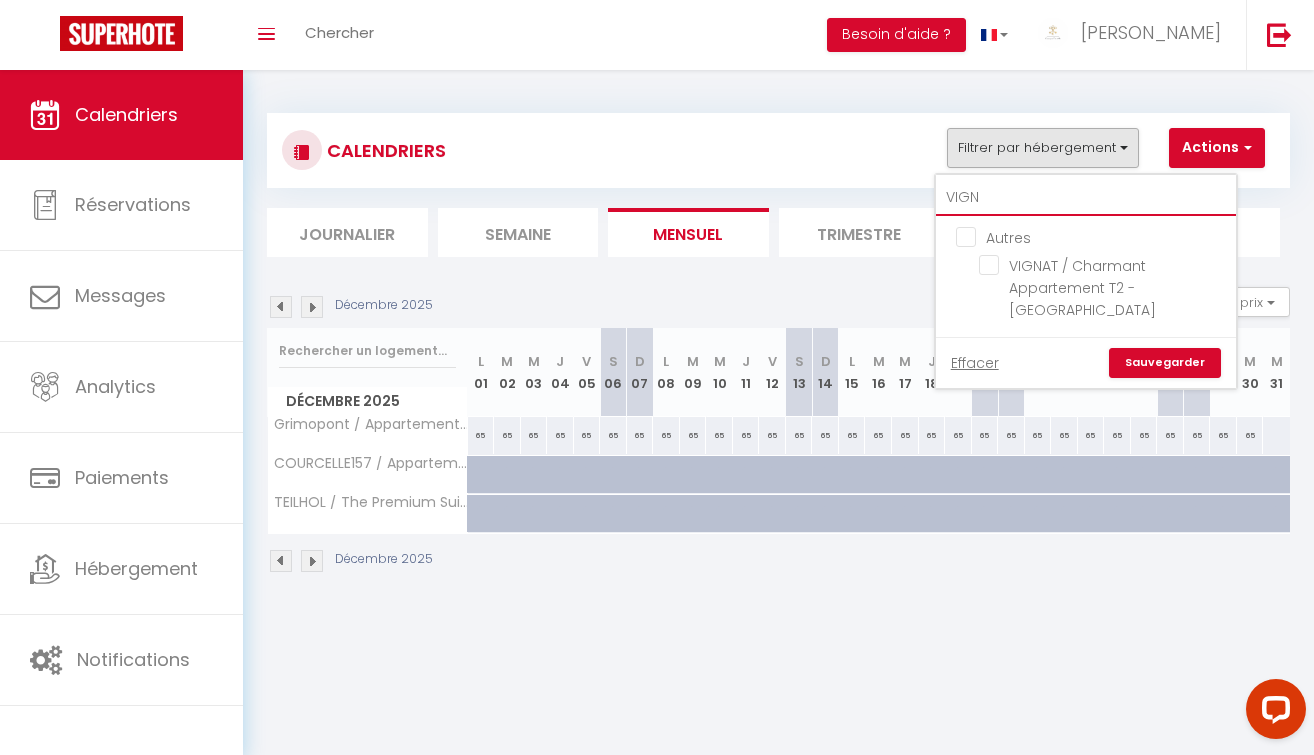 type on "VIGNA" 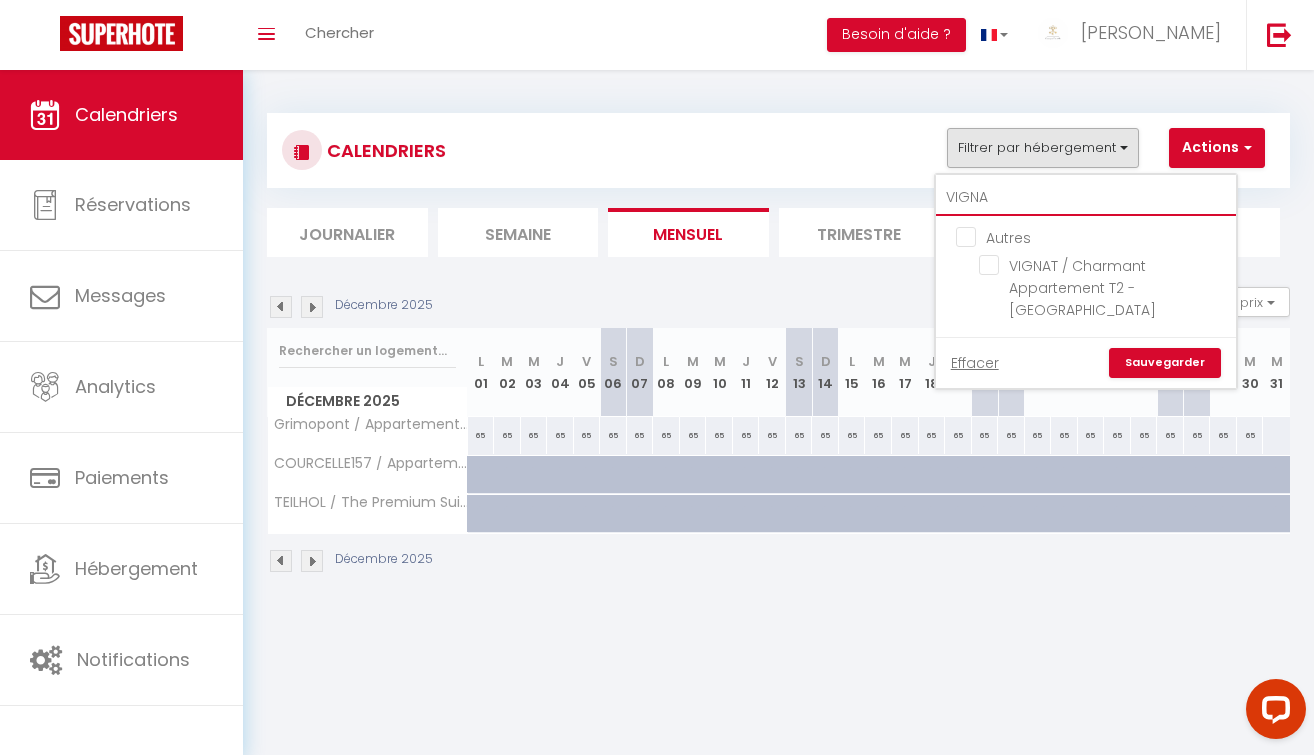 checkbox on "false" 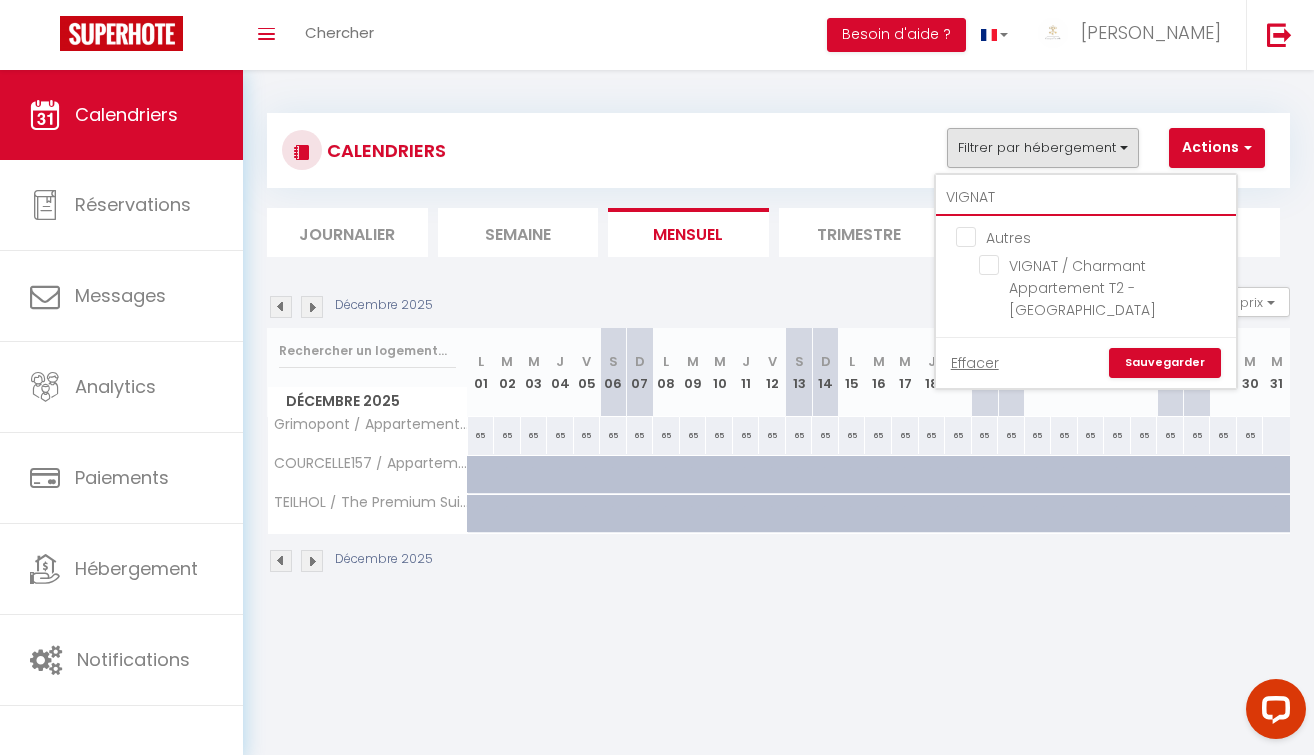 checkbox on "false" 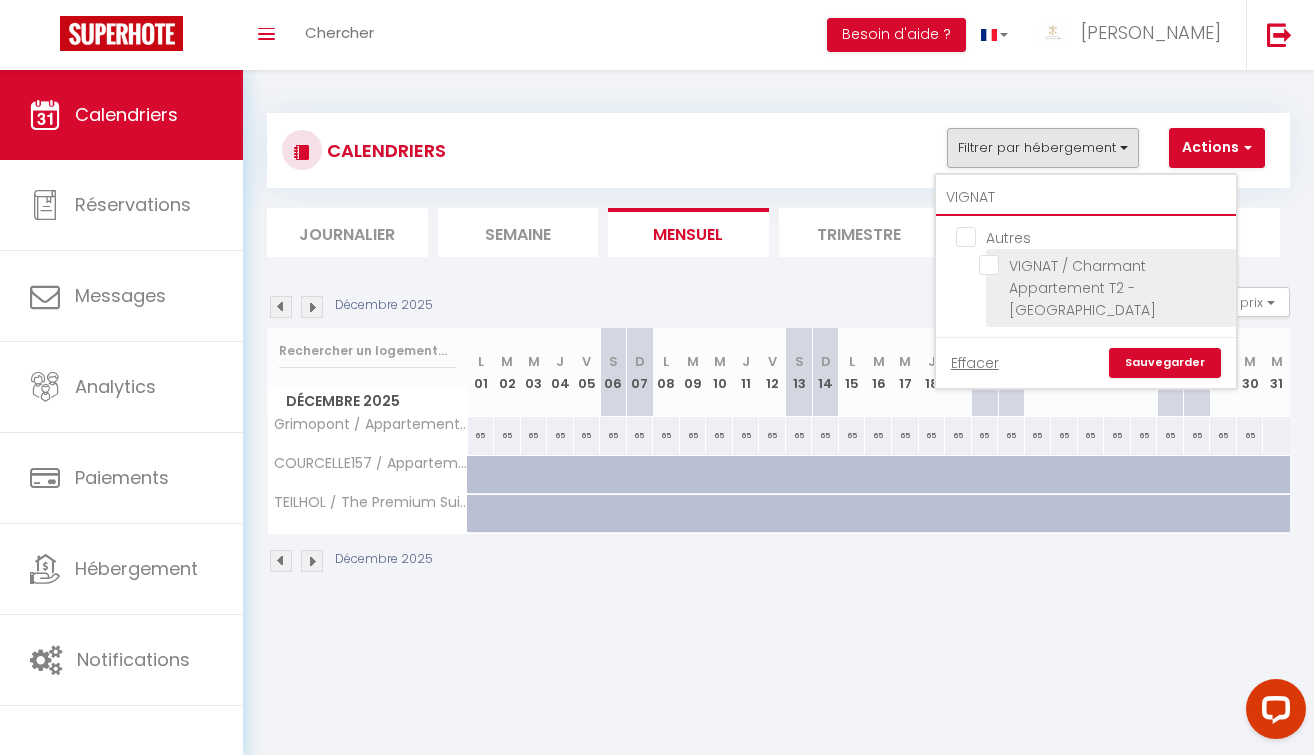 type on "VIGNAT" 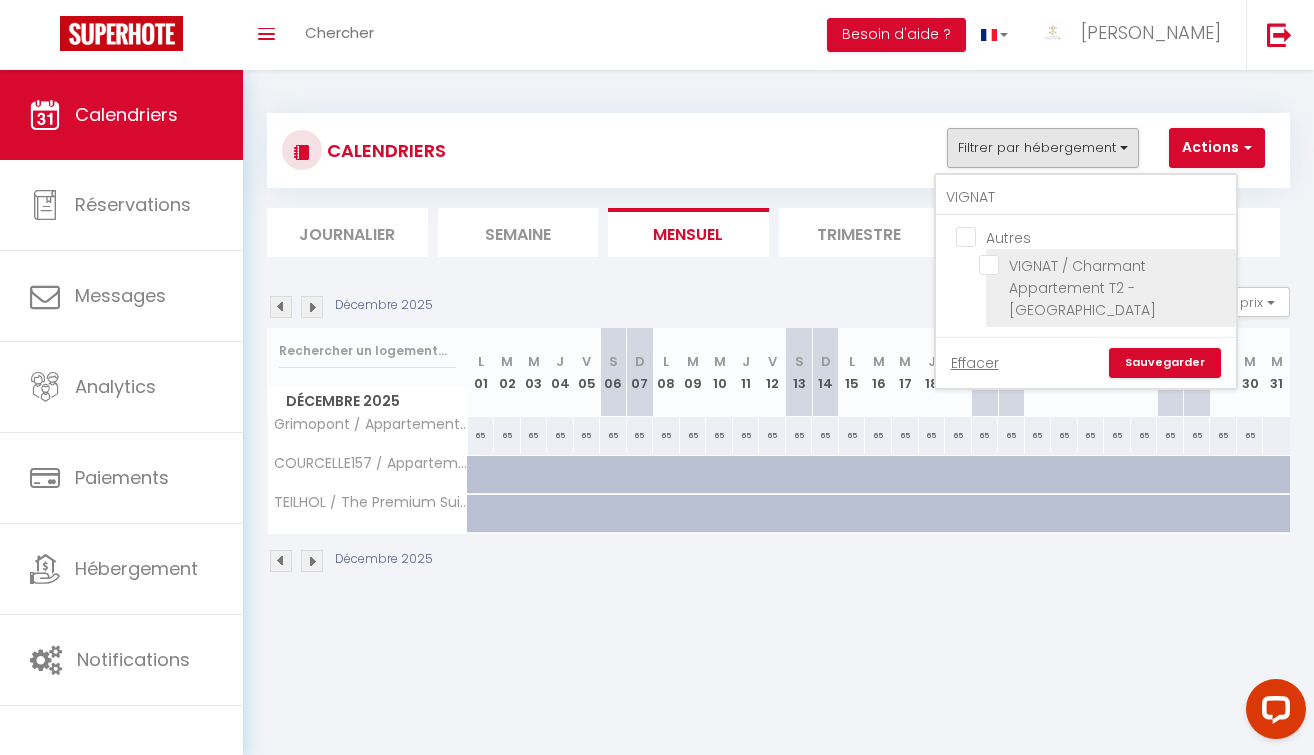 click on "VIGNAT / Charmant Appartement T2 - [GEOGRAPHIC_DATA]" at bounding box center [1104, 265] 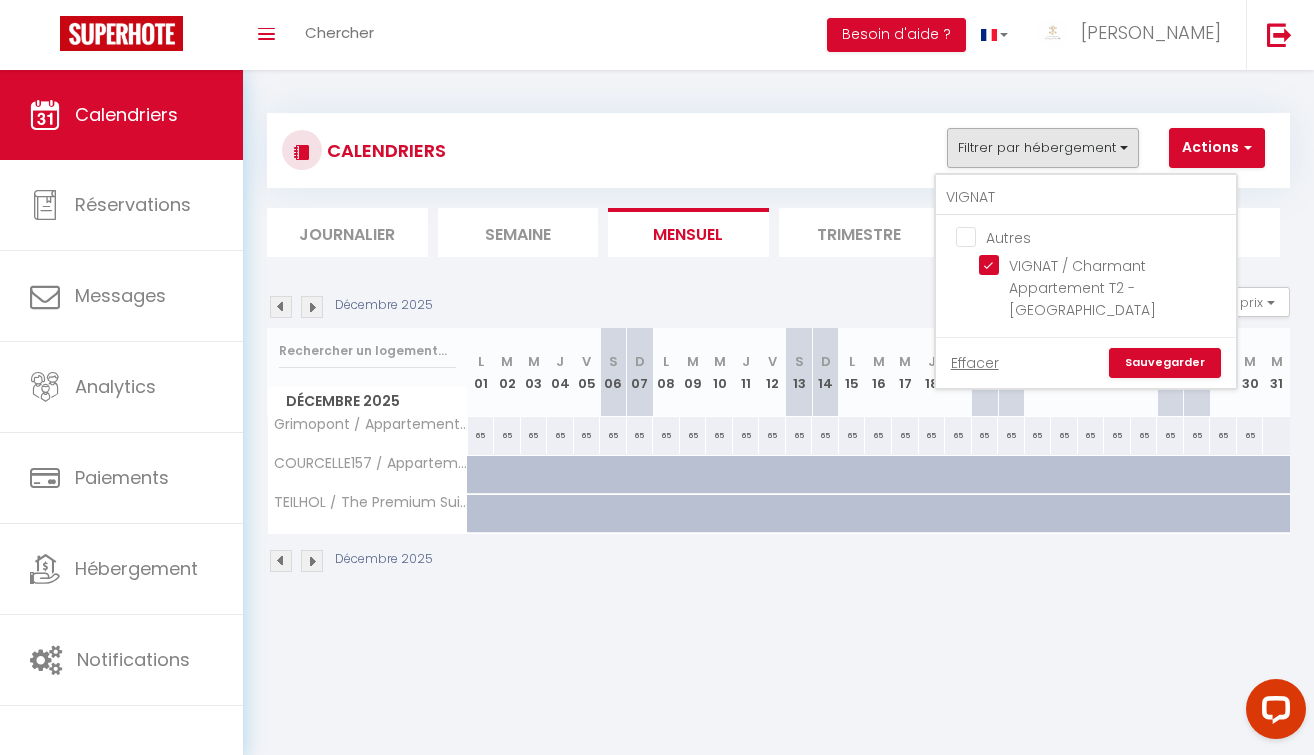 click on "Sauvegarder" at bounding box center (1165, 363) 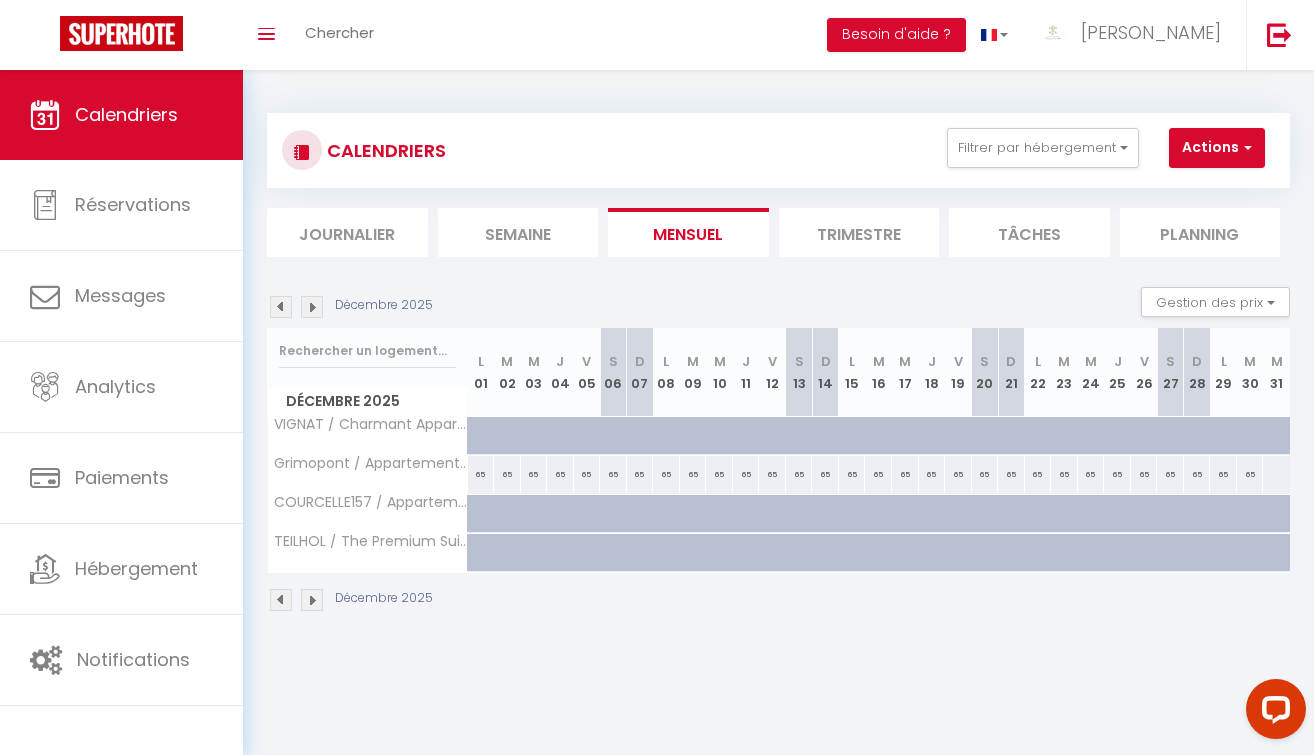 click at bounding box center [281, 600] 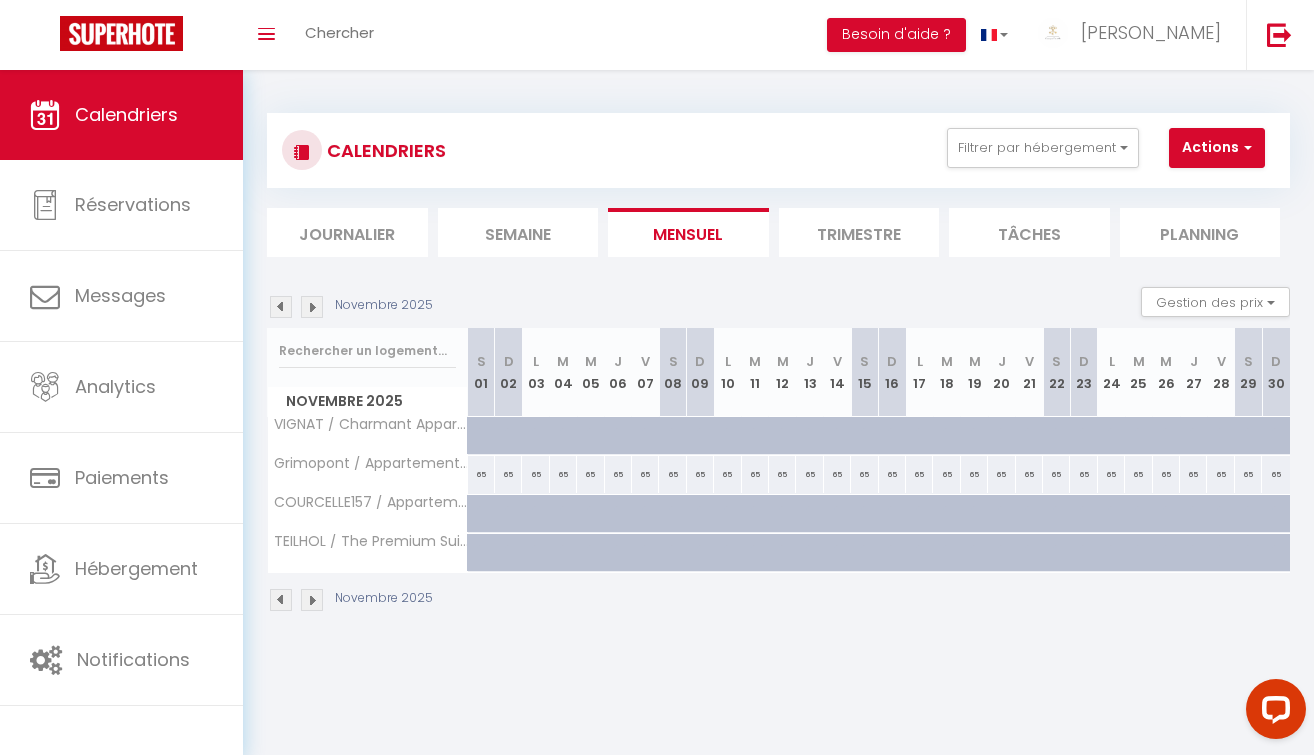 click at bounding box center (281, 600) 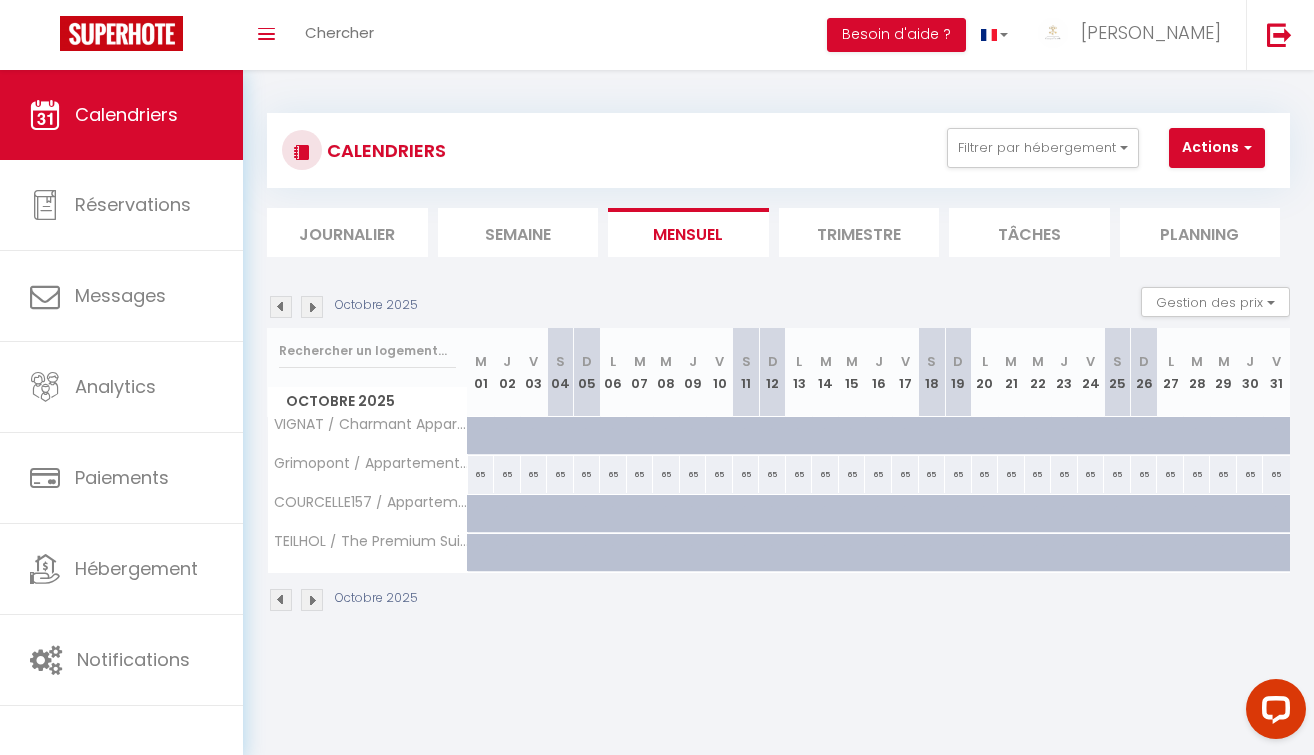 click at bounding box center [281, 600] 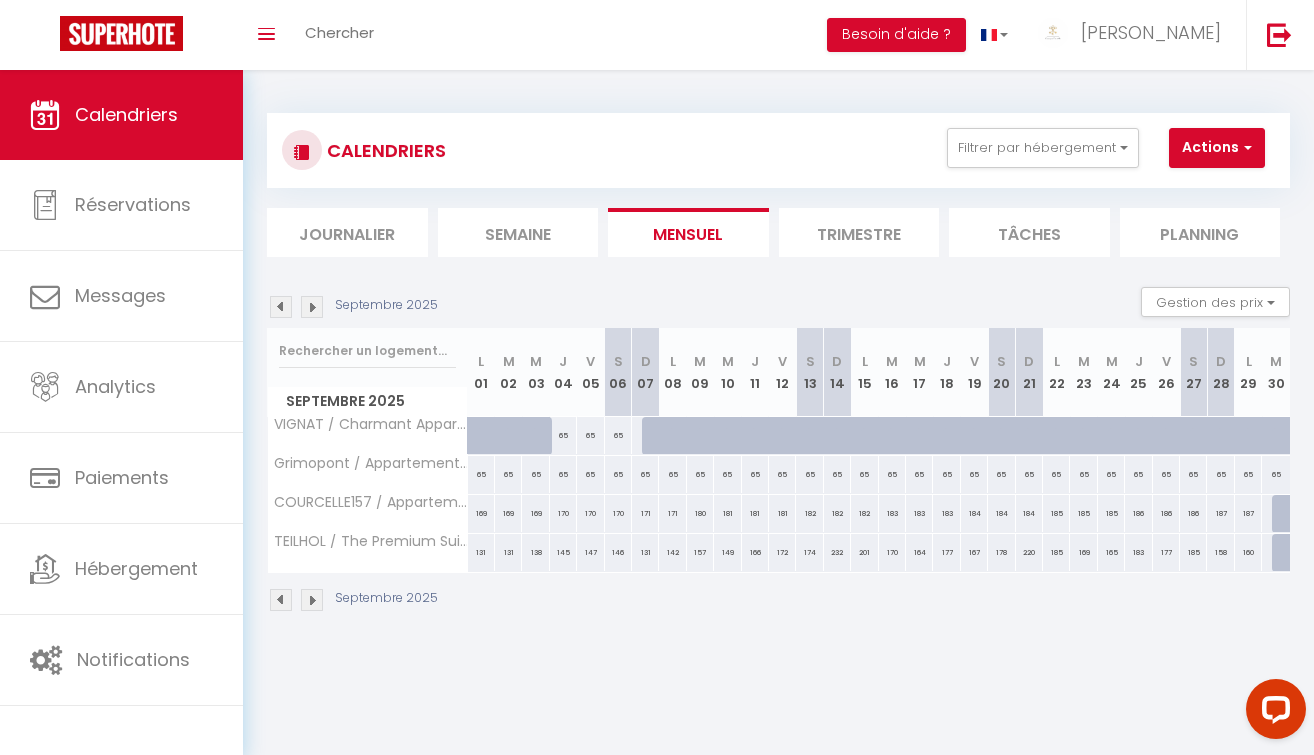 click at bounding box center (281, 600) 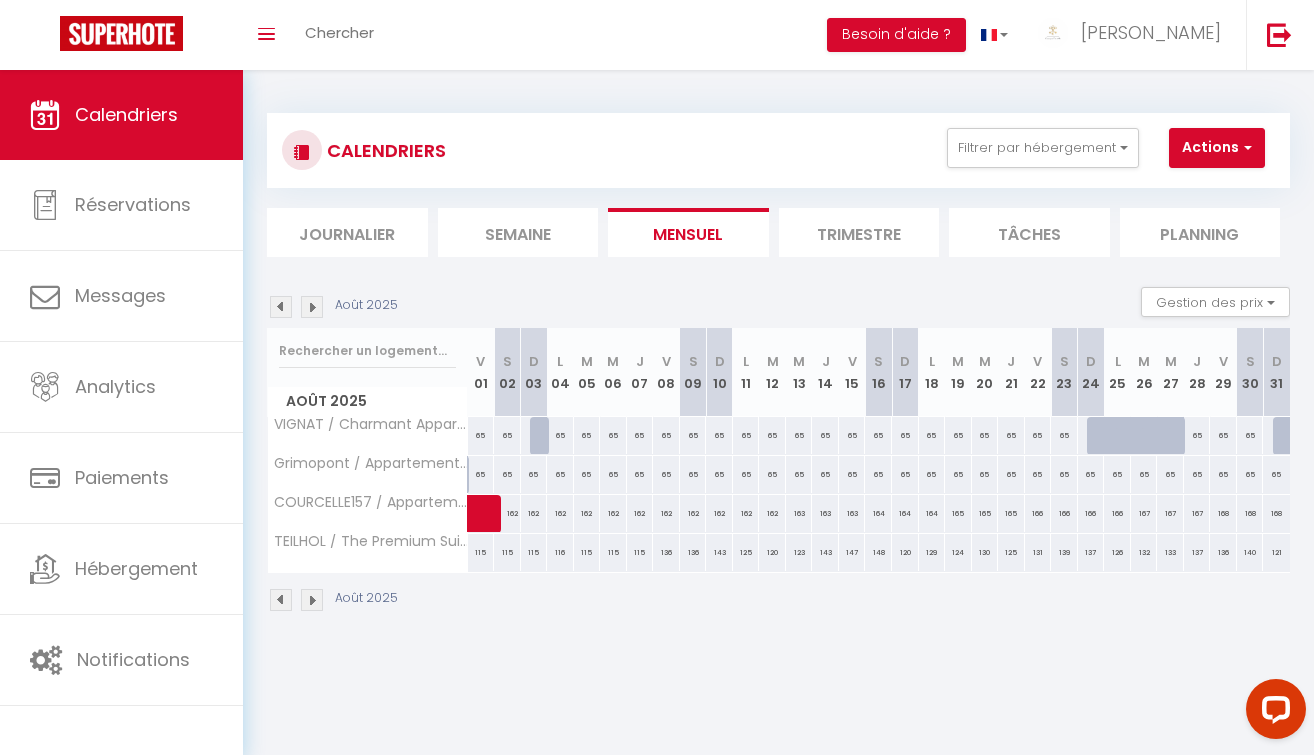 click at bounding box center (281, 600) 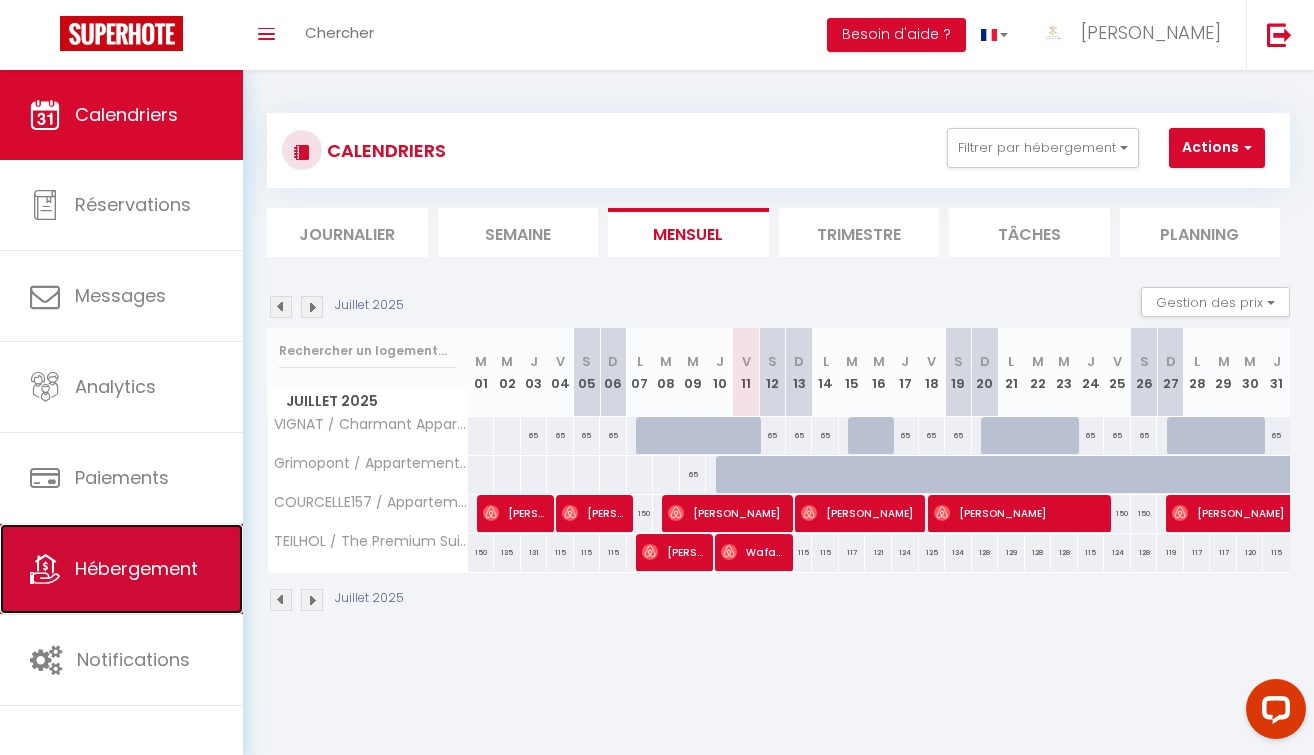 click on "Hébergement" at bounding box center (136, 568) 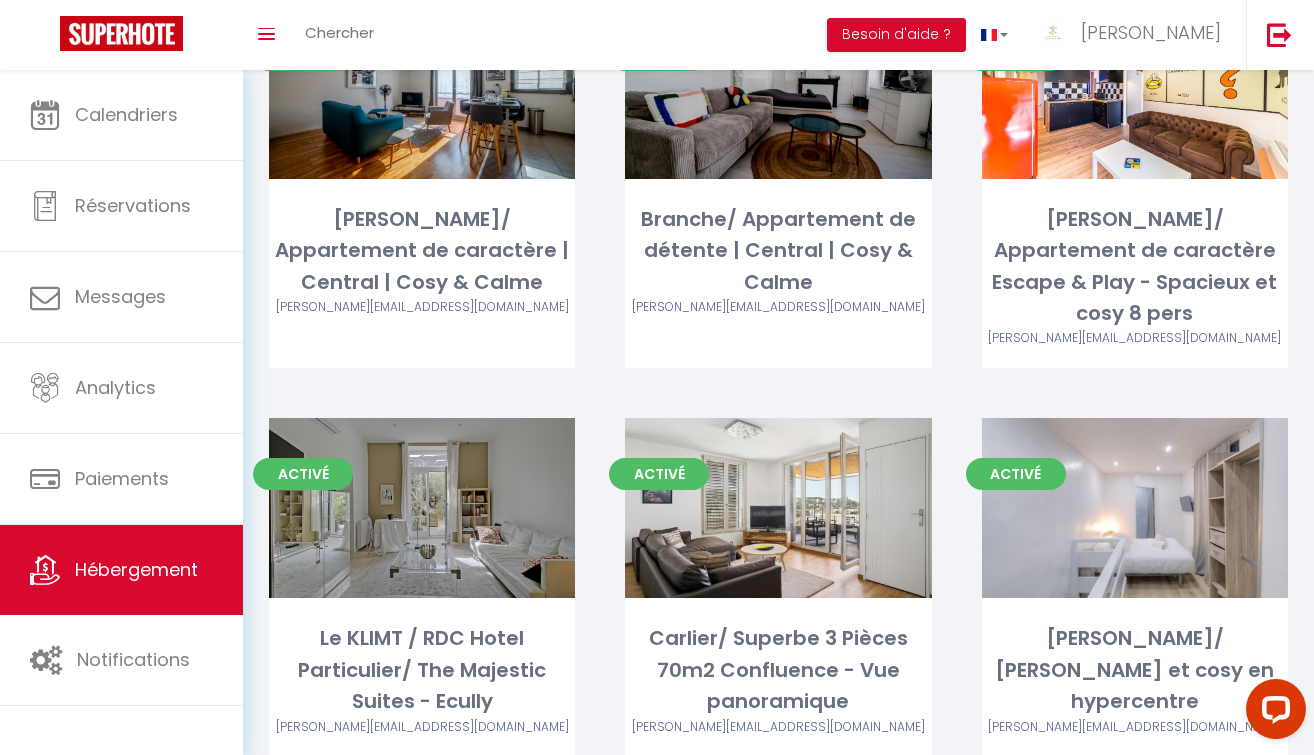 scroll, scrollTop: 7014, scrollLeft: 0, axis: vertical 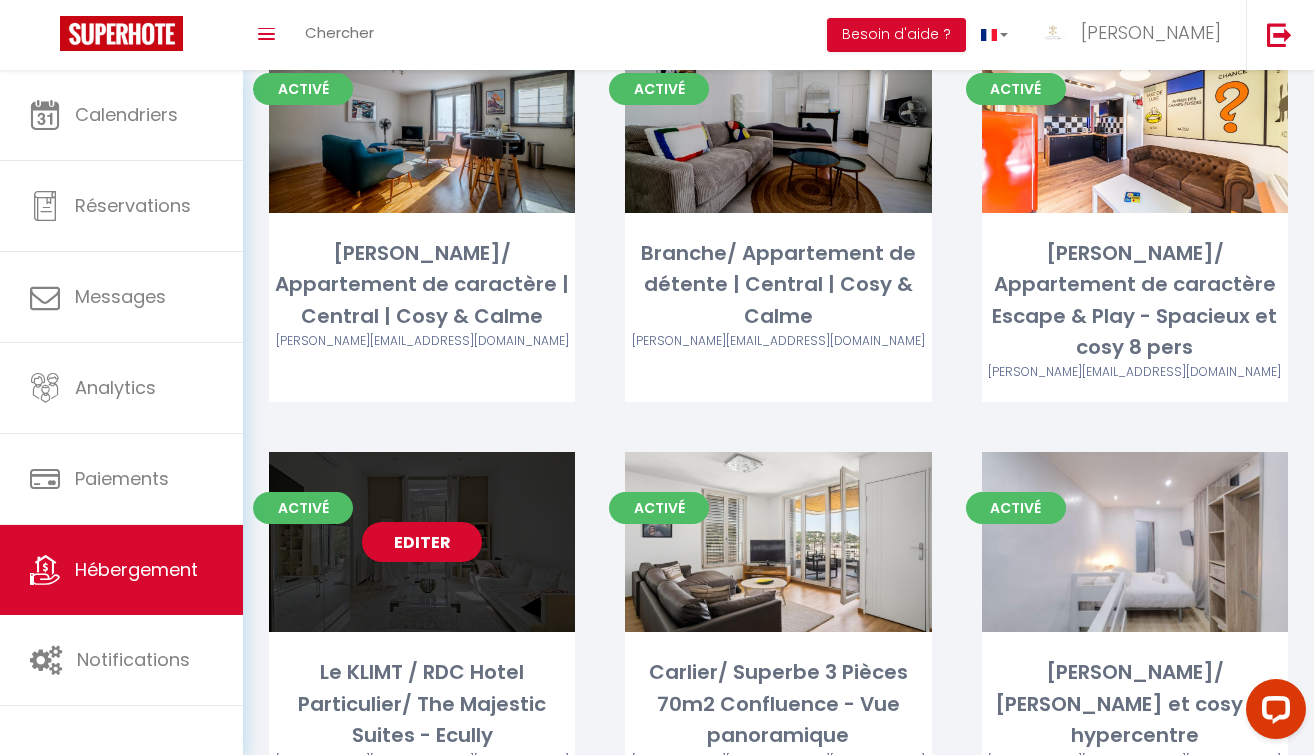 click on "Editer" at bounding box center [422, 542] 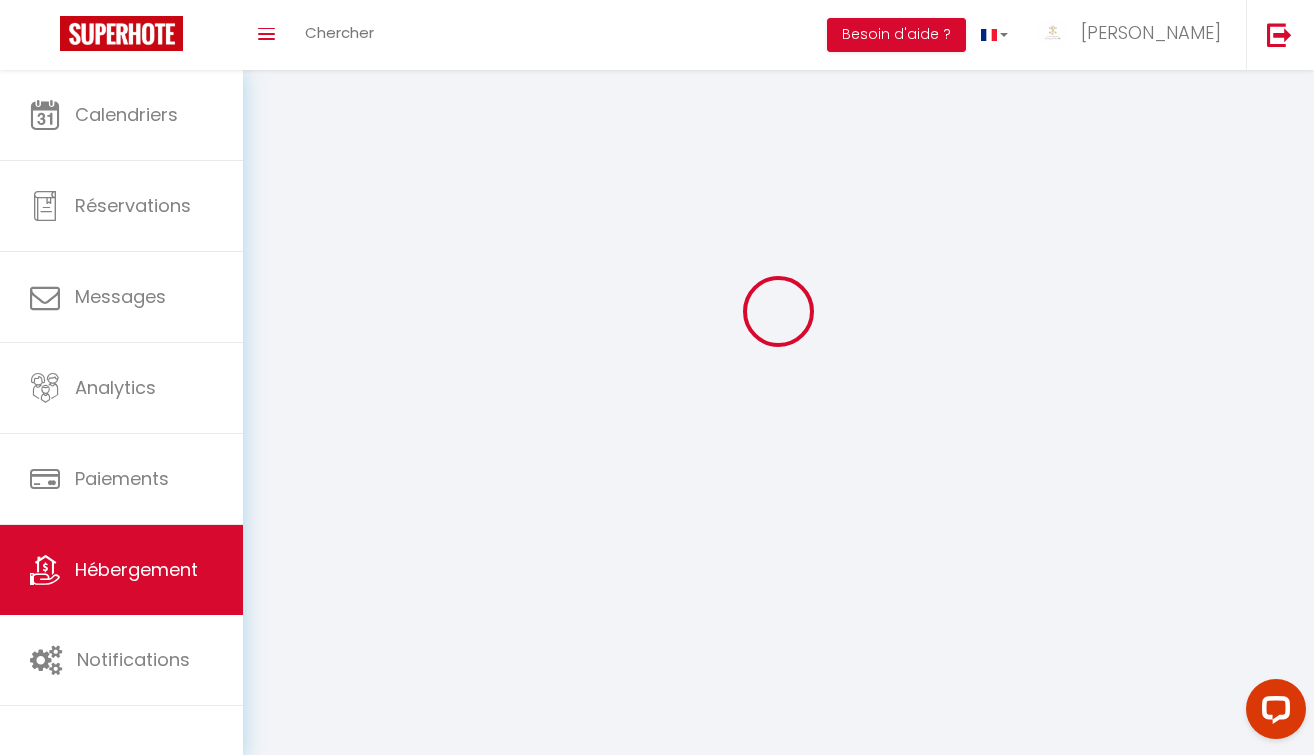 scroll, scrollTop: 0, scrollLeft: 0, axis: both 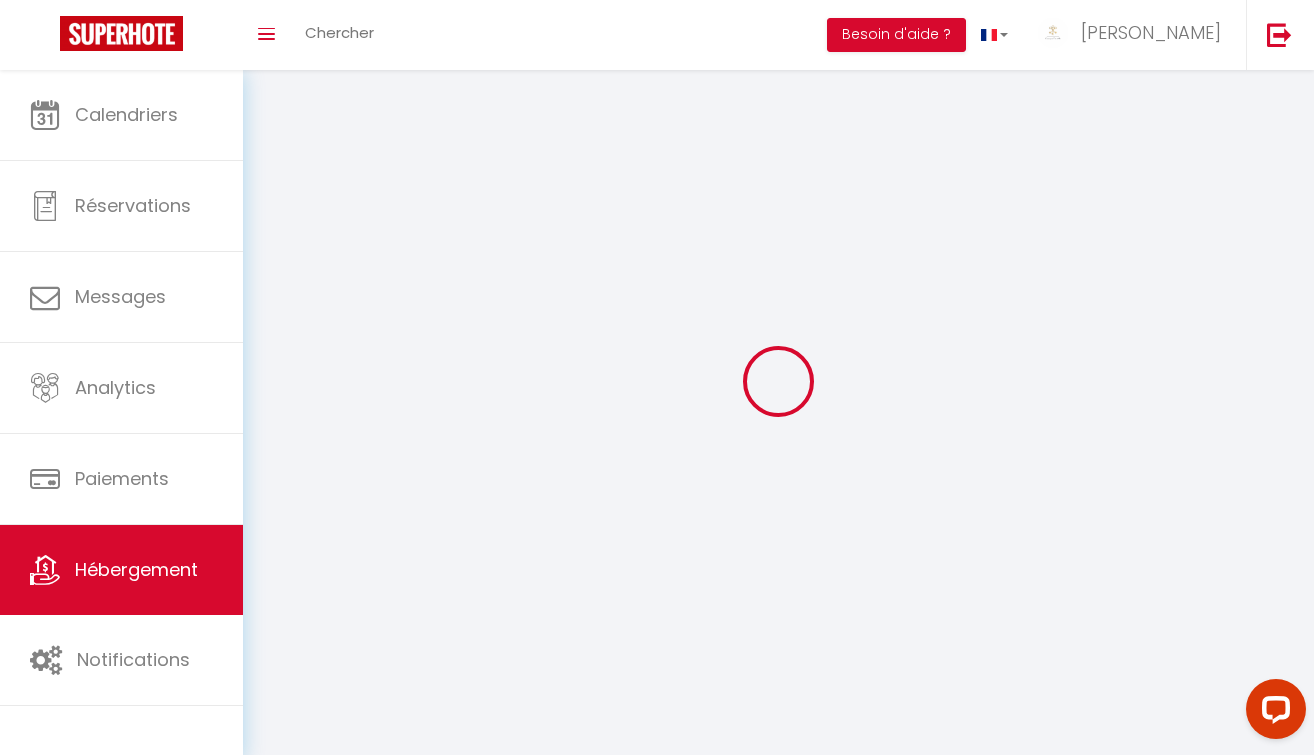 select 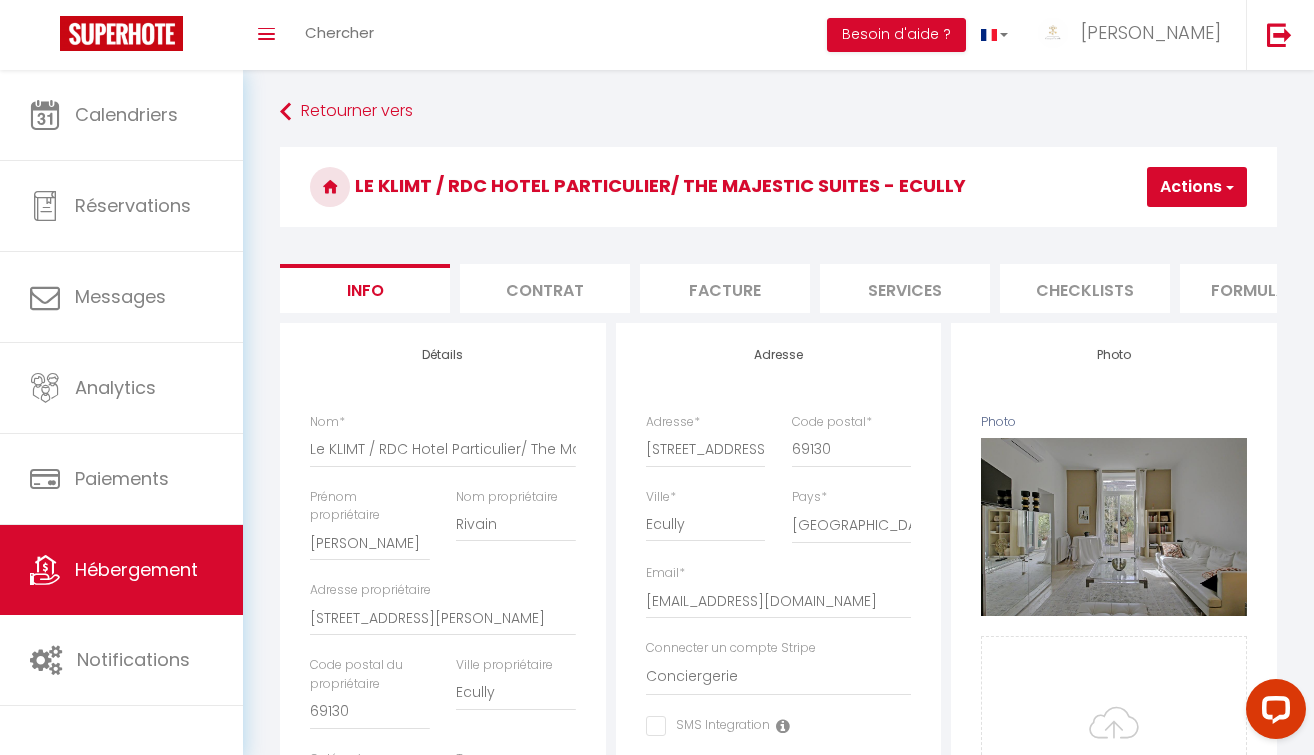 checkbox on "false" 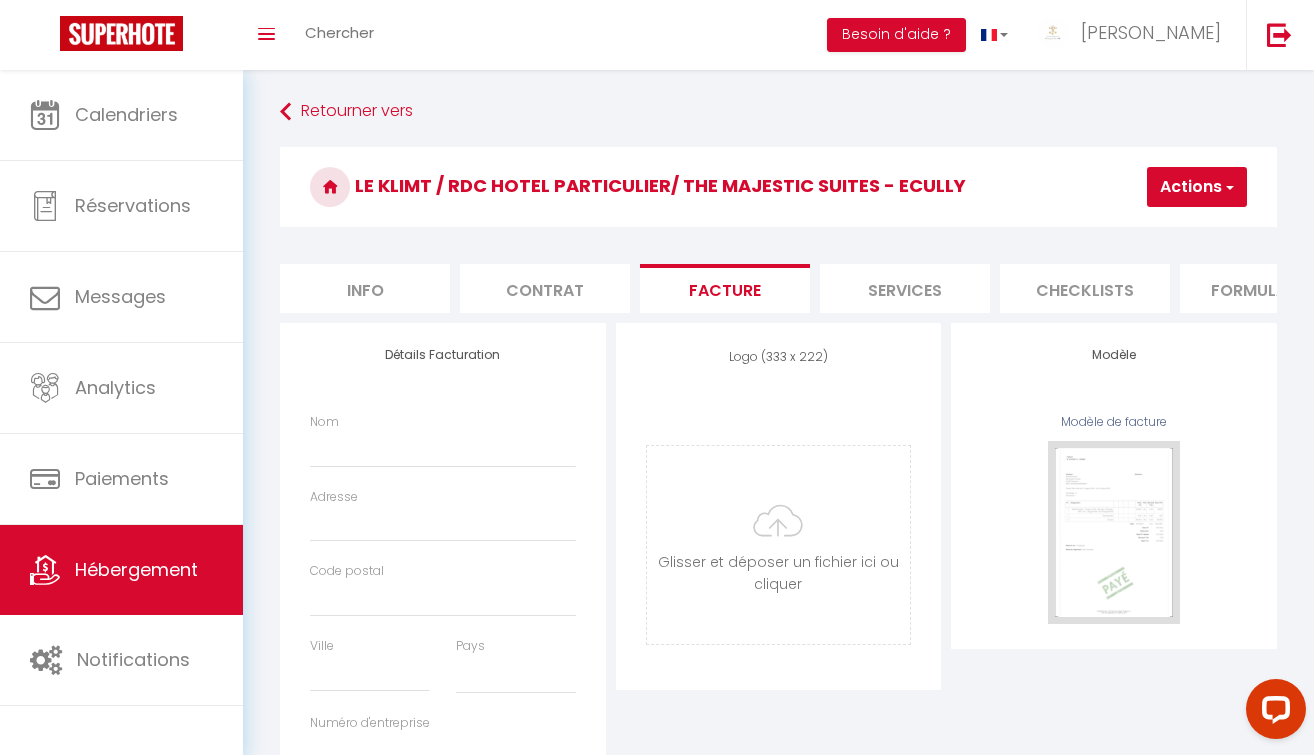 click on "Services" at bounding box center [905, 288] 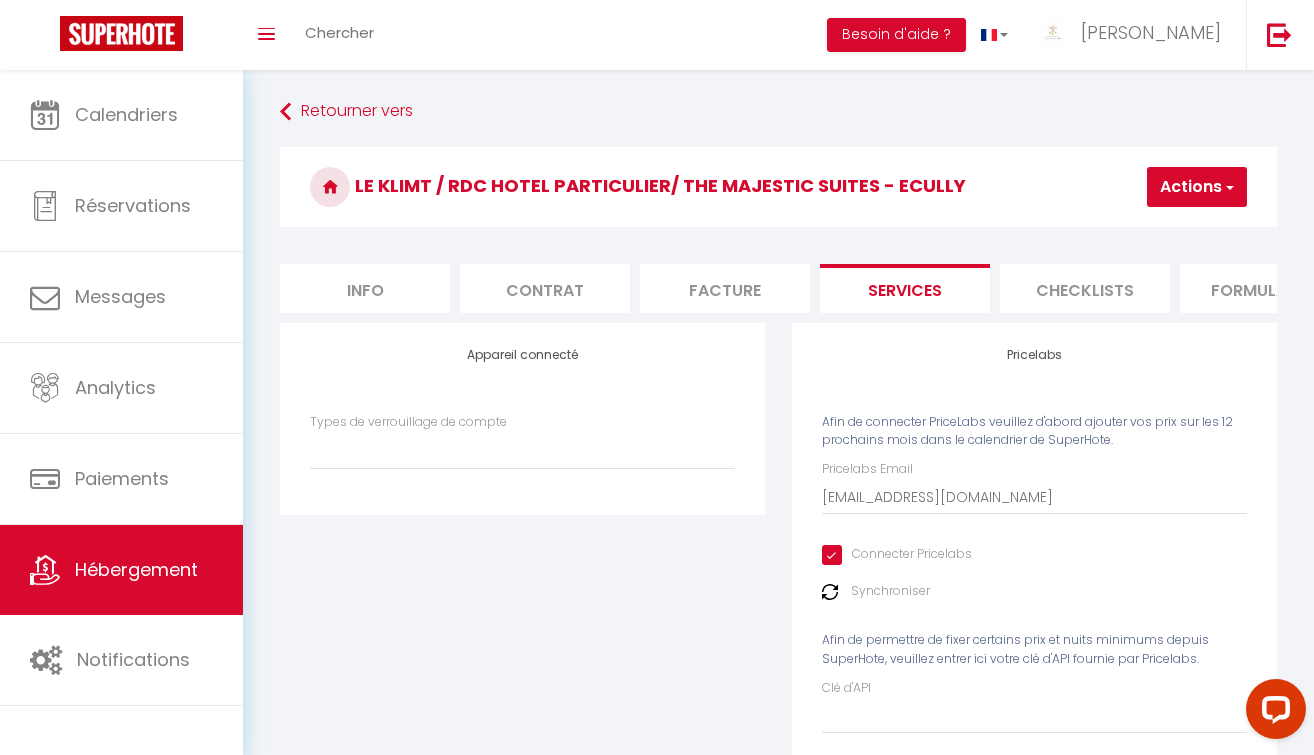 select 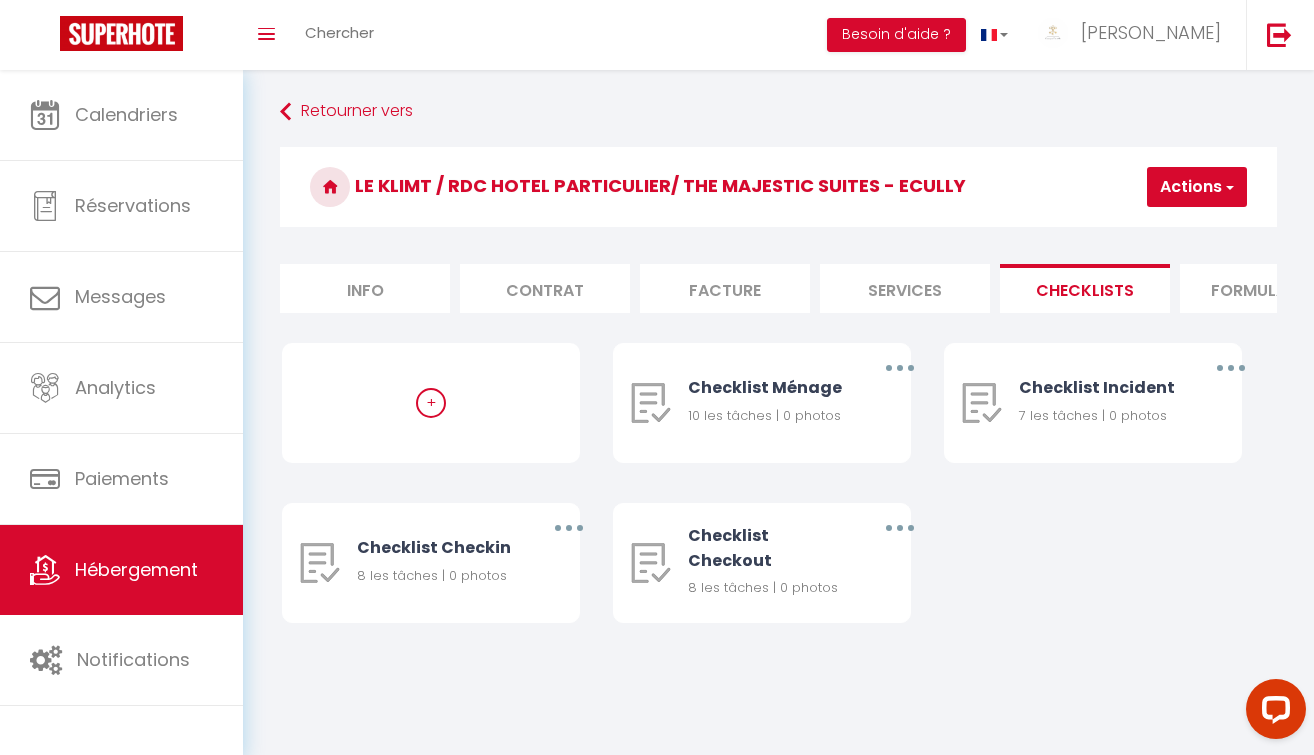 click on "Formulaires" at bounding box center [1265, 288] 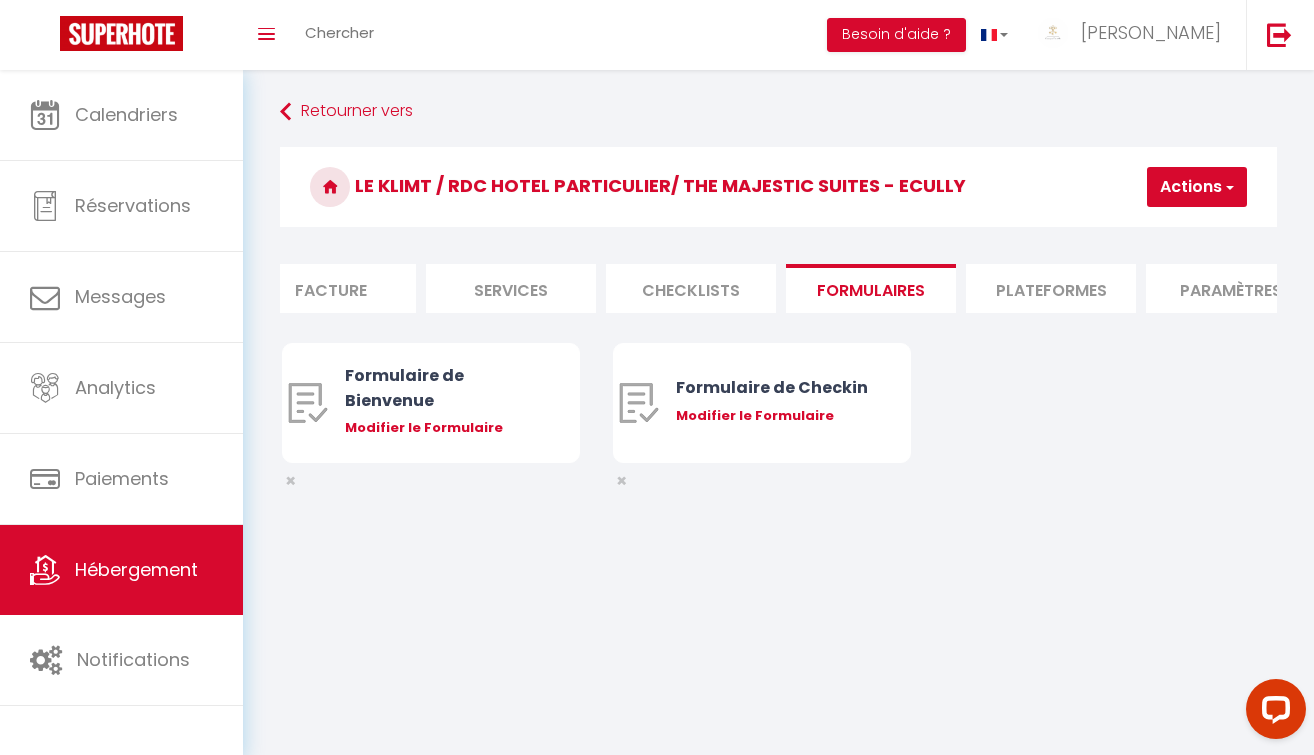 scroll, scrollTop: 0, scrollLeft: 444, axis: horizontal 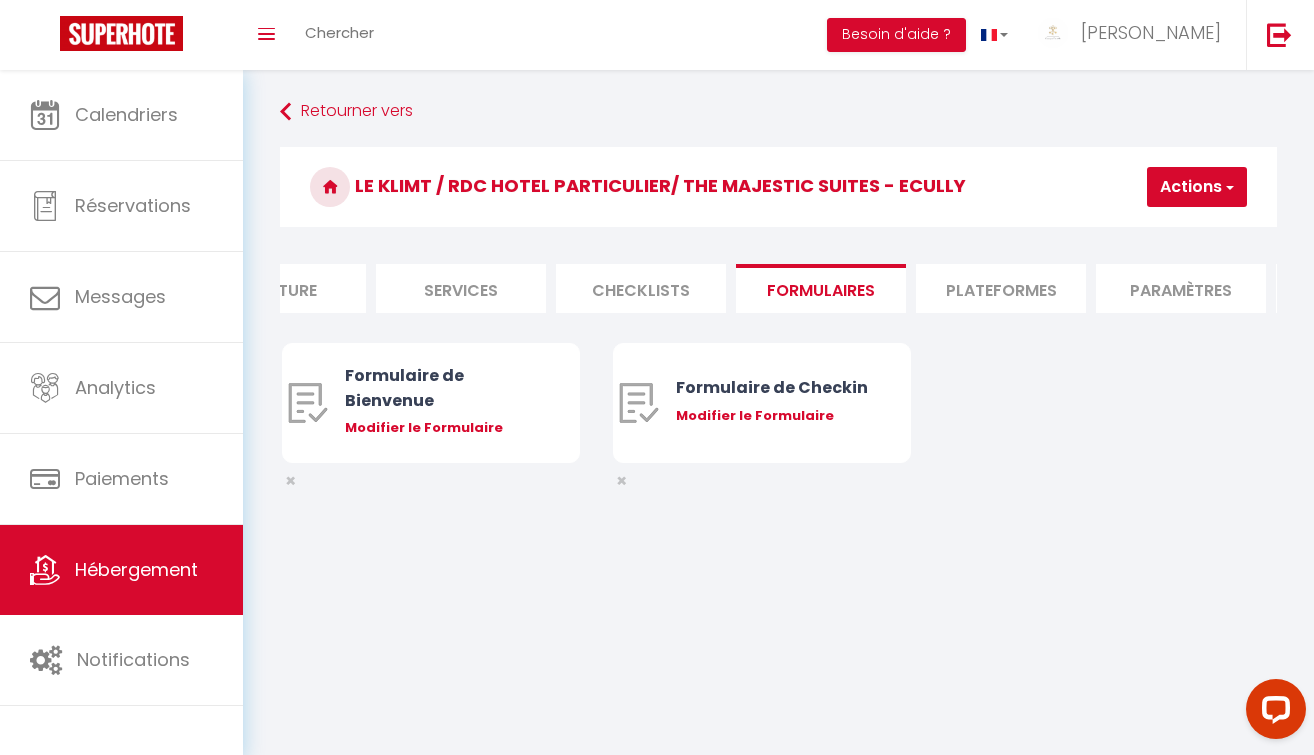 click on "Plateformes" at bounding box center [1001, 288] 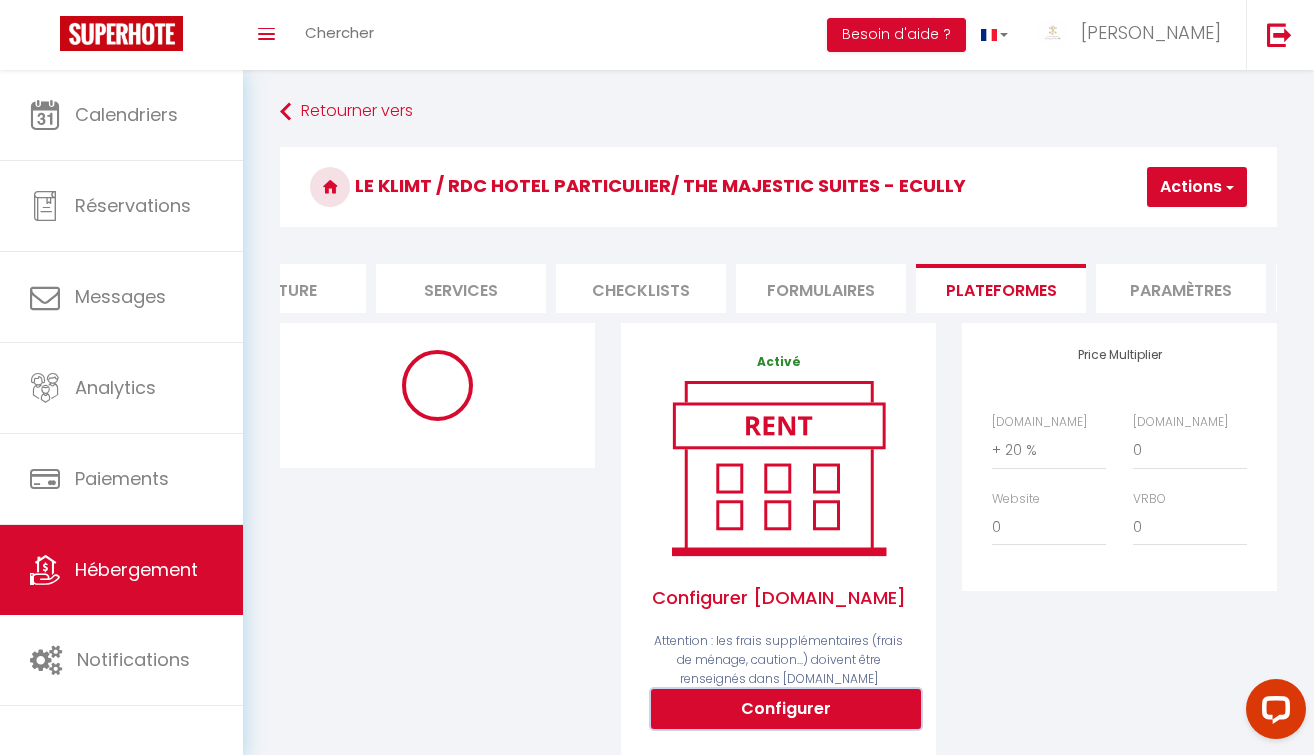 click on "Configurer" at bounding box center [786, 709] 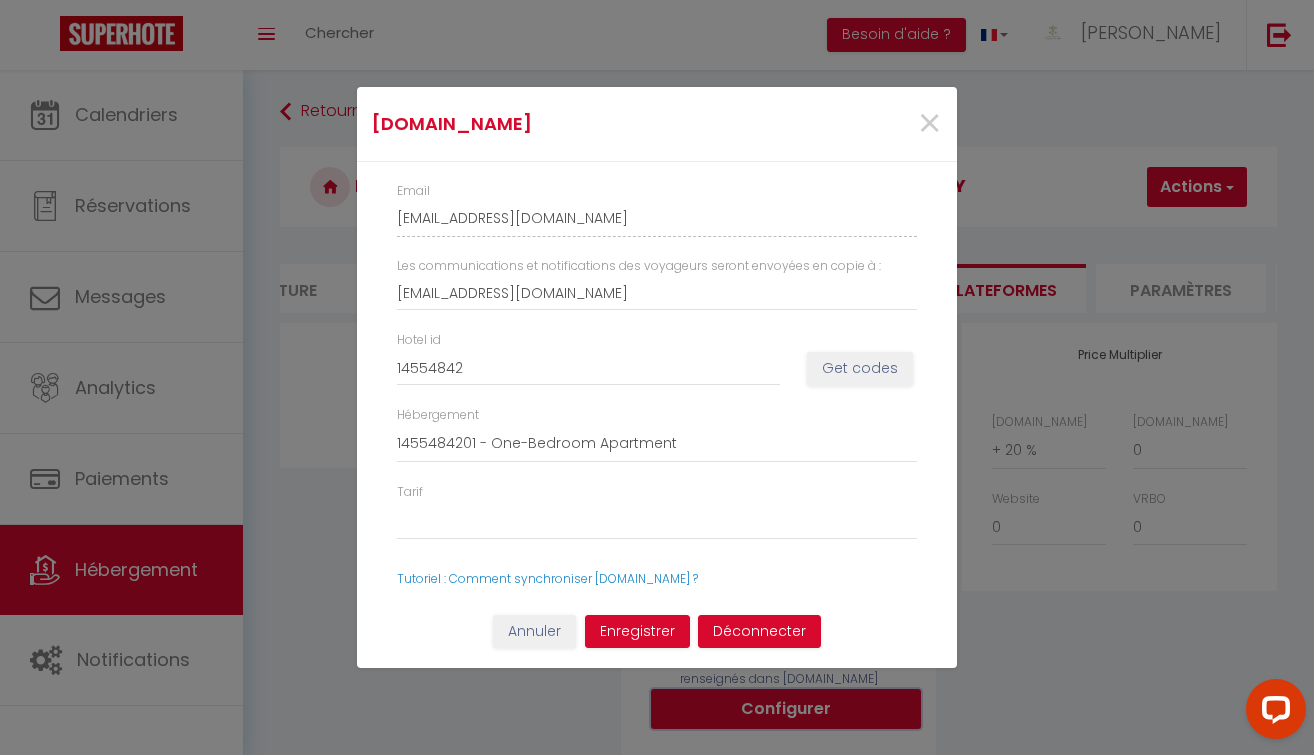 select 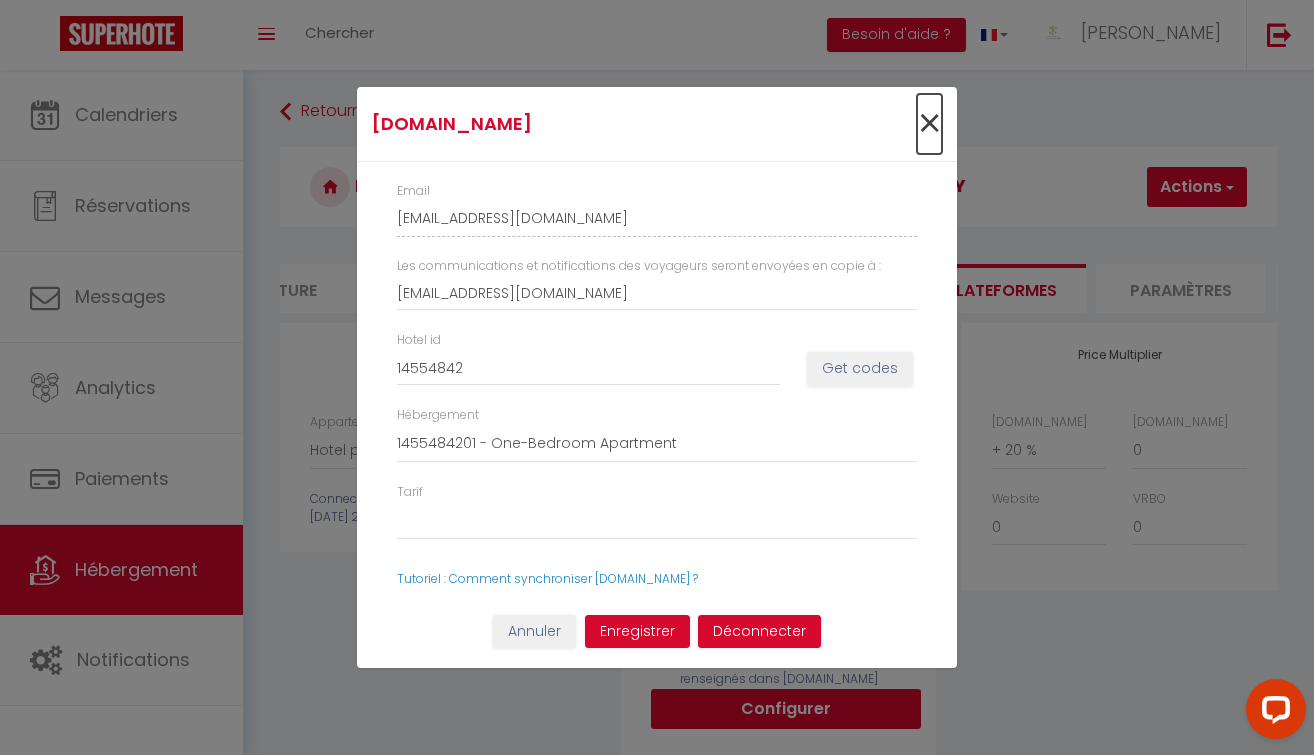 click on "×" at bounding box center (929, 124) 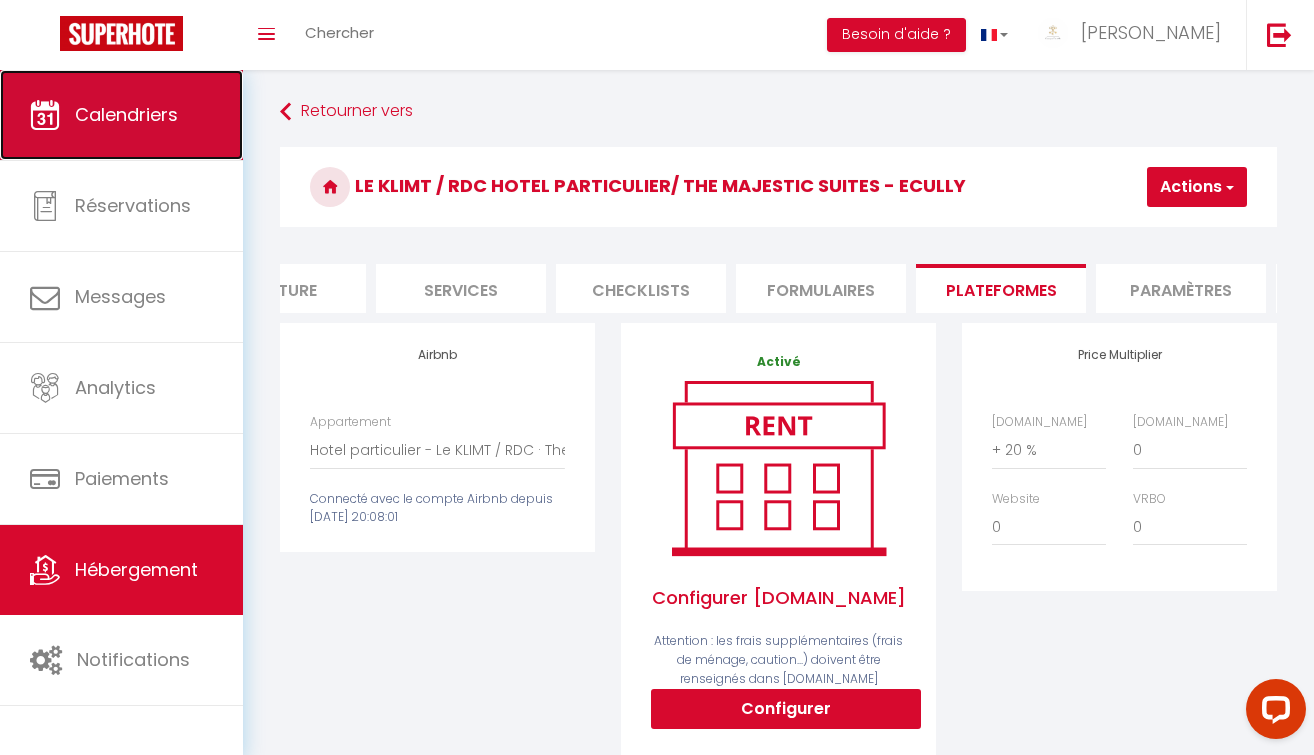 click on "Calendriers" at bounding box center (121, 115) 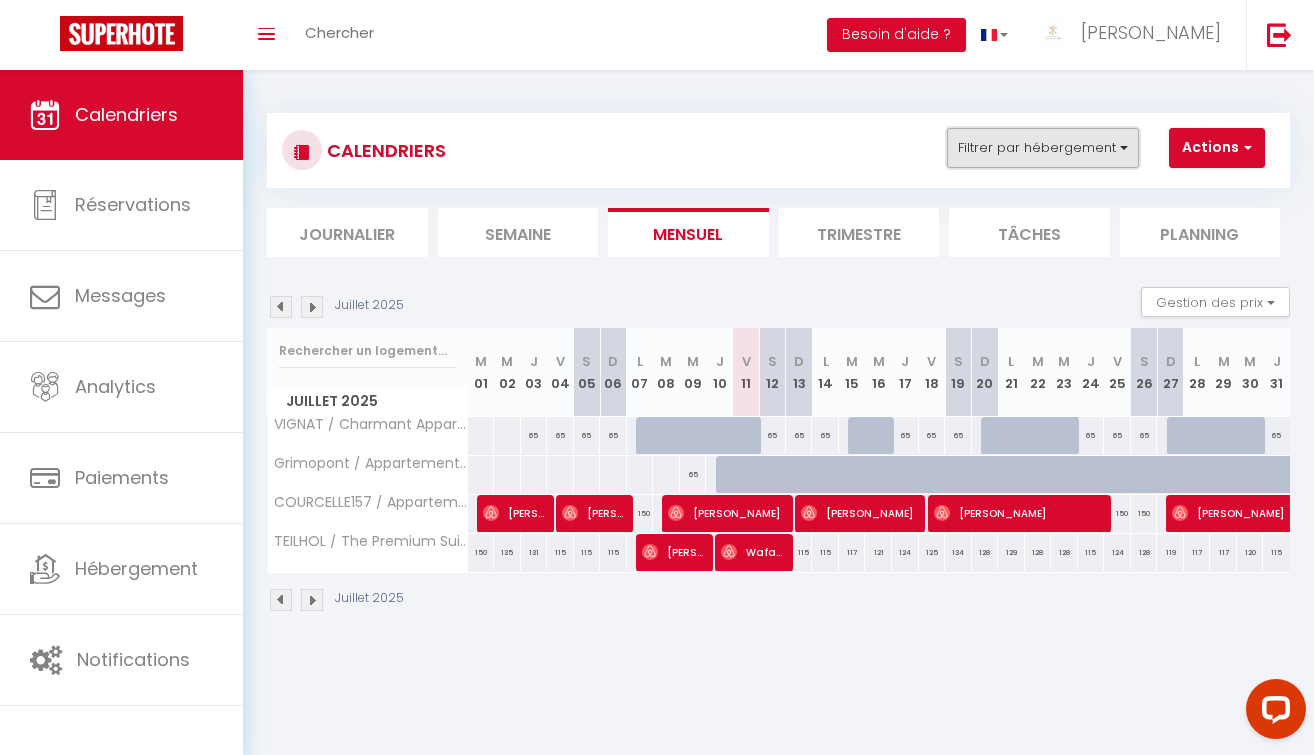click on "Filtrer par hébergement" at bounding box center (1043, 148) 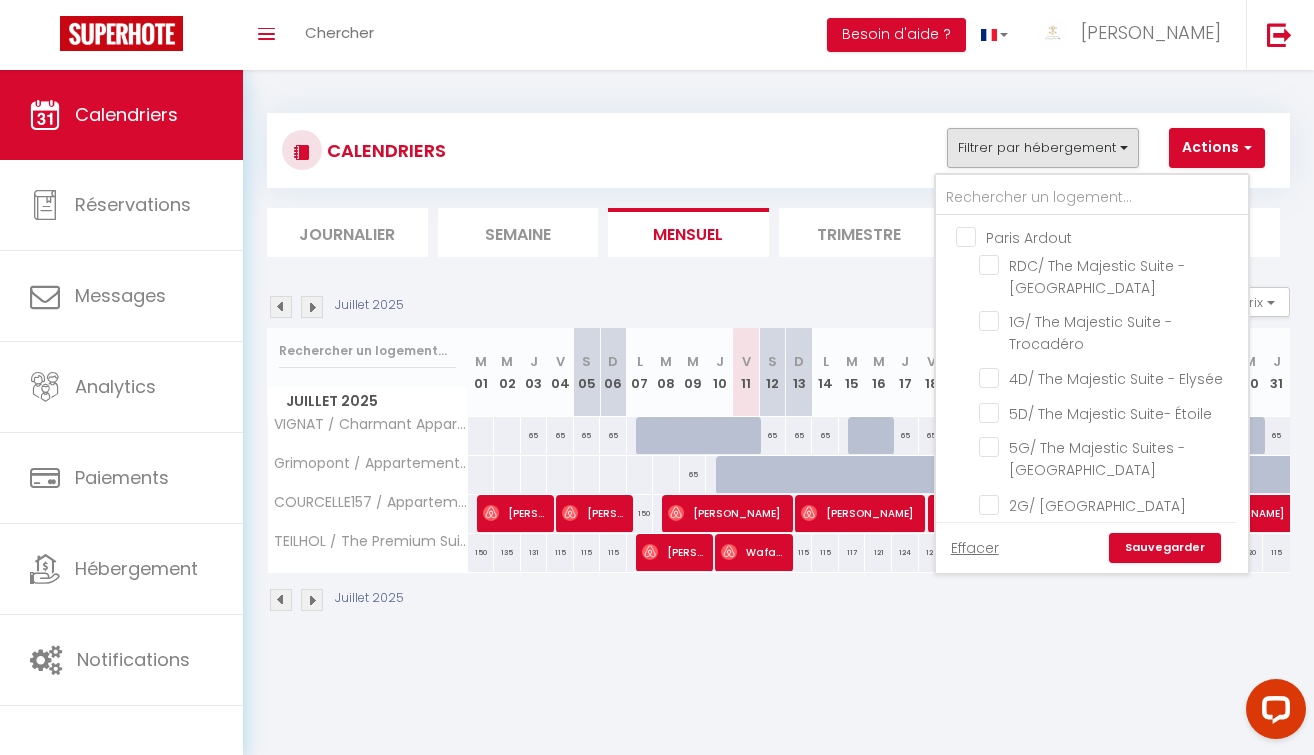 click at bounding box center [1092, 195] 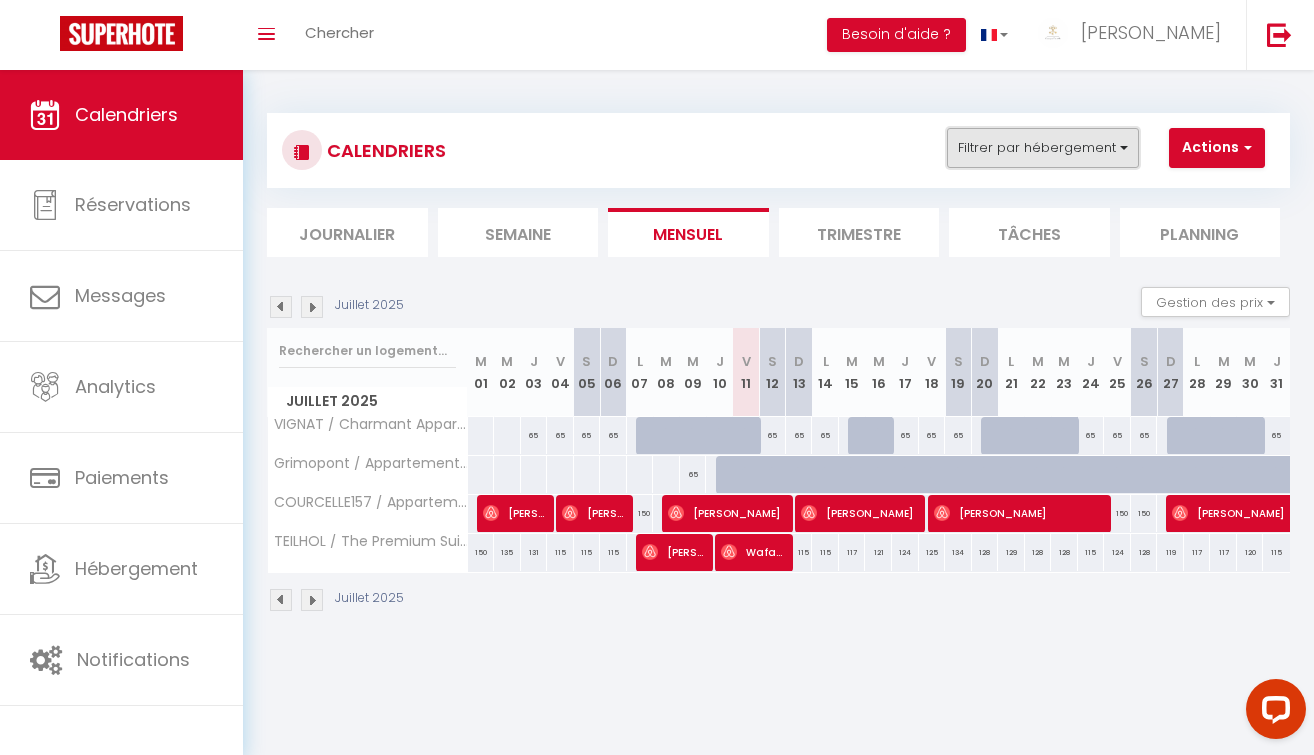 click on "Filtrer par hébergement" at bounding box center (1043, 148) 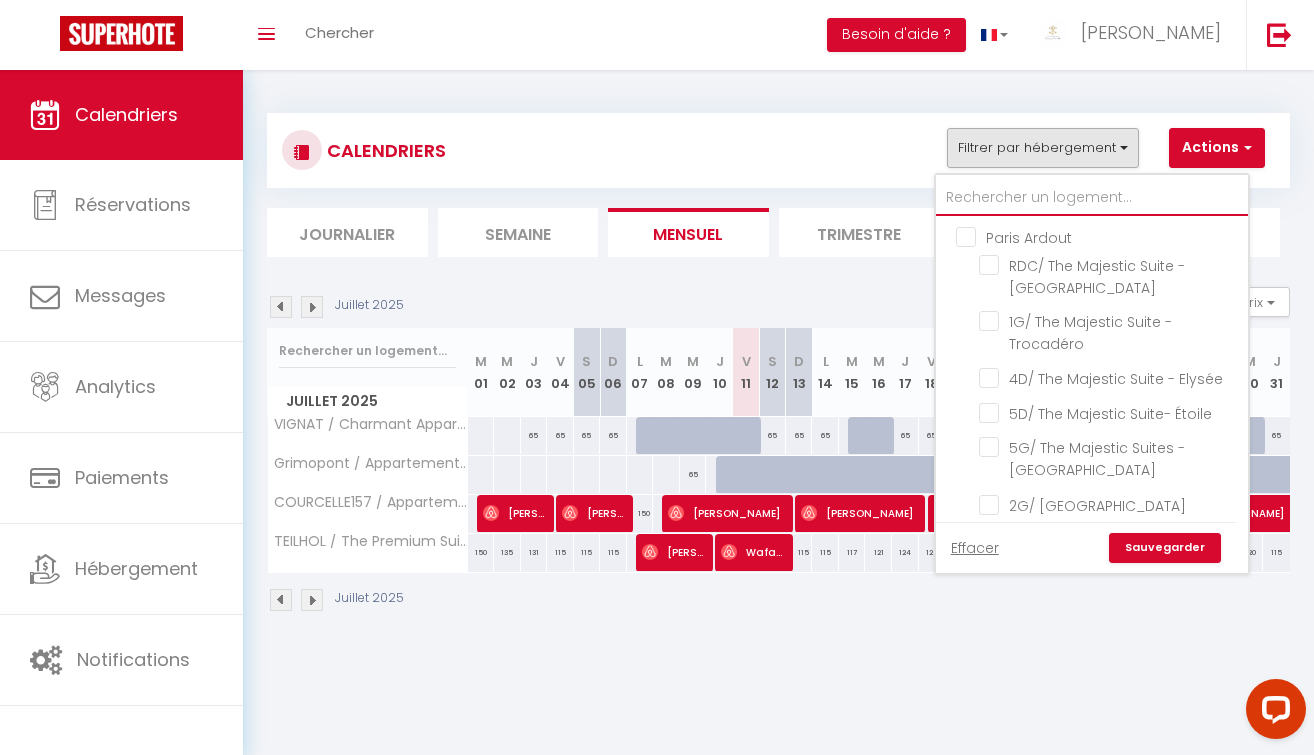 click at bounding box center (1092, 198) 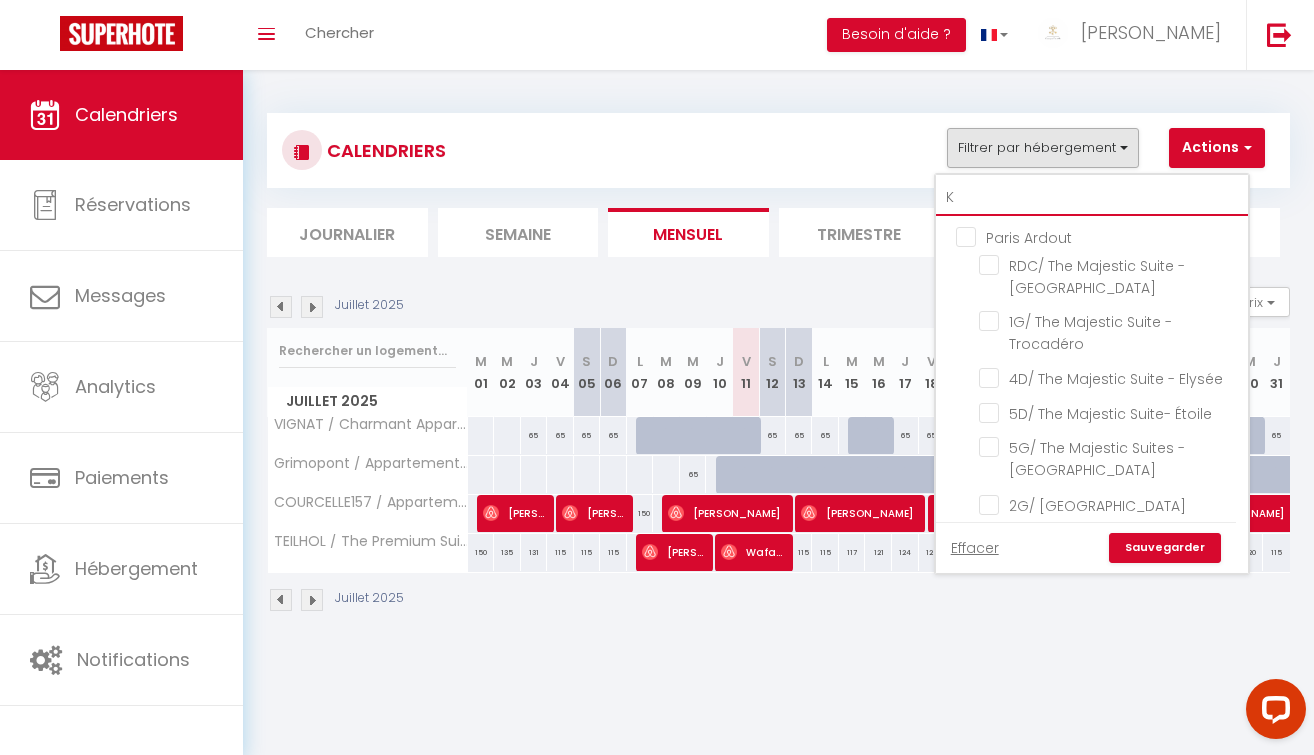 checkbox on "false" 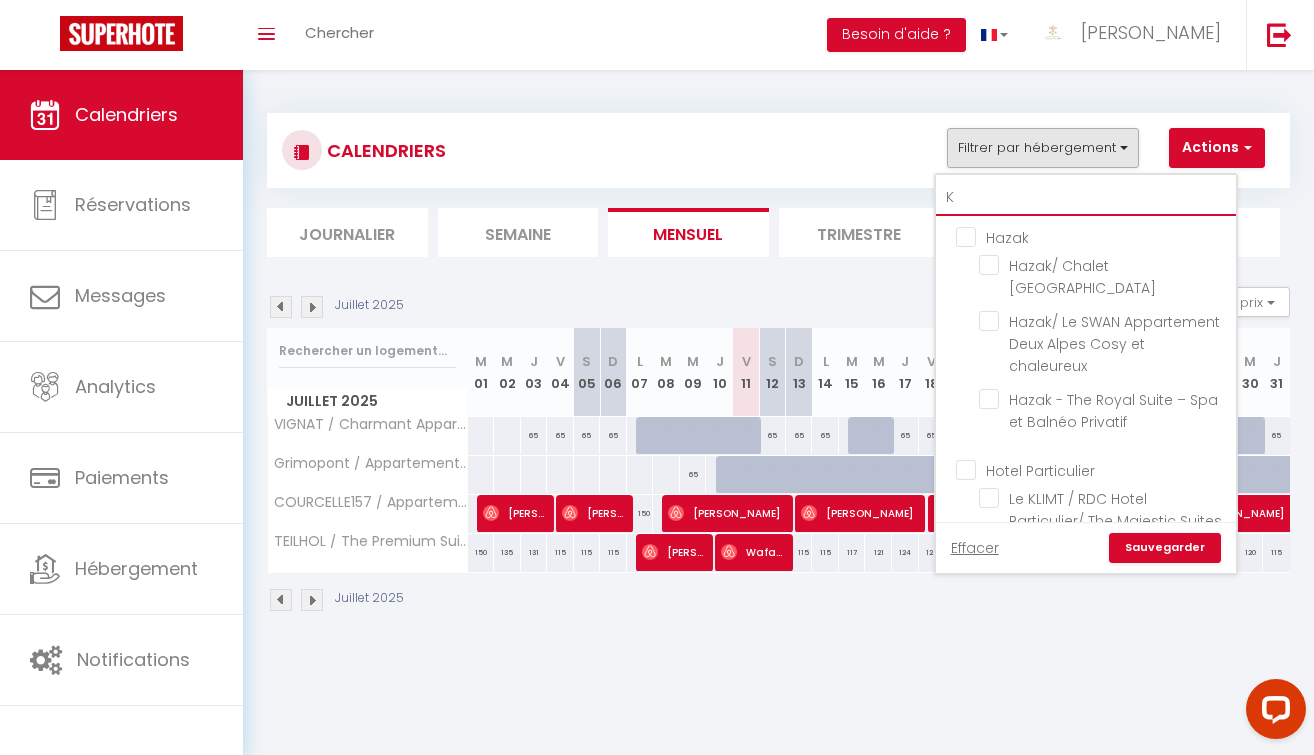 type on "KL" 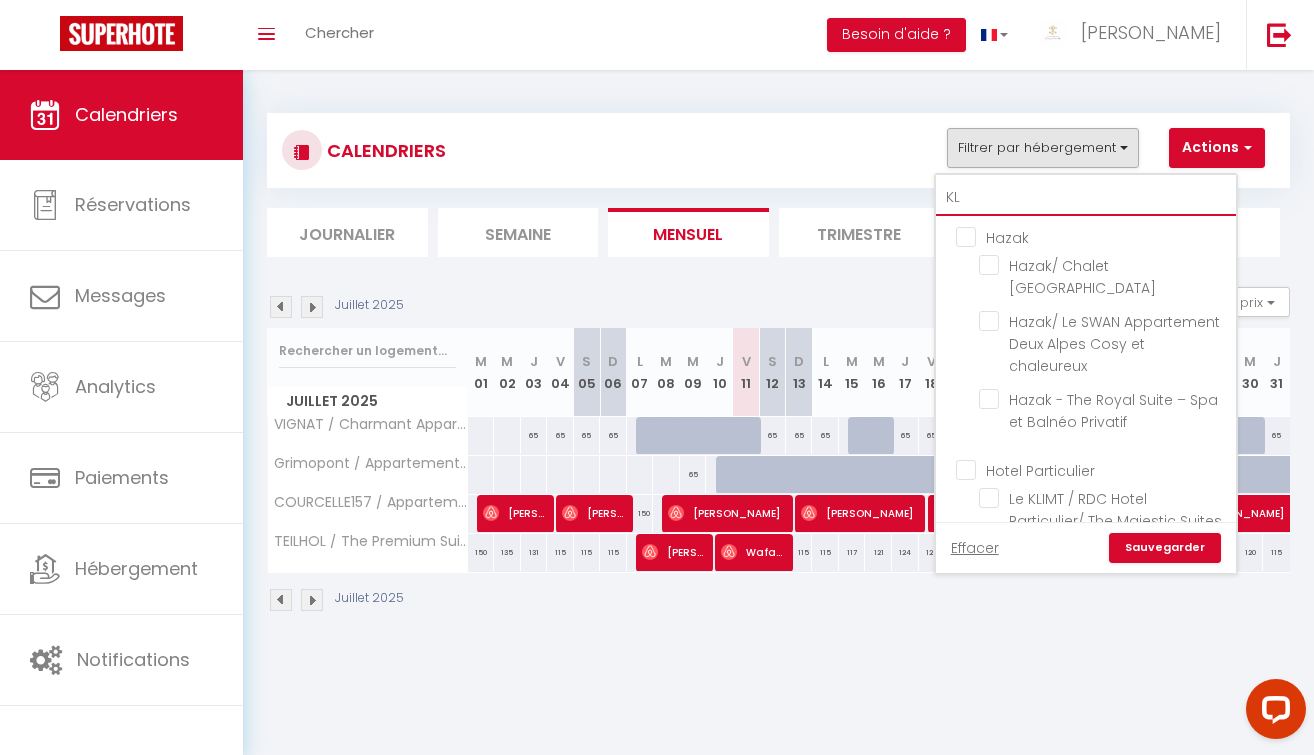 checkbox on "false" 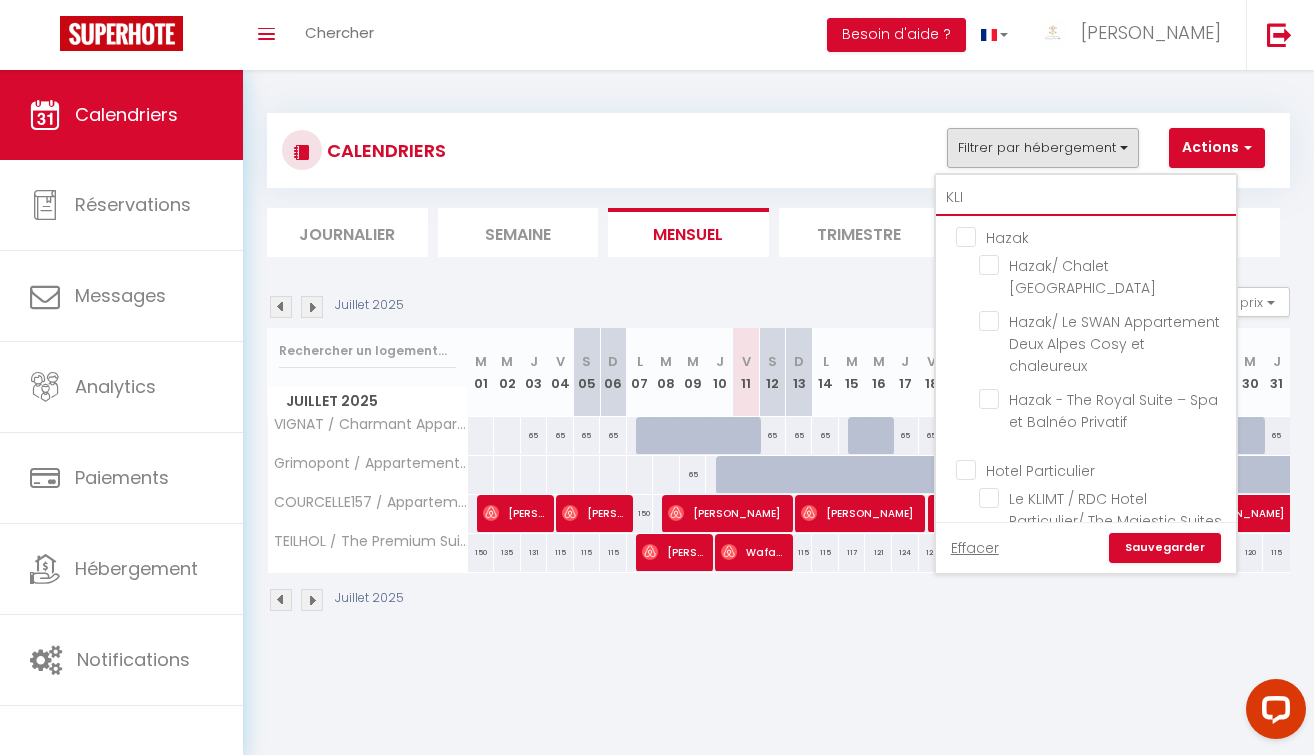 checkbox on "false" 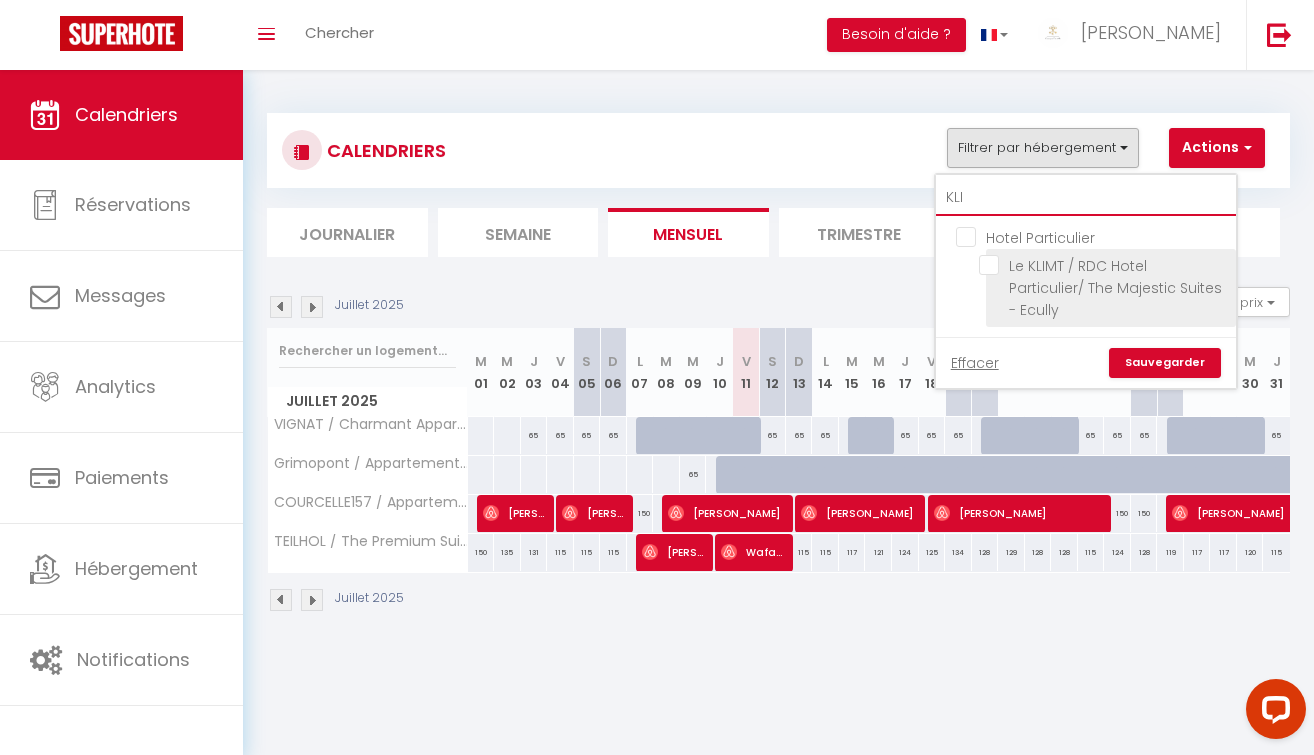 type on "KLI" 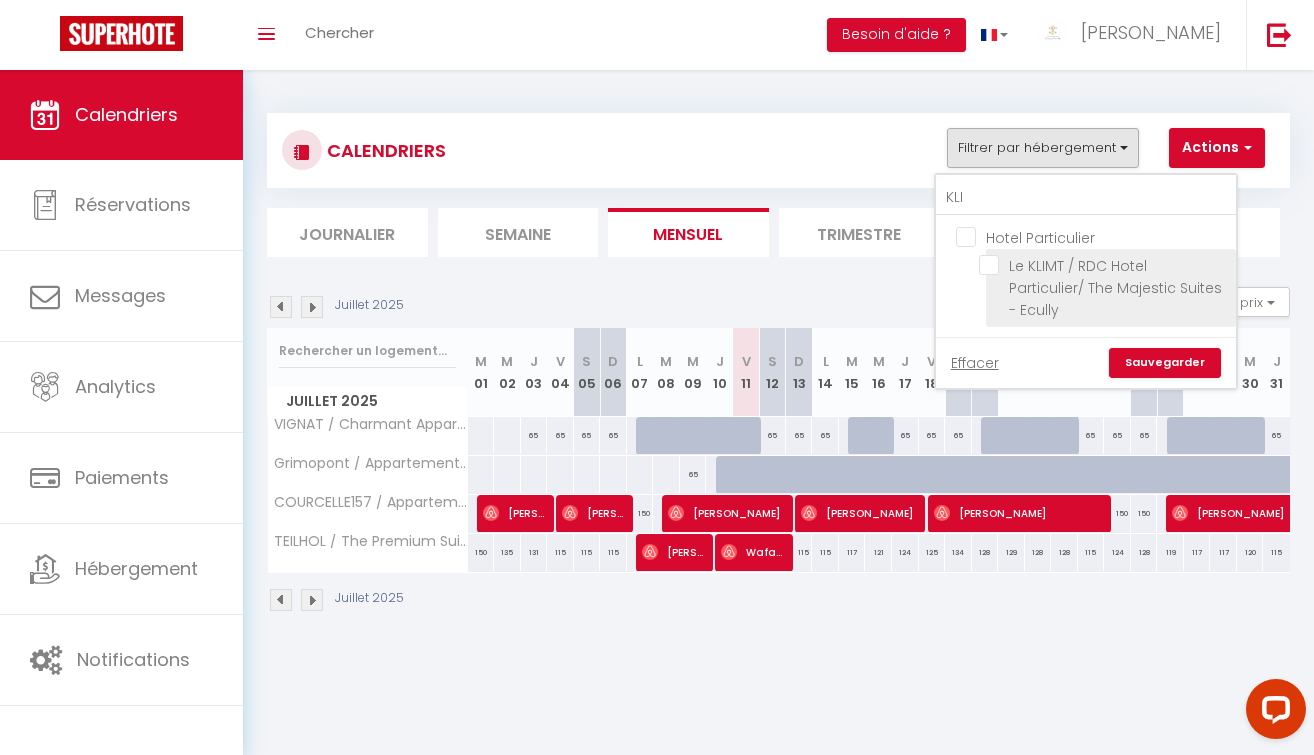 click on "Le KLIMT / RDC Hotel Particulier/ The Majestic Suites - Ecully" at bounding box center (1104, 265) 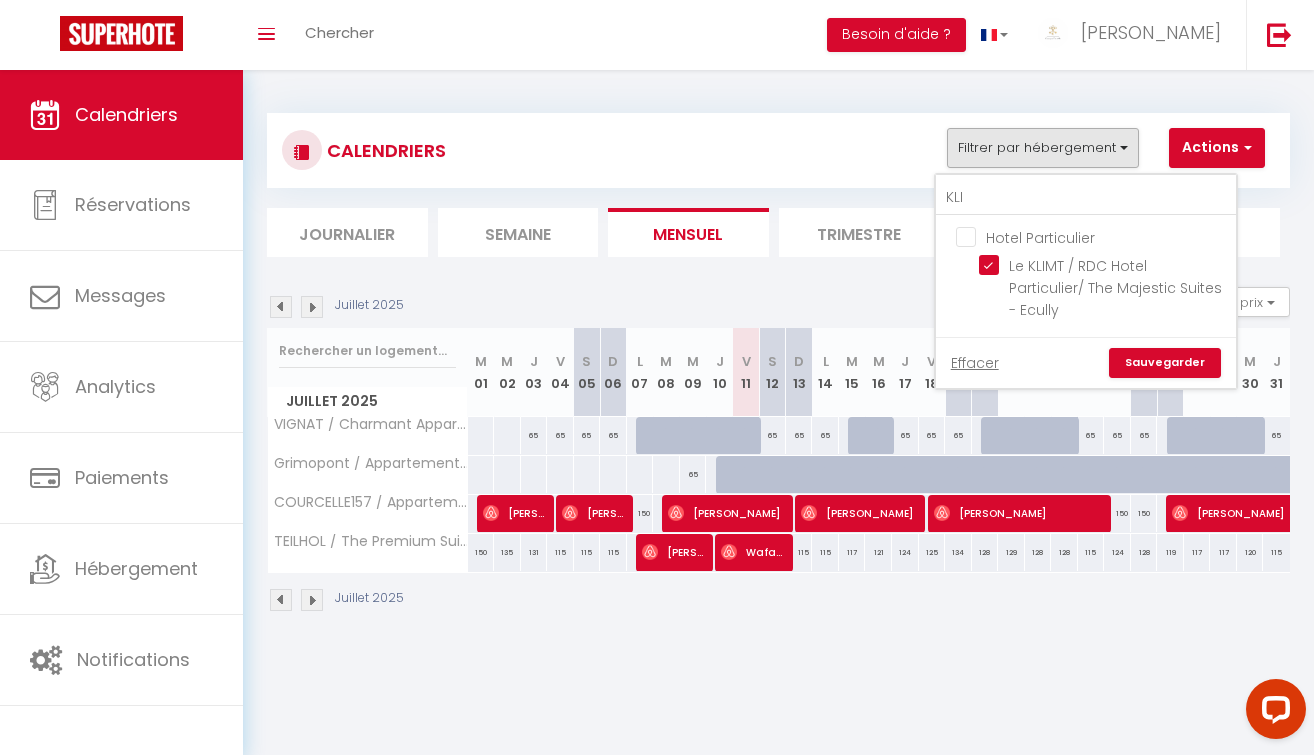 click on "Sauvegarder" at bounding box center (1165, 363) 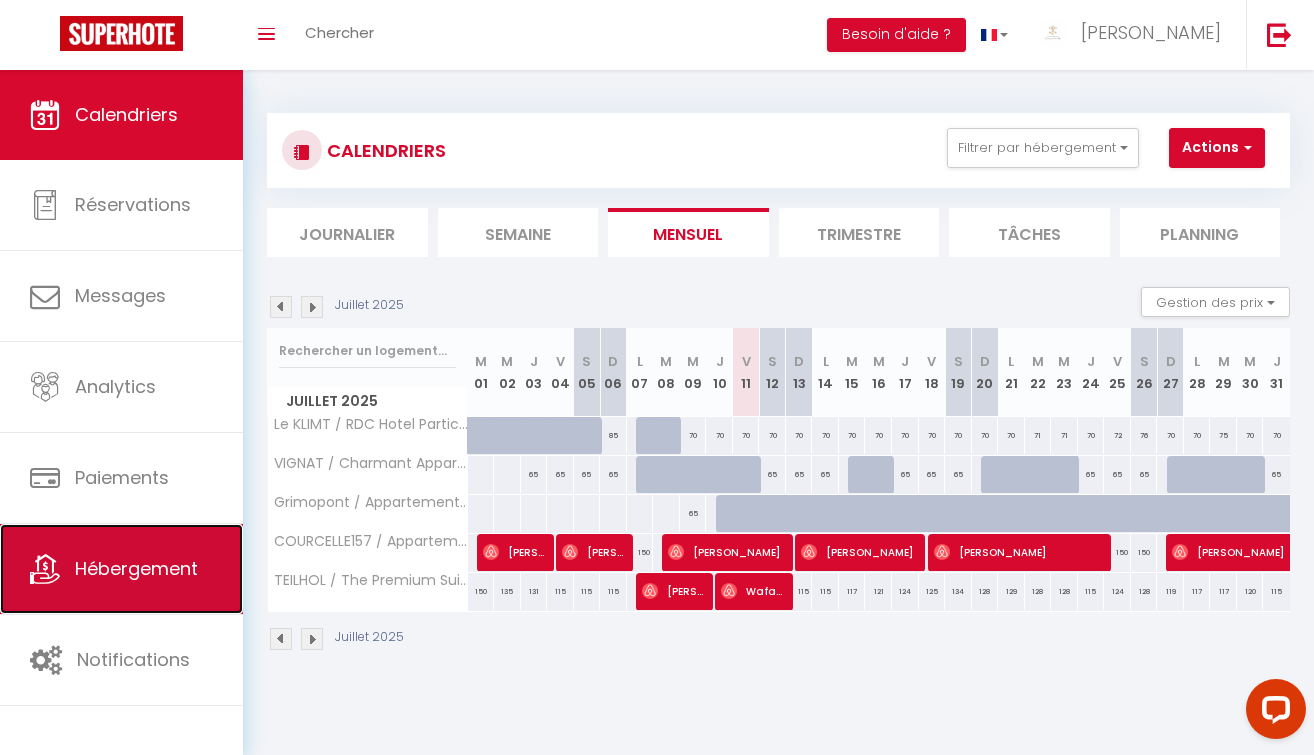click on "Hébergement" at bounding box center (121, 569) 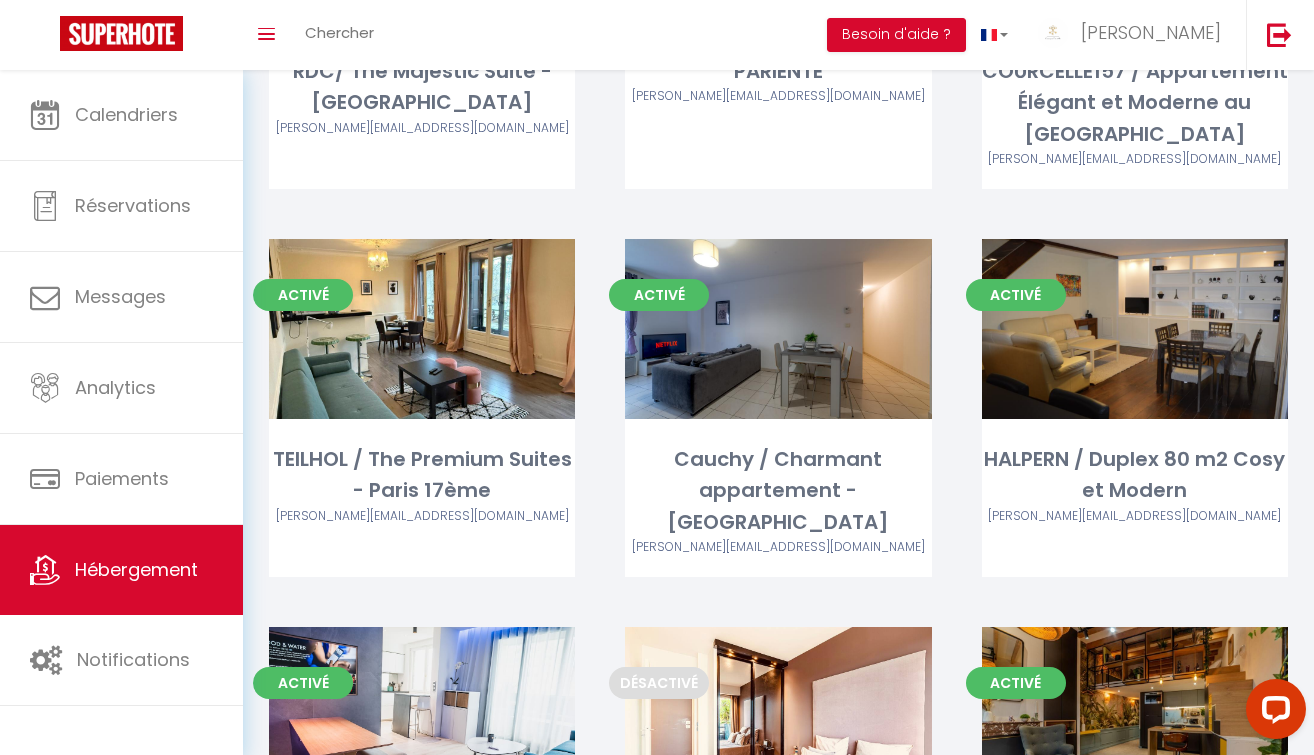 scroll, scrollTop: 0, scrollLeft: 0, axis: both 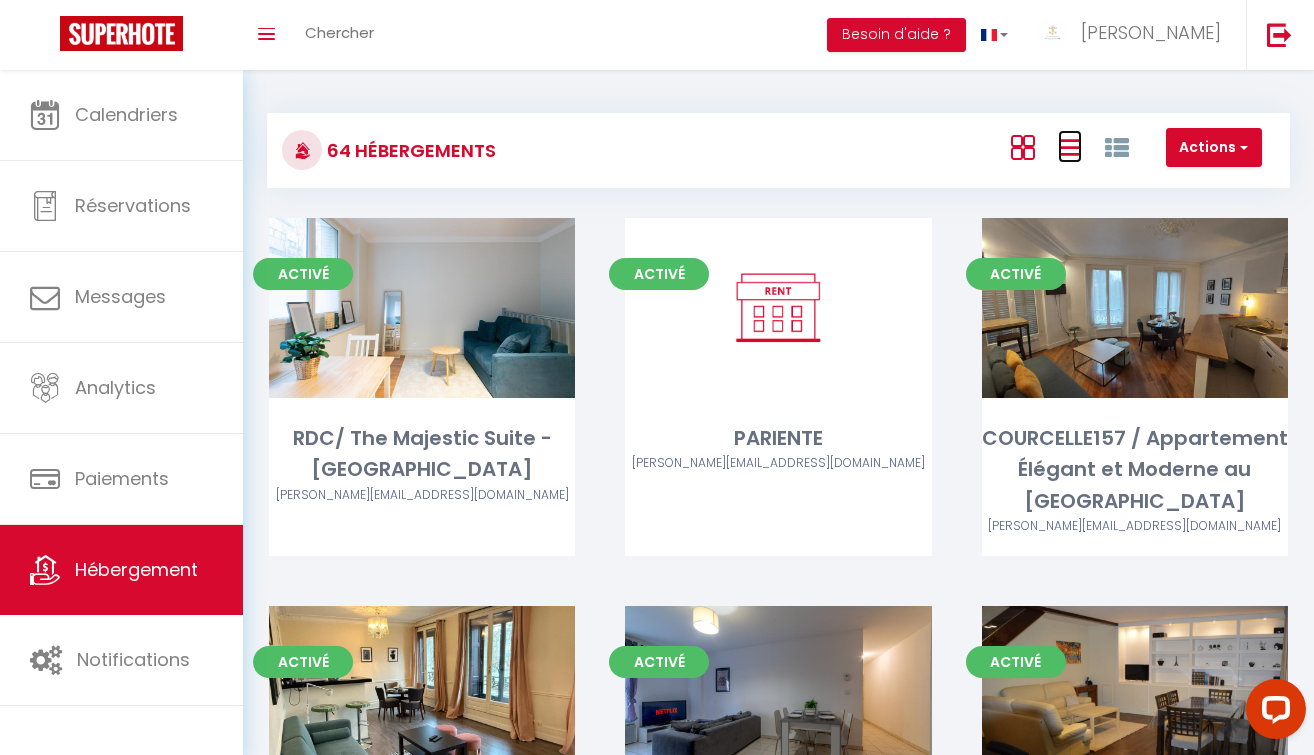 click at bounding box center (1070, 147) 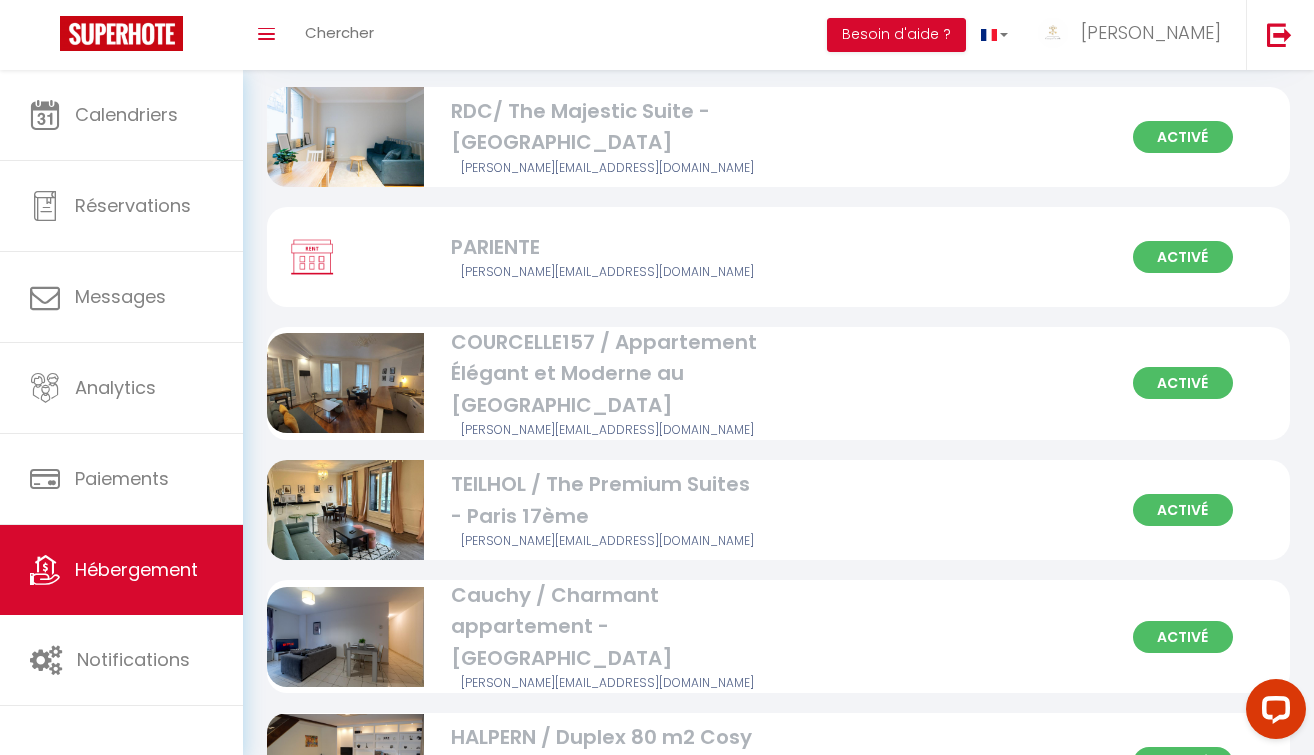 scroll, scrollTop: 0, scrollLeft: 0, axis: both 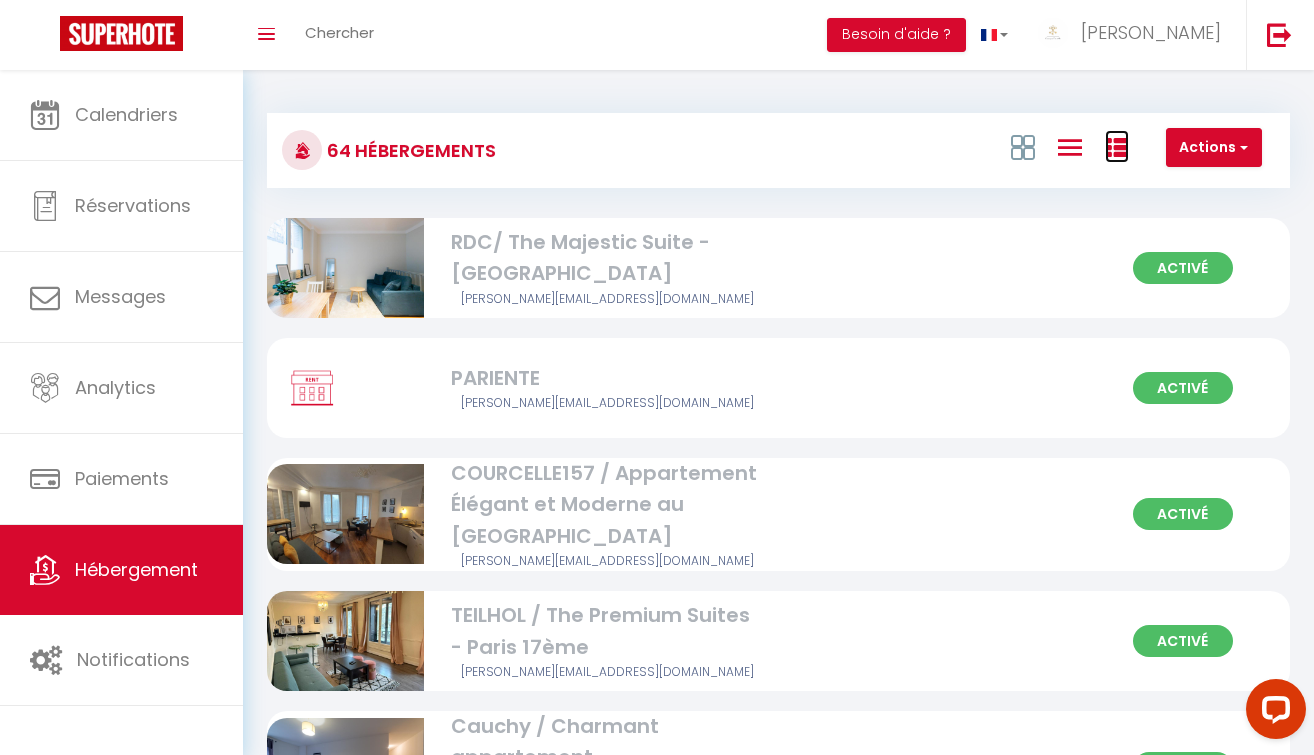 click at bounding box center (1117, 148) 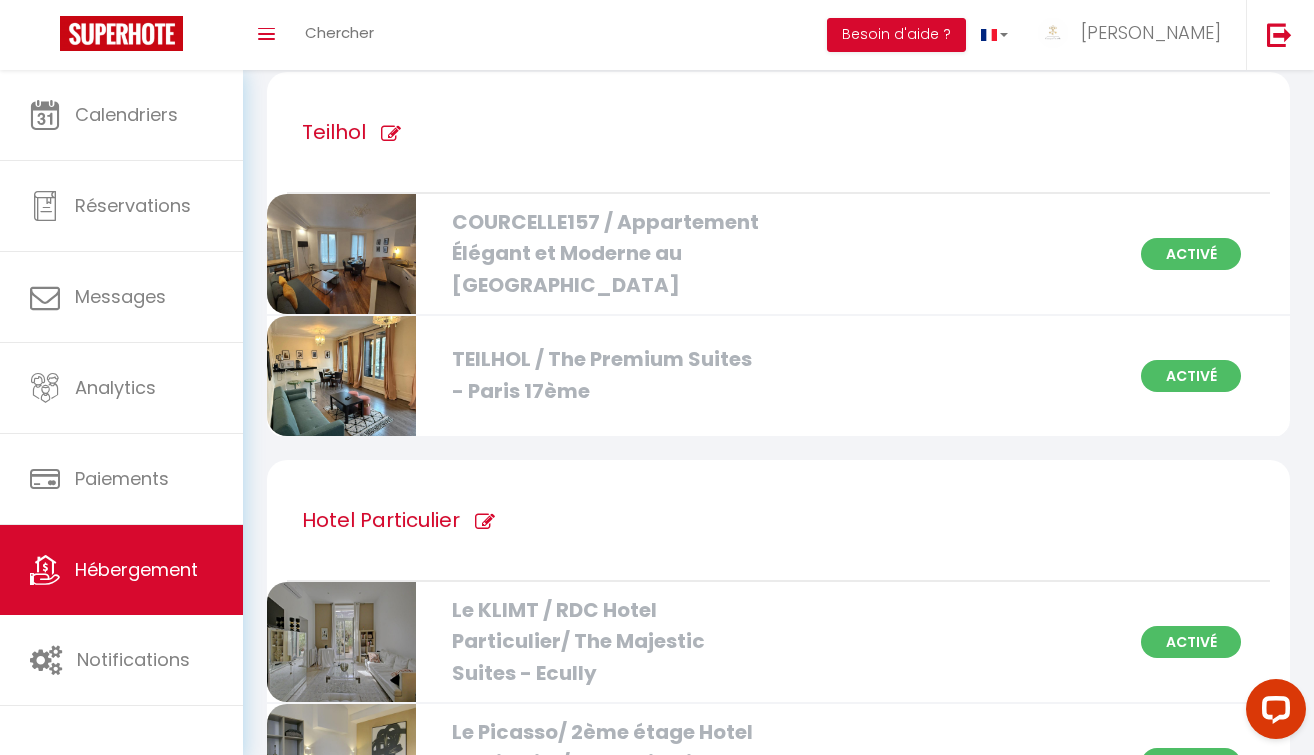 scroll, scrollTop: 2647, scrollLeft: 0, axis: vertical 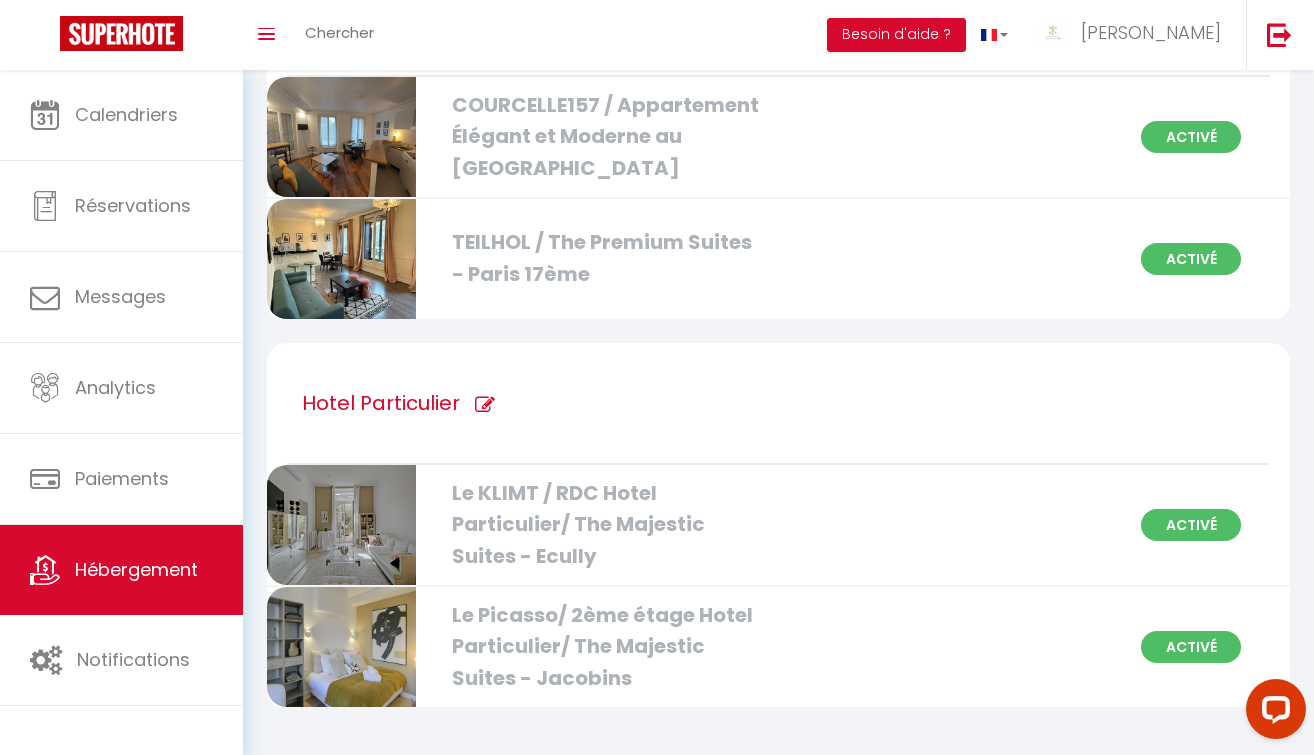 click at bounding box center [341, 525] 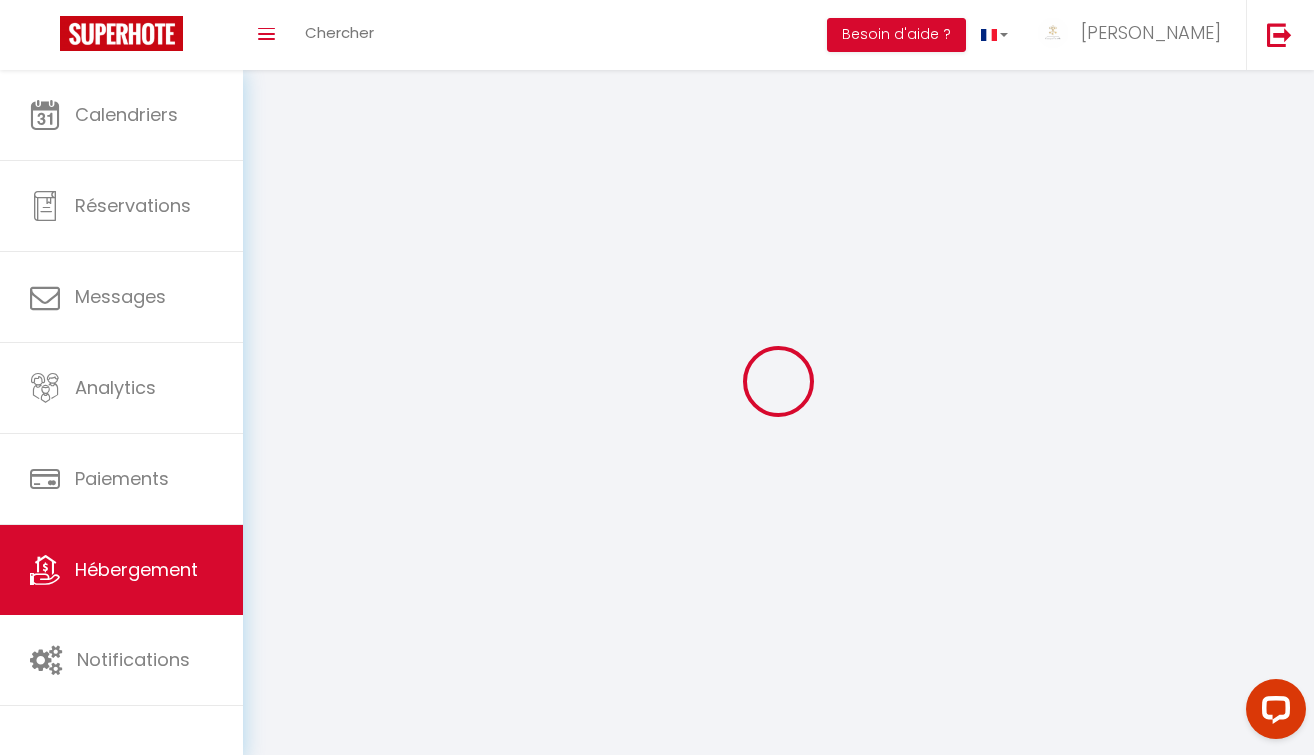 checkbox on "false" 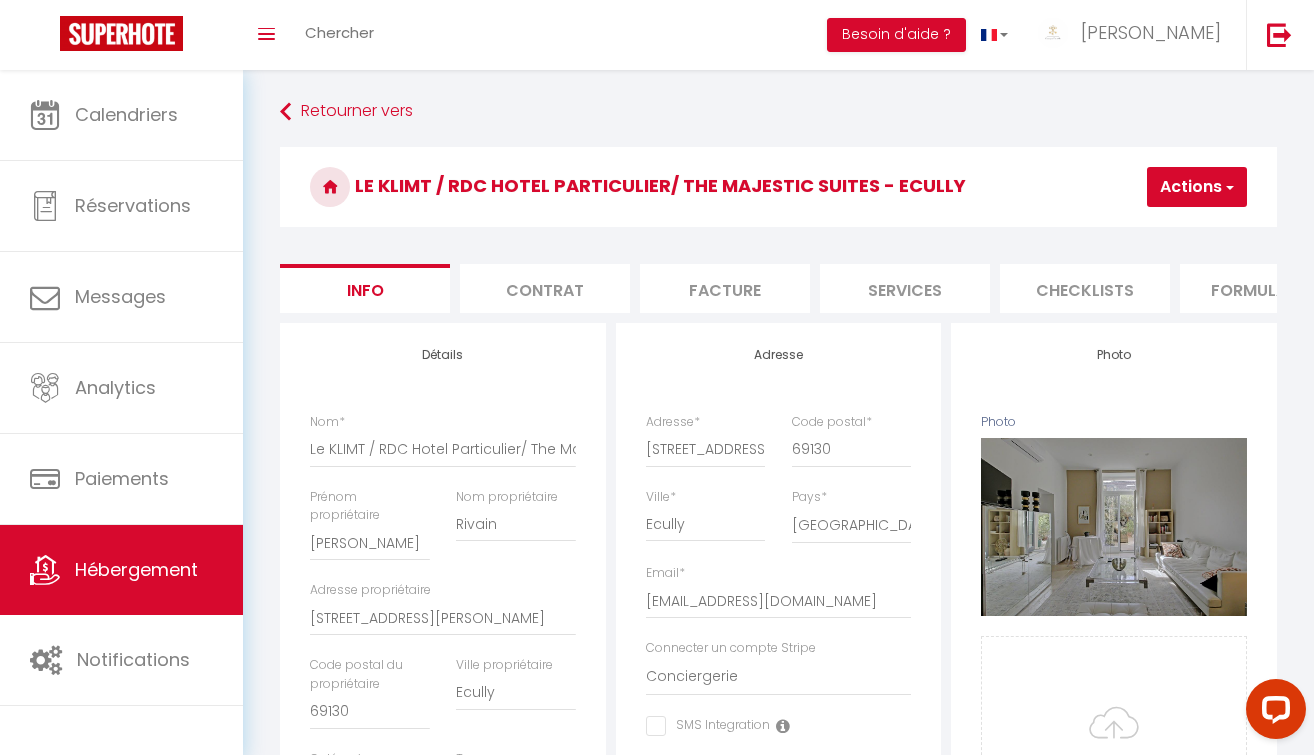 checkbox on "false" 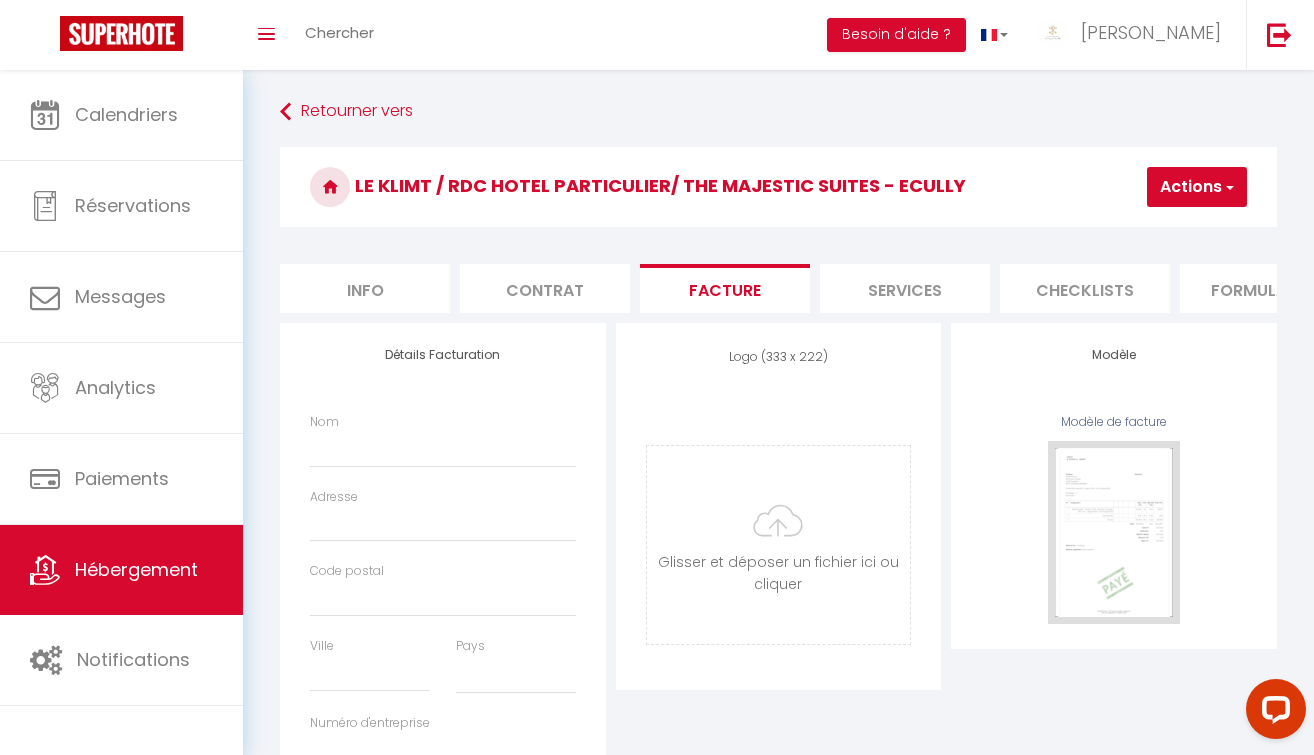 click on "Services" at bounding box center [905, 288] 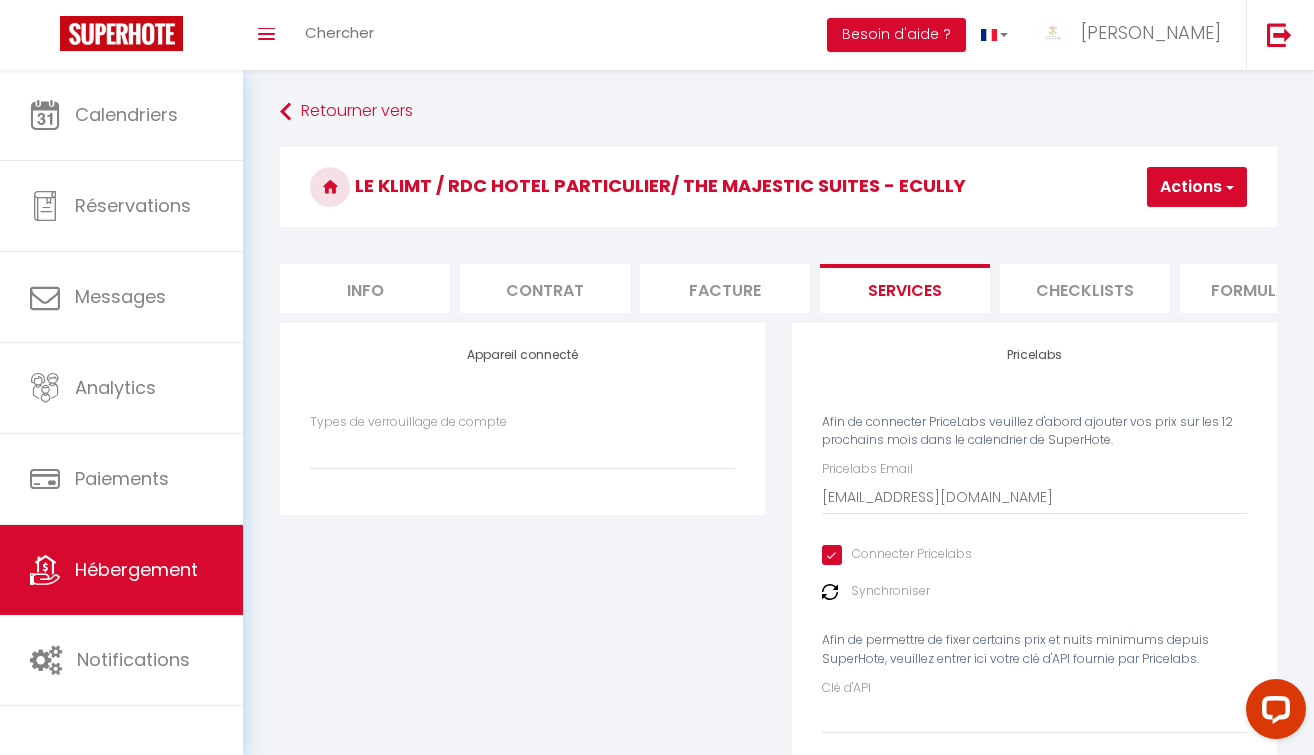 select 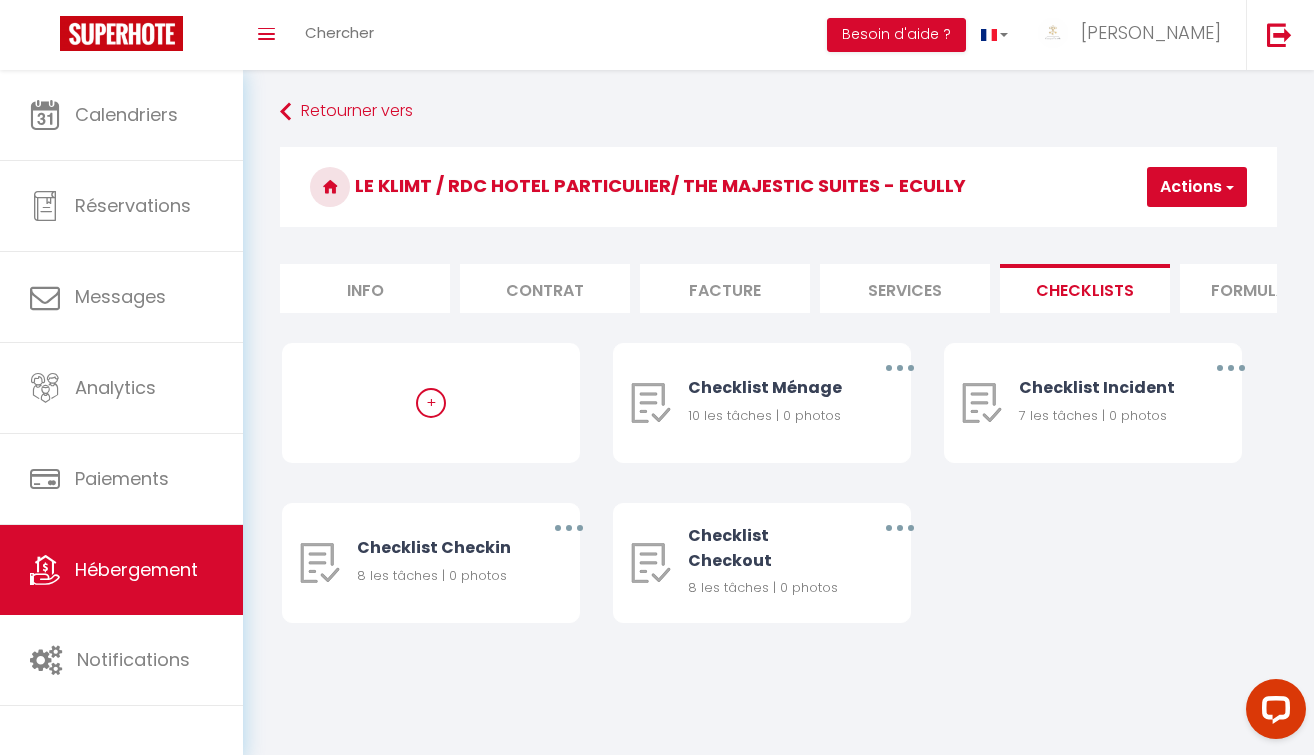 click on "Formulaires" at bounding box center [1265, 288] 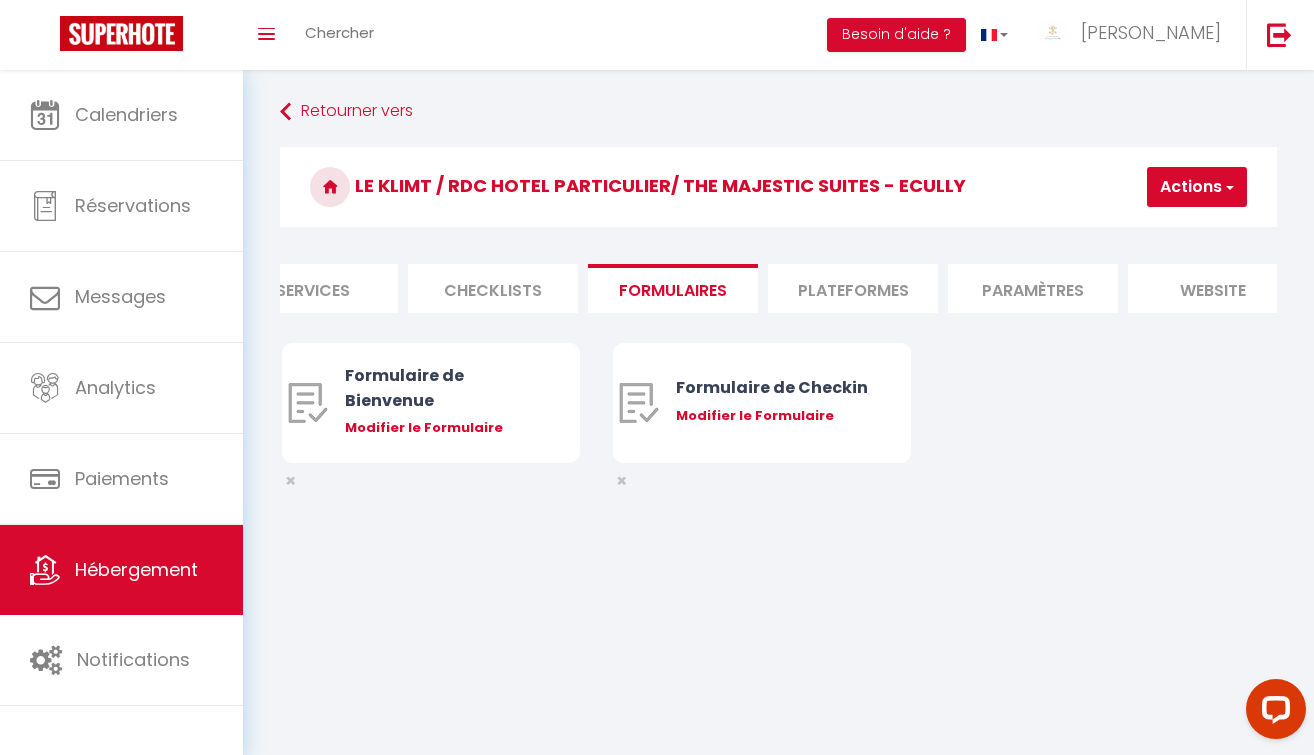 scroll, scrollTop: 0, scrollLeft: 647, axis: horizontal 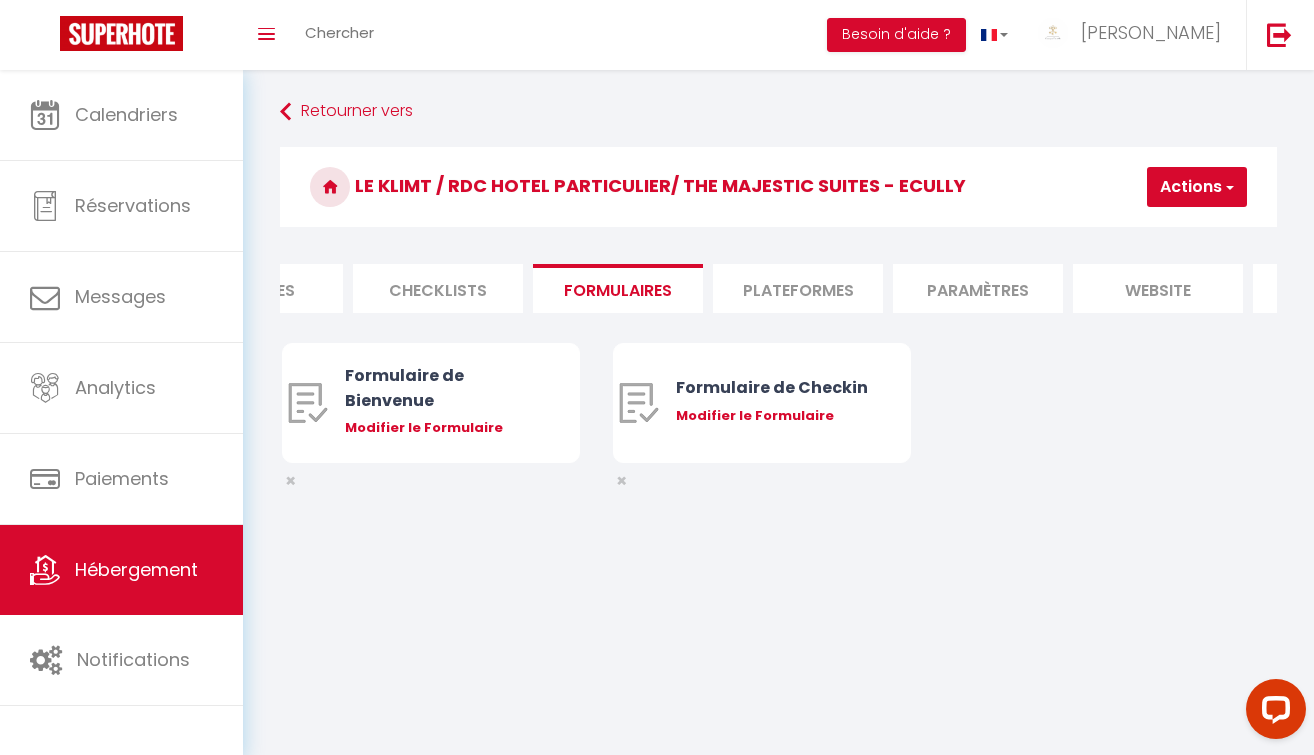click on "Plateformes" at bounding box center [798, 288] 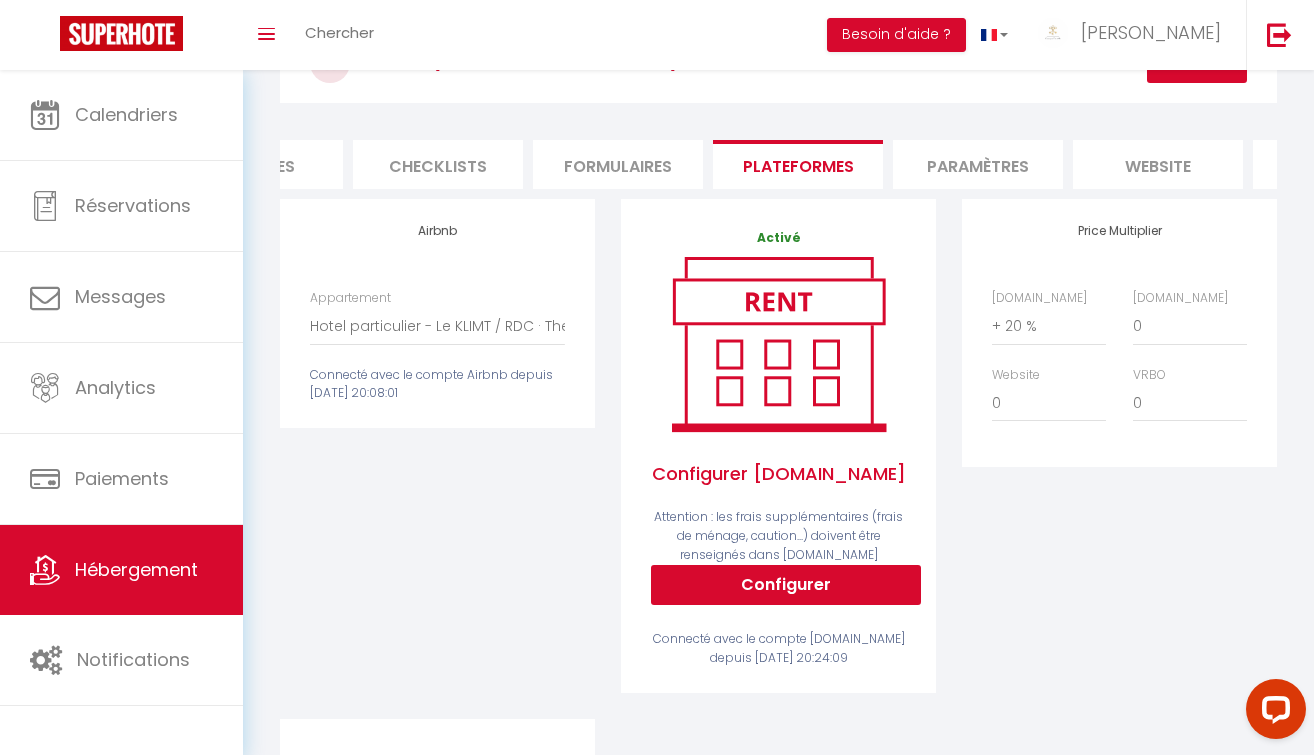 scroll, scrollTop: 127, scrollLeft: 0, axis: vertical 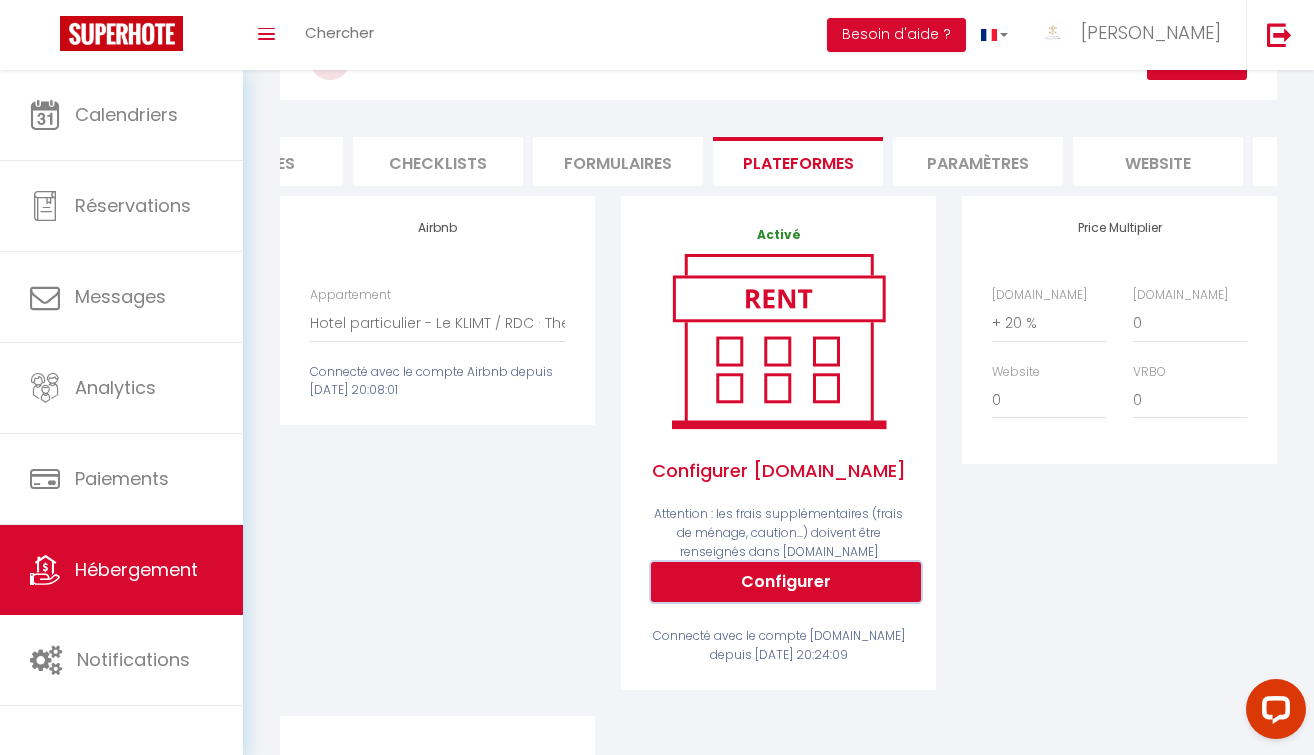 click on "Configurer" at bounding box center [786, 582] 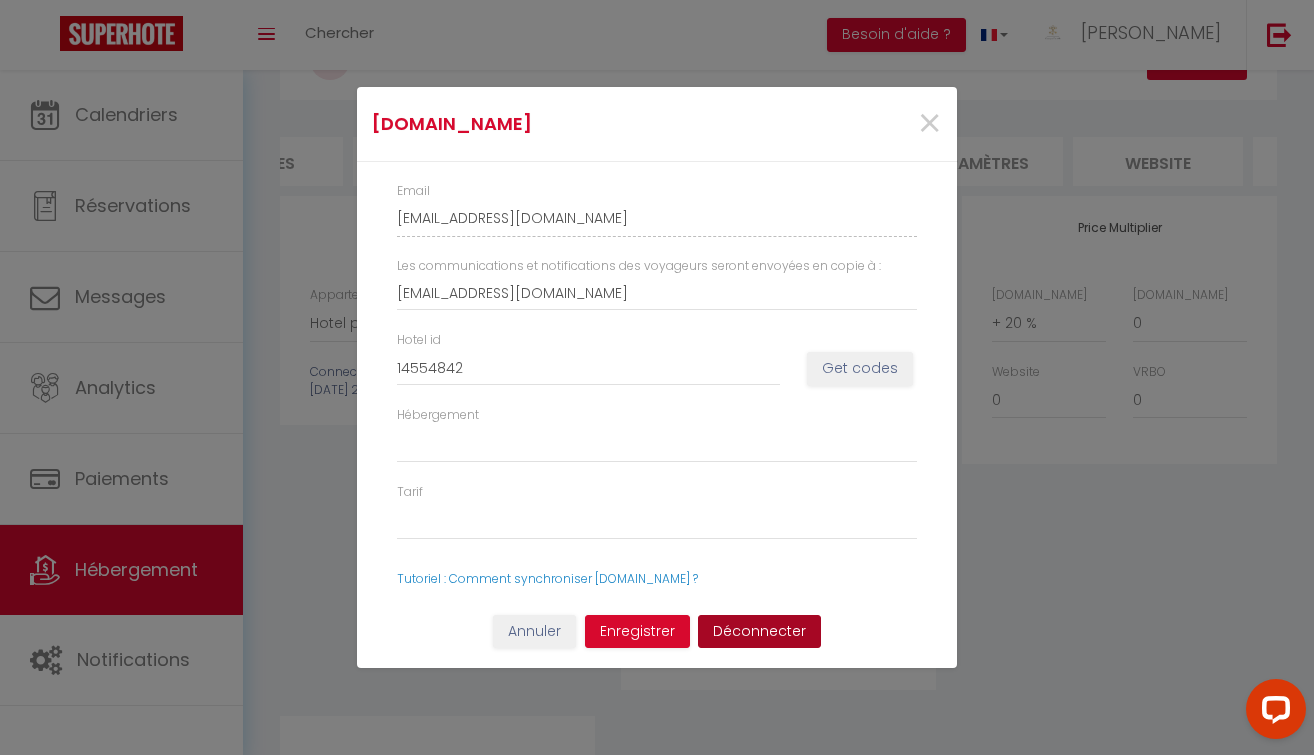 click on "Déconnecter" at bounding box center (759, 632) 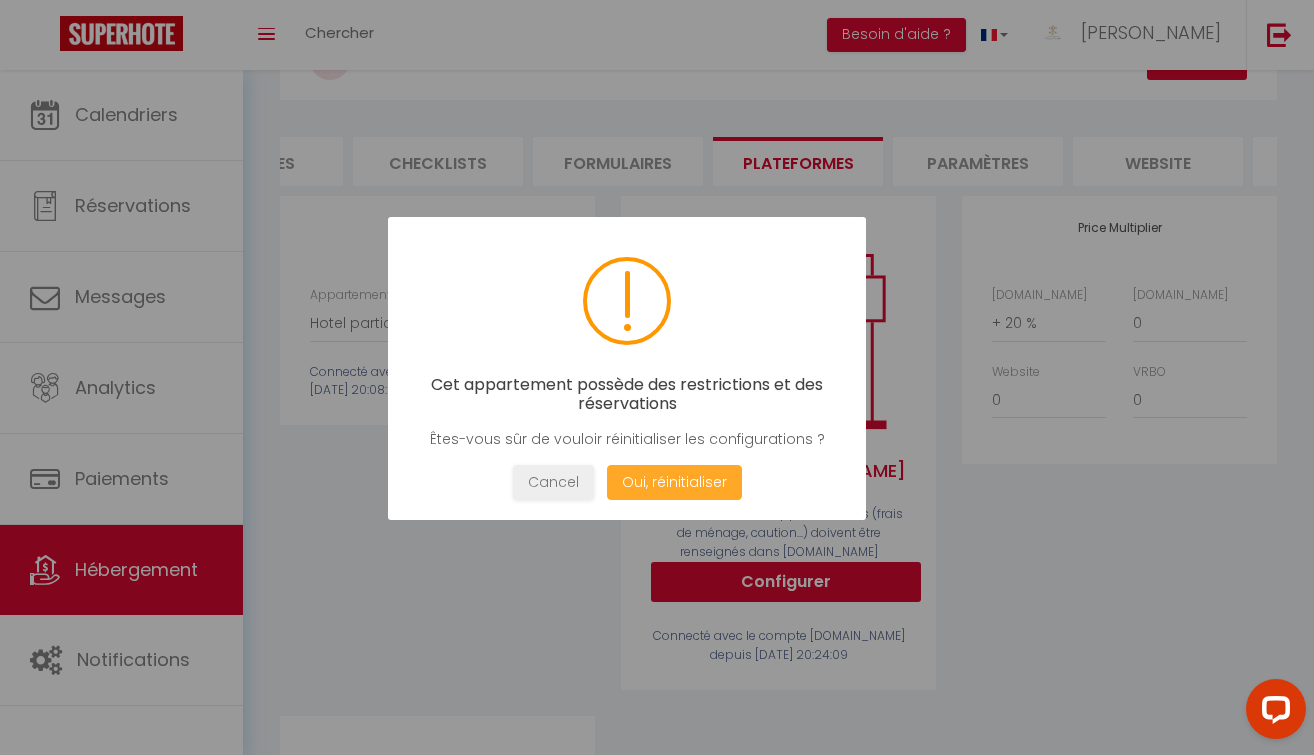 click on "Oui, réinitialiser" at bounding box center [674, 482] 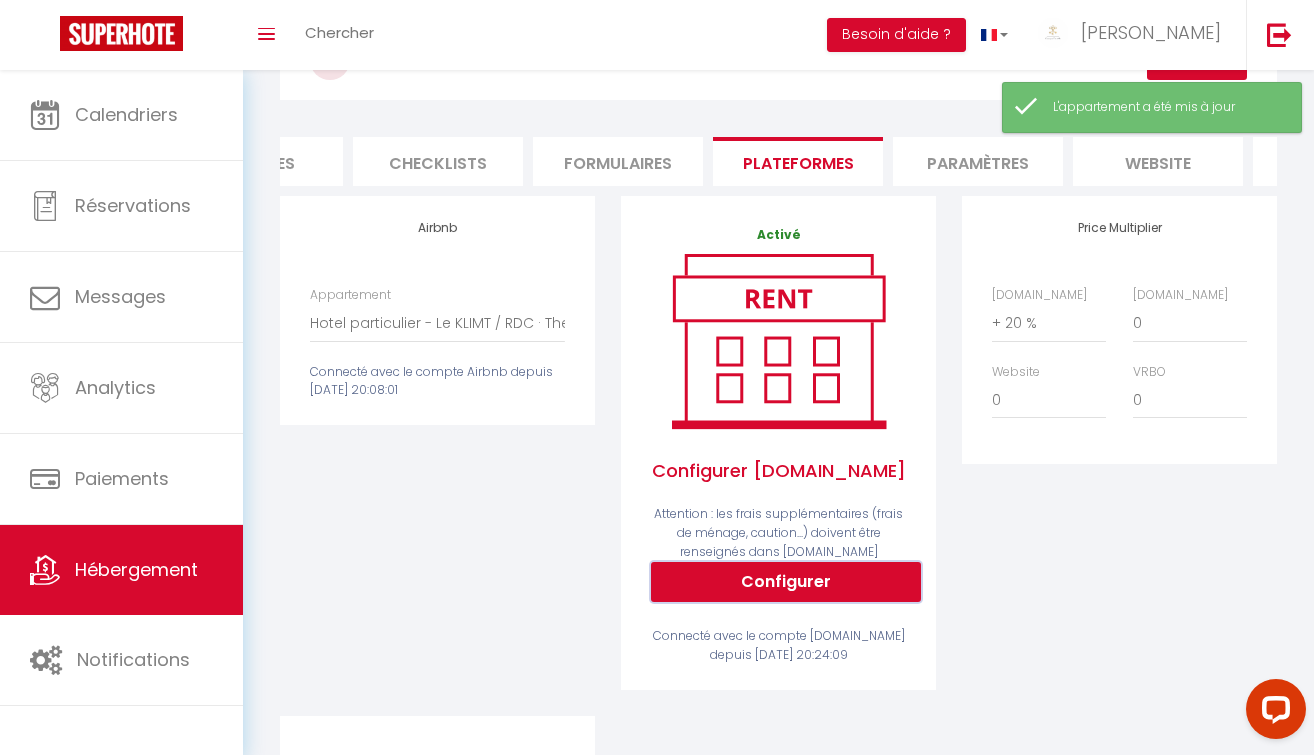 click on "Configurer" at bounding box center (786, 582) 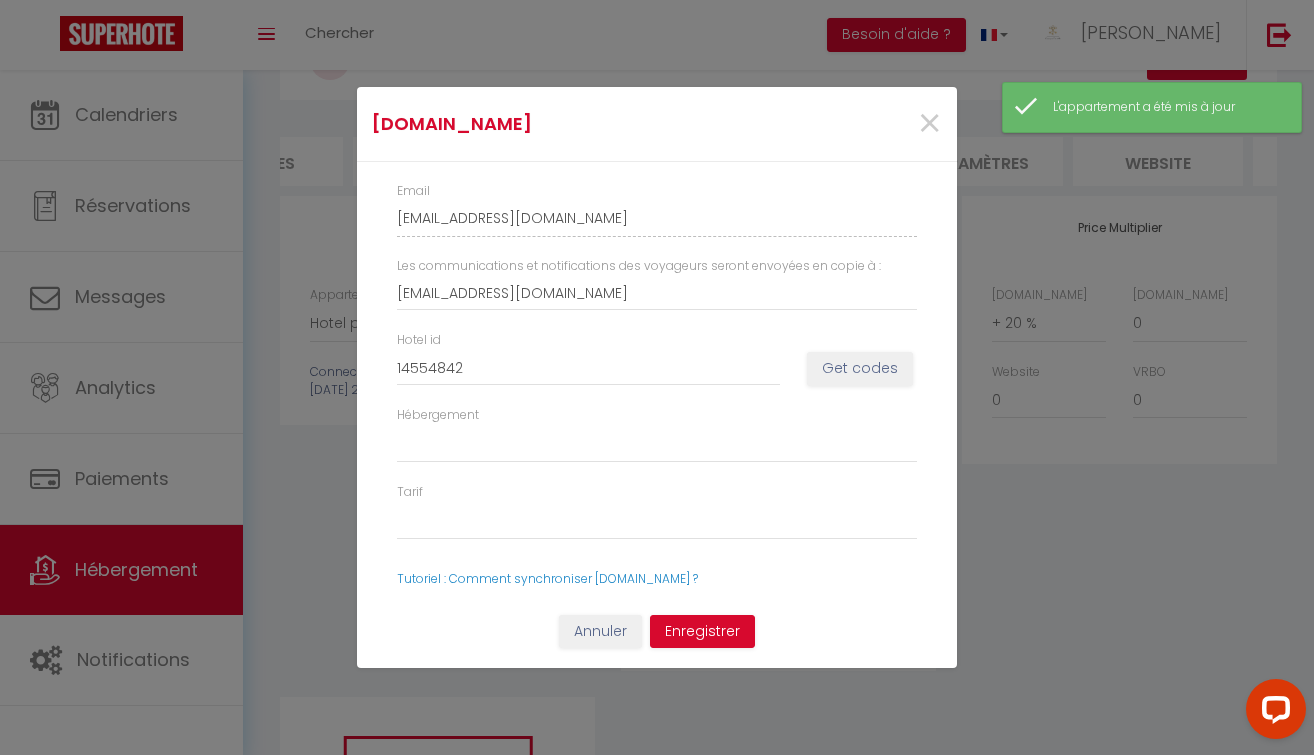 type 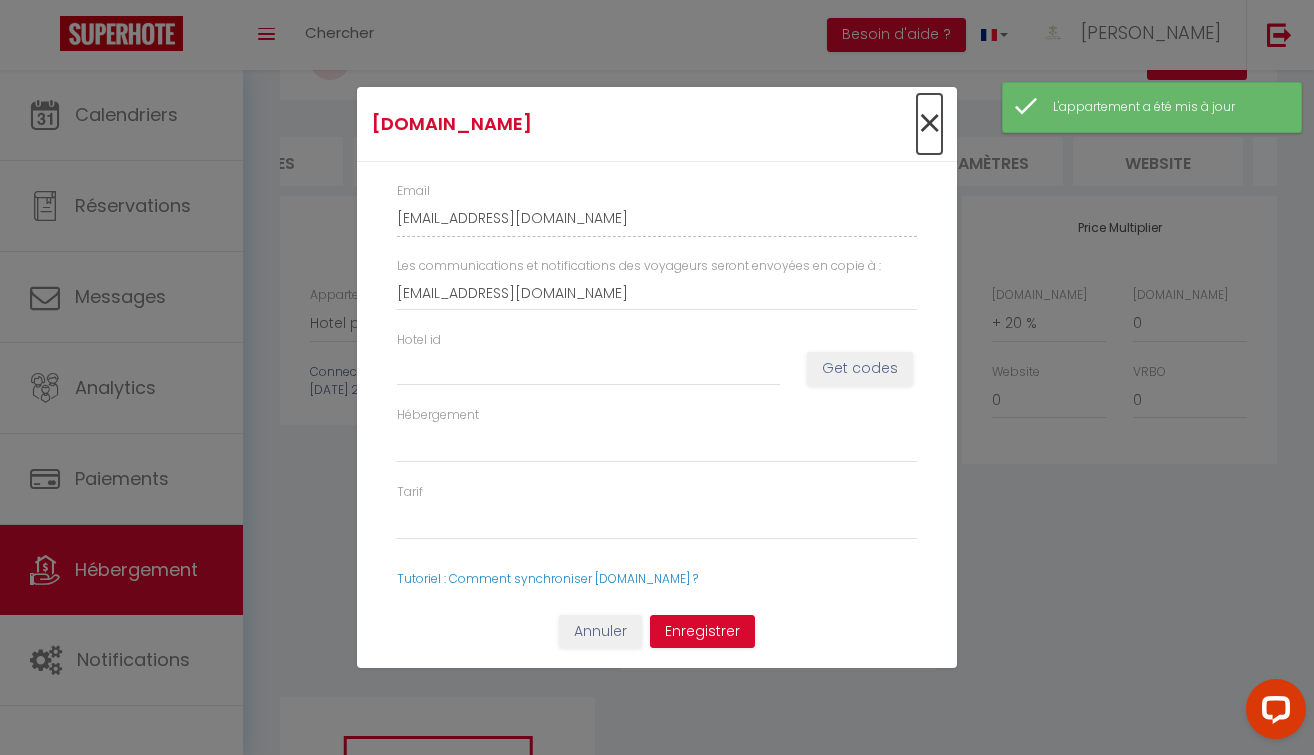 click on "×" at bounding box center (929, 124) 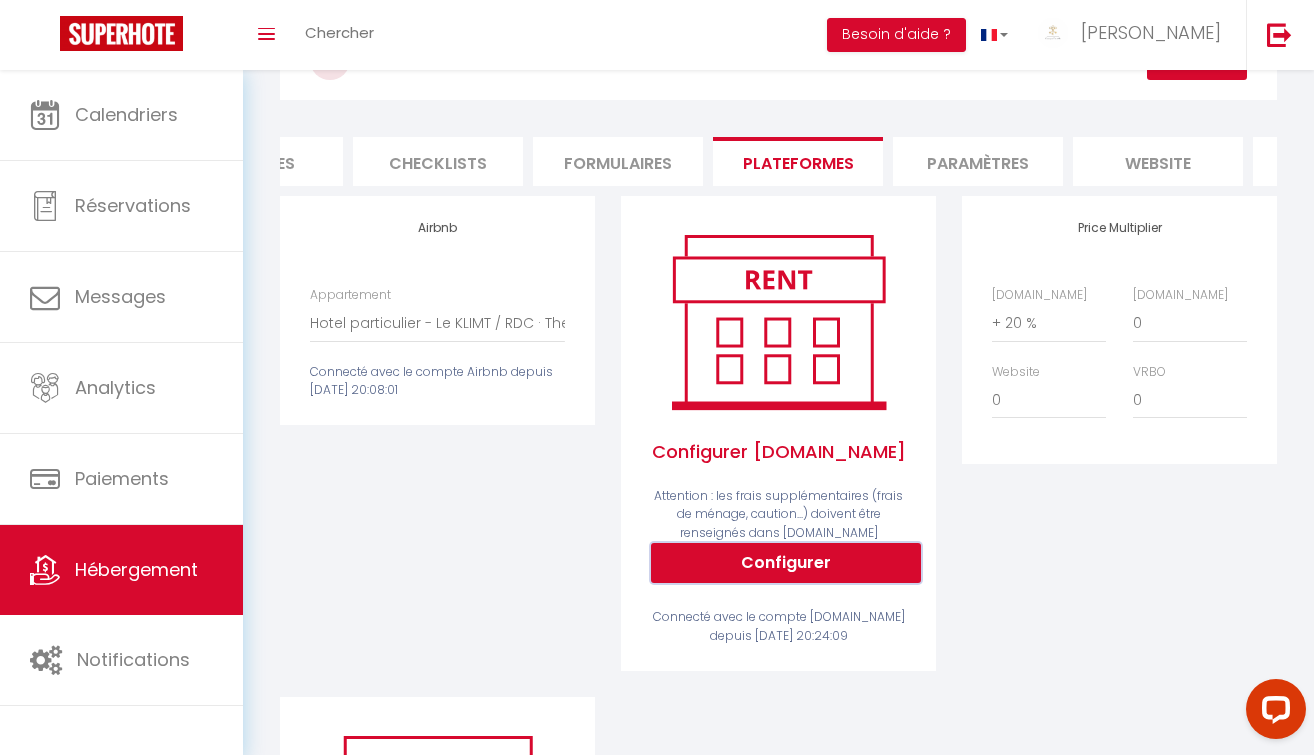 click on "Configurer" at bounding box center (786, 563) 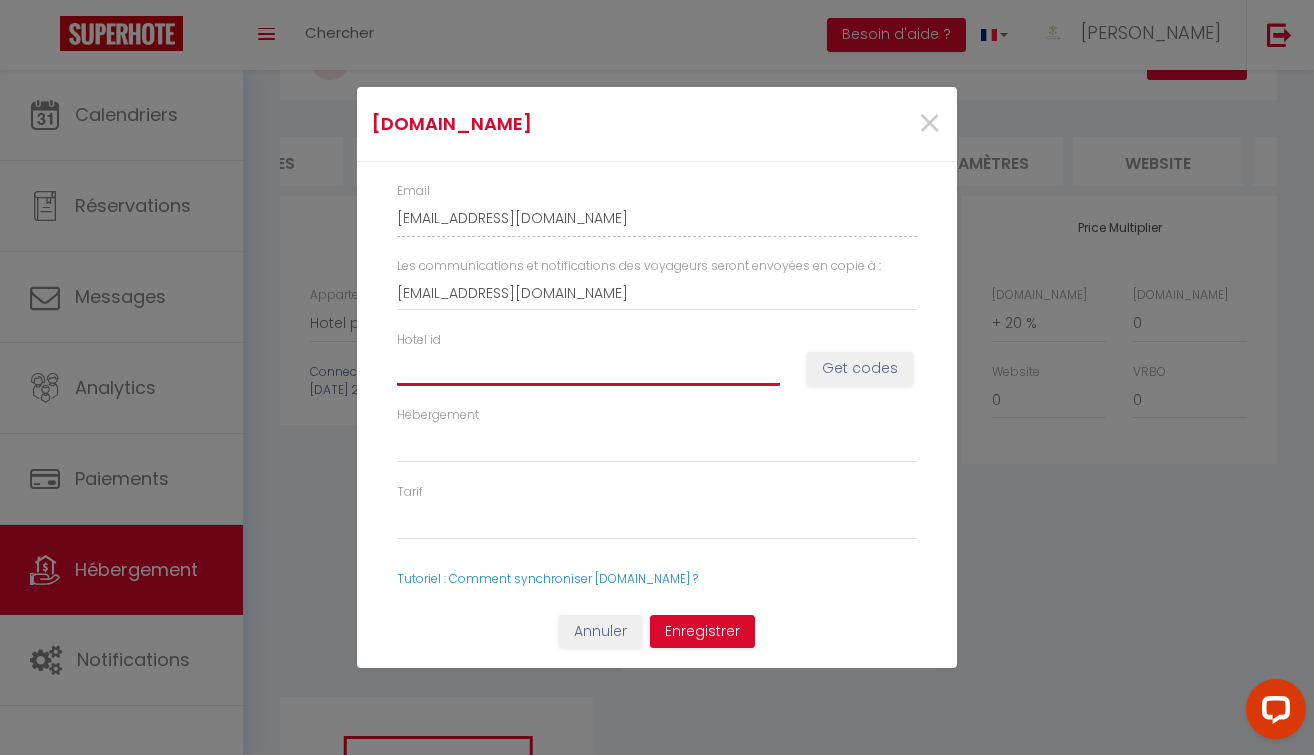 click on "Hotel id" at bounding box center [588, 368] 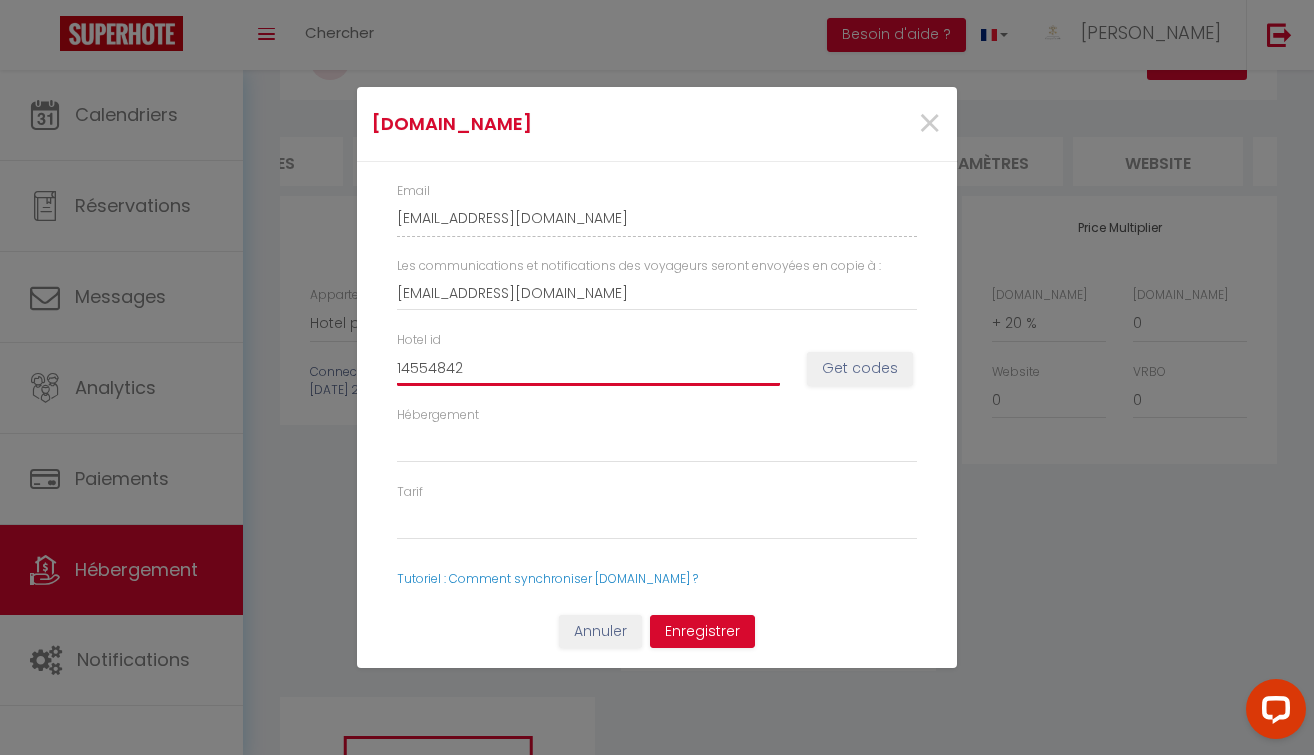select 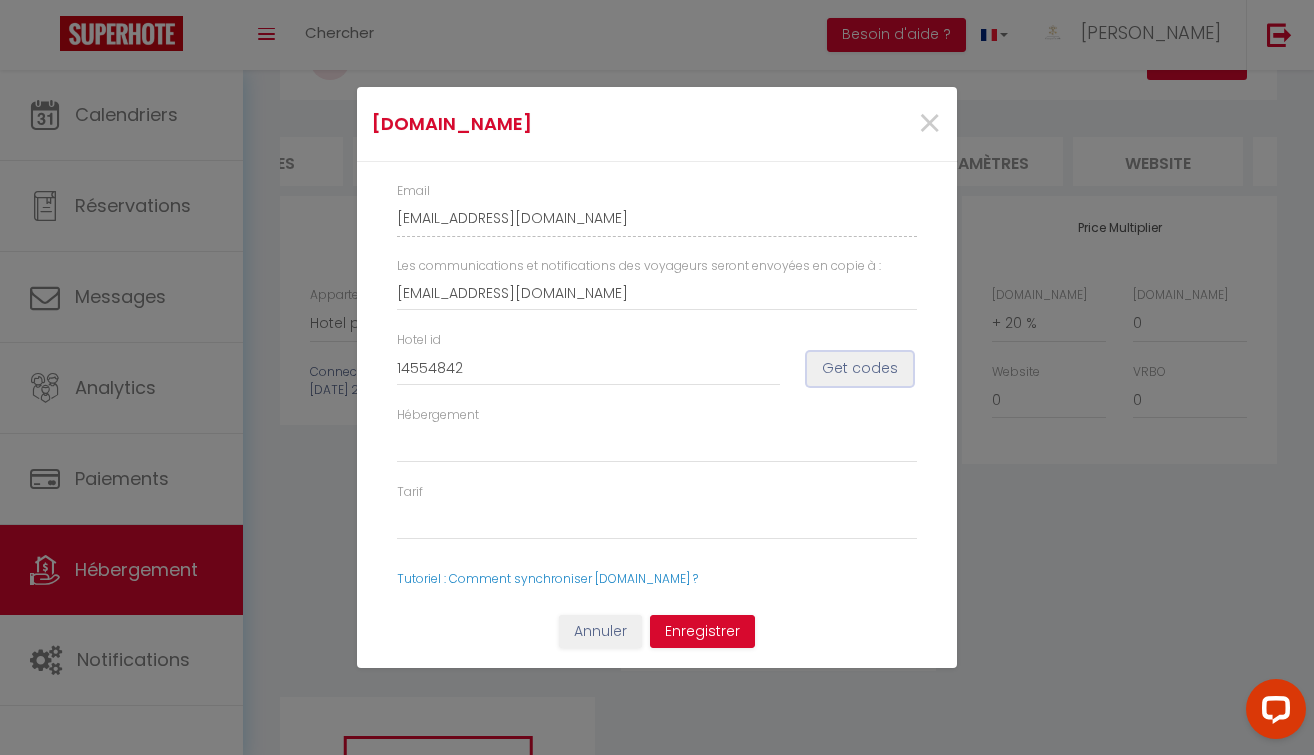 click on "Get codes" at bounding box center (860, 369) 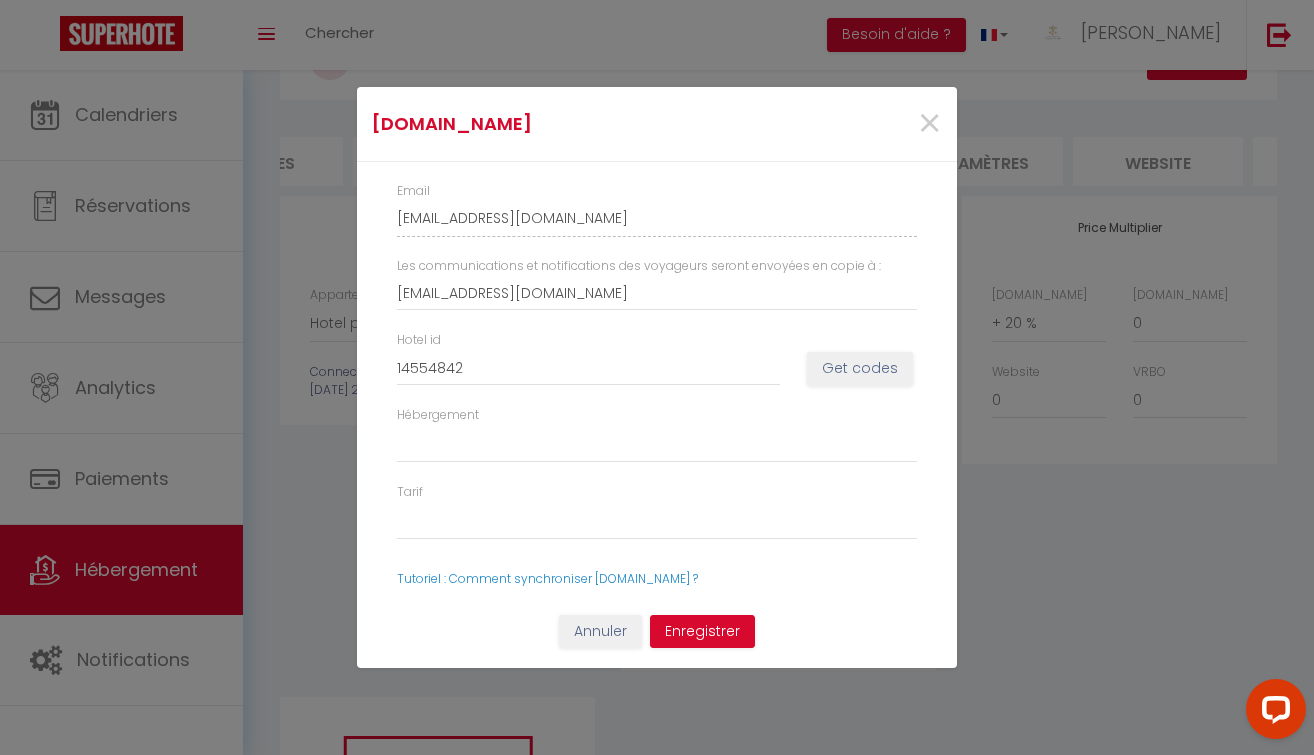 select 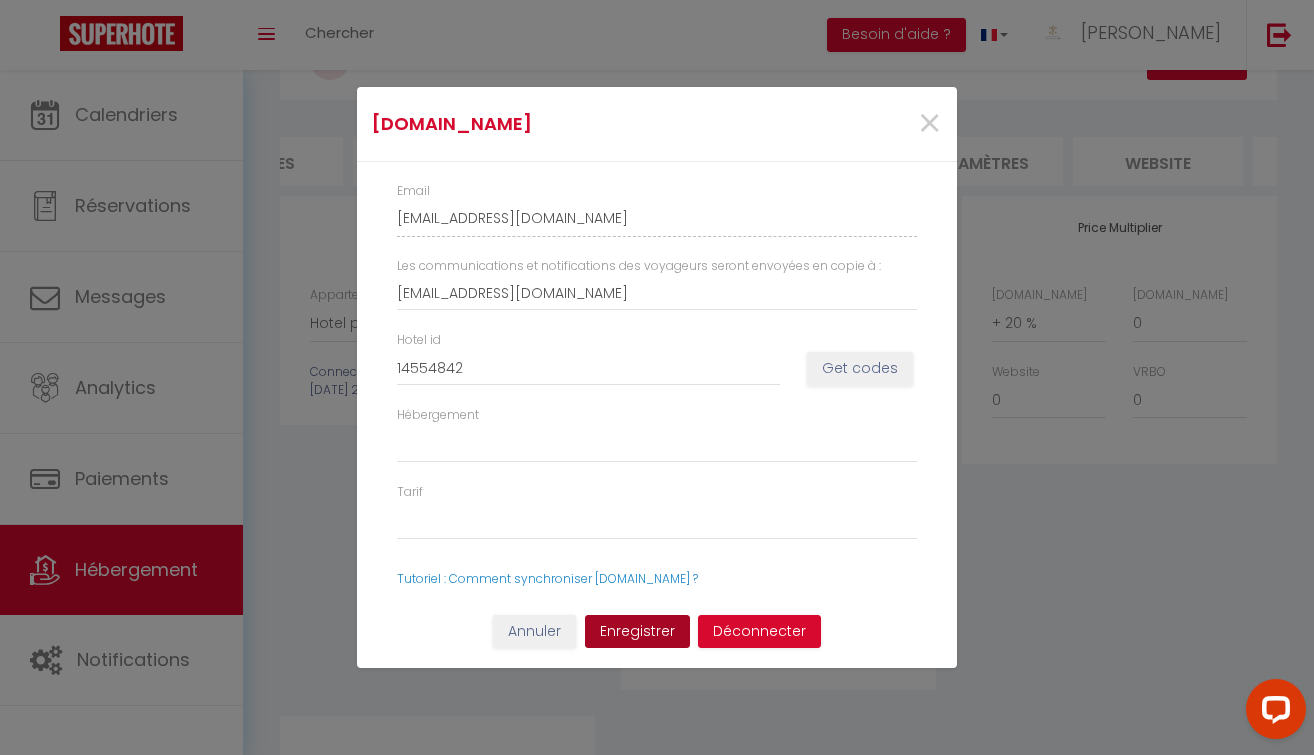click on "Enregistrer" at bounding box center [637, 632] 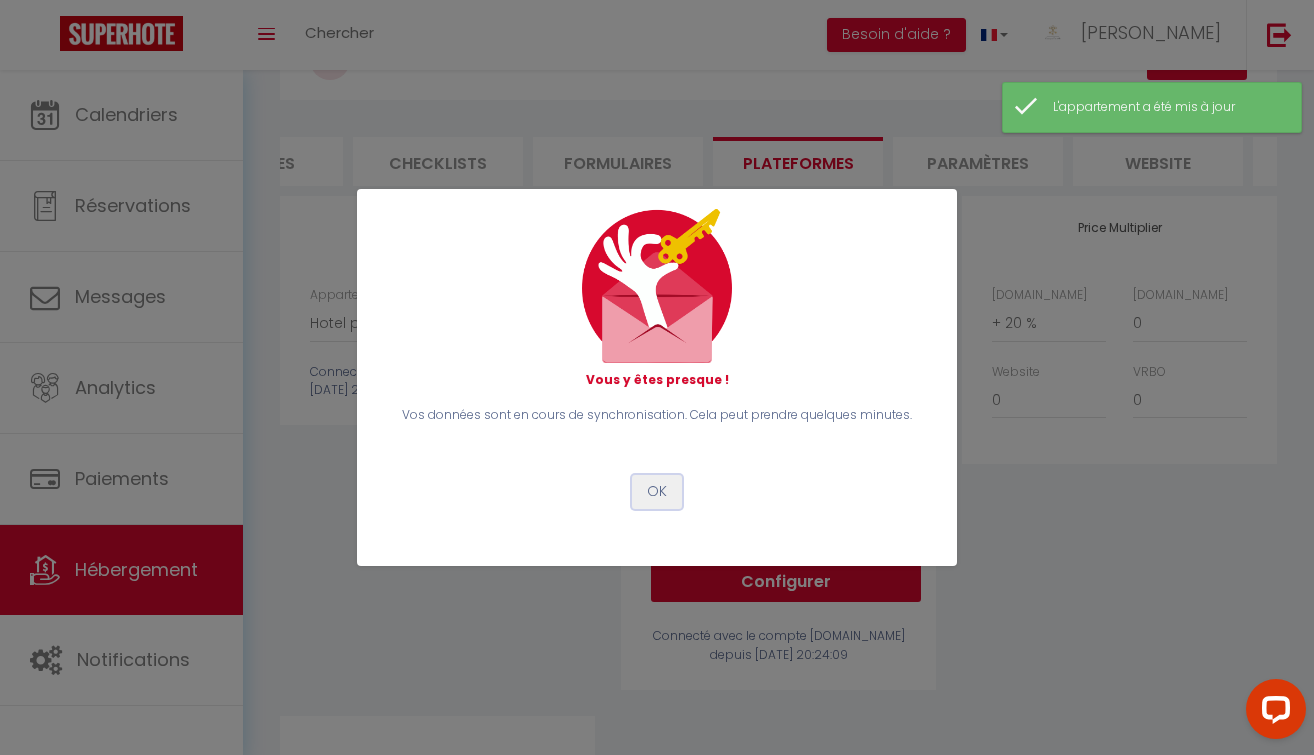 click on "OK" at bounding box center [657, 492] 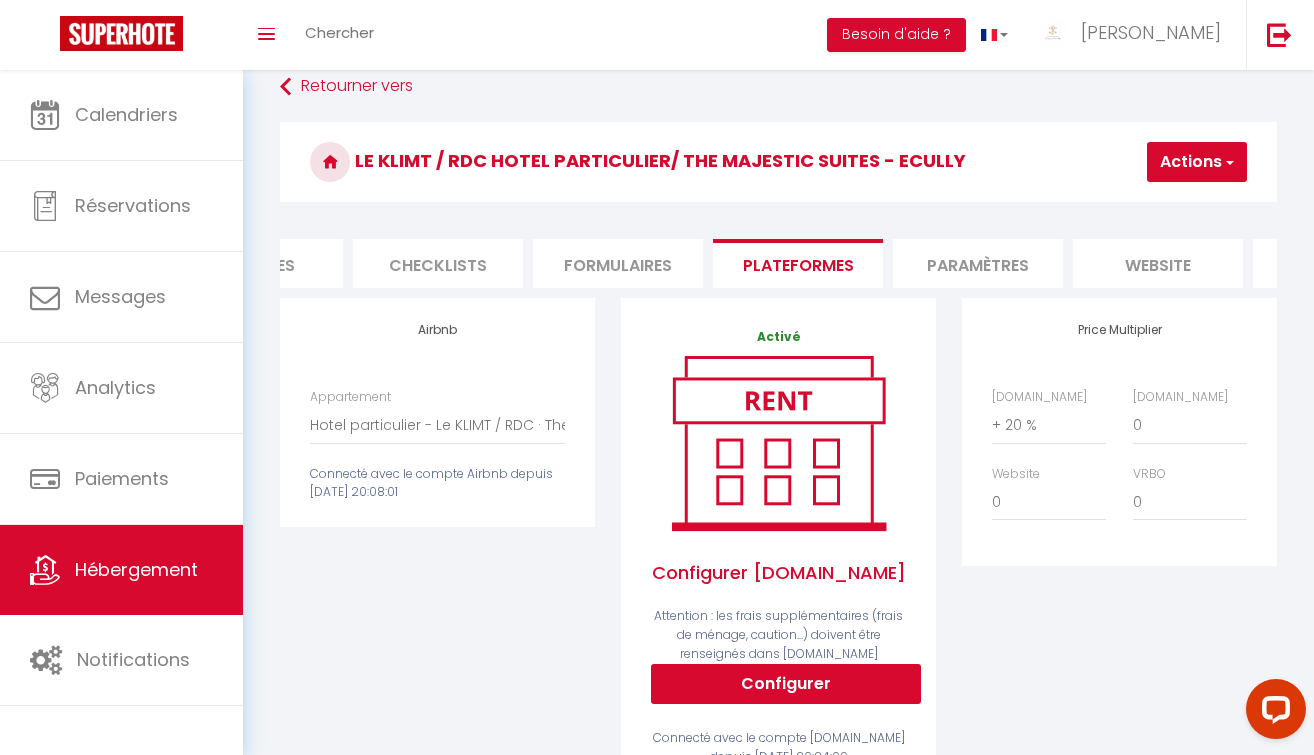 scroll, scrollTop: 0, scrollLeft: 0, axis: both 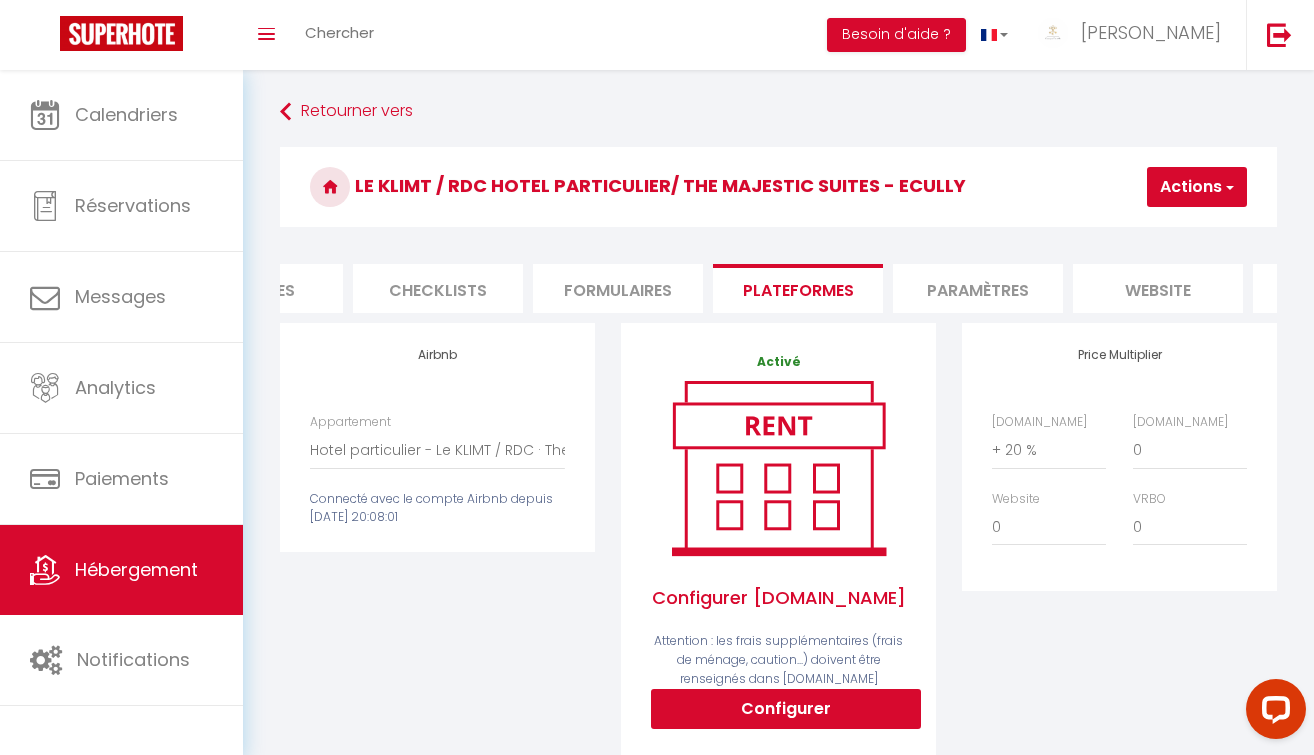 click on "Actions" at bounding box center [1197, 187] 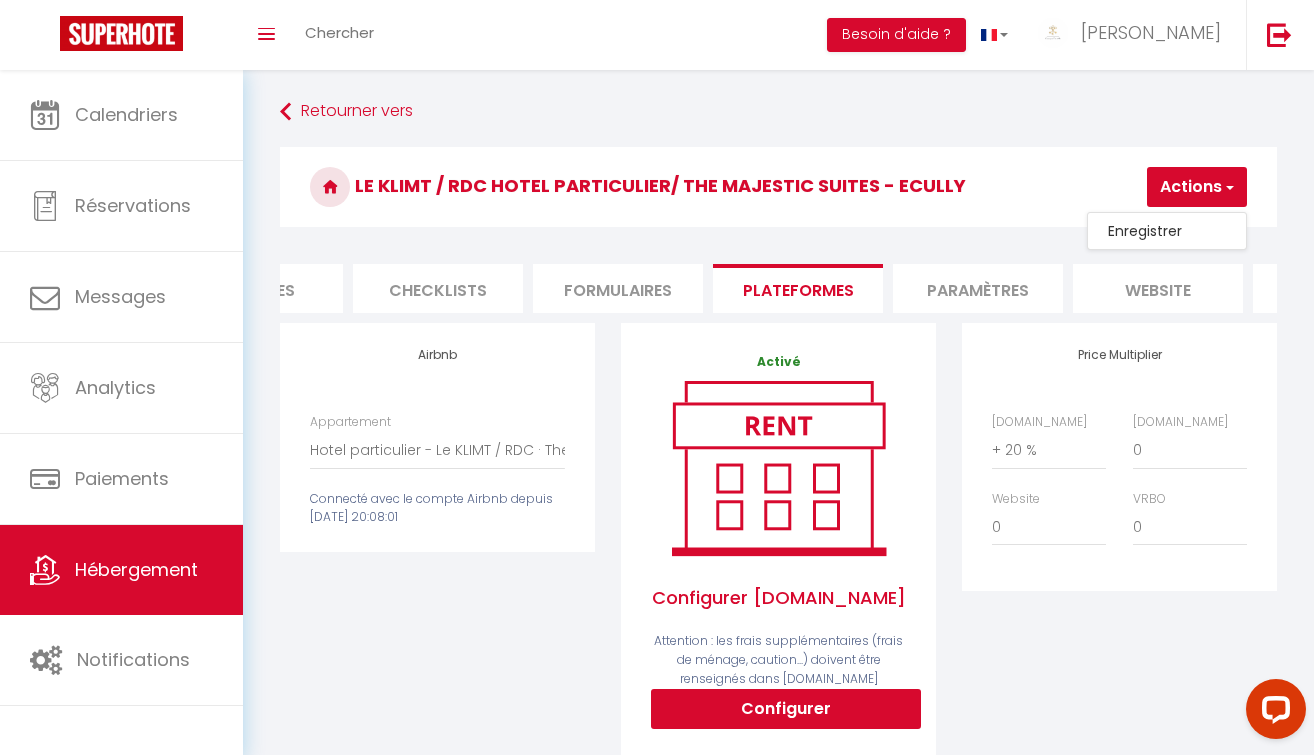 click on "Enregistrer" at bounding box center (1167, 231) 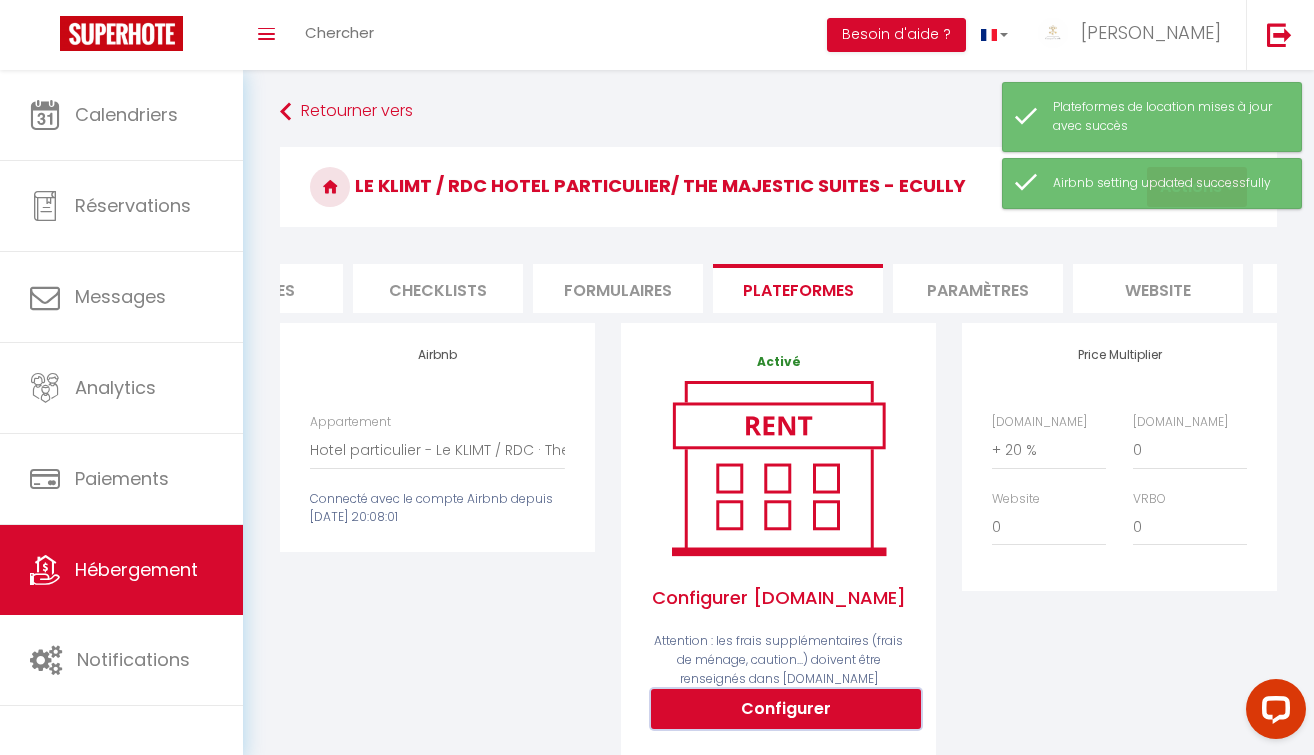 click on "Configurer" at bounding box center [786, 709] 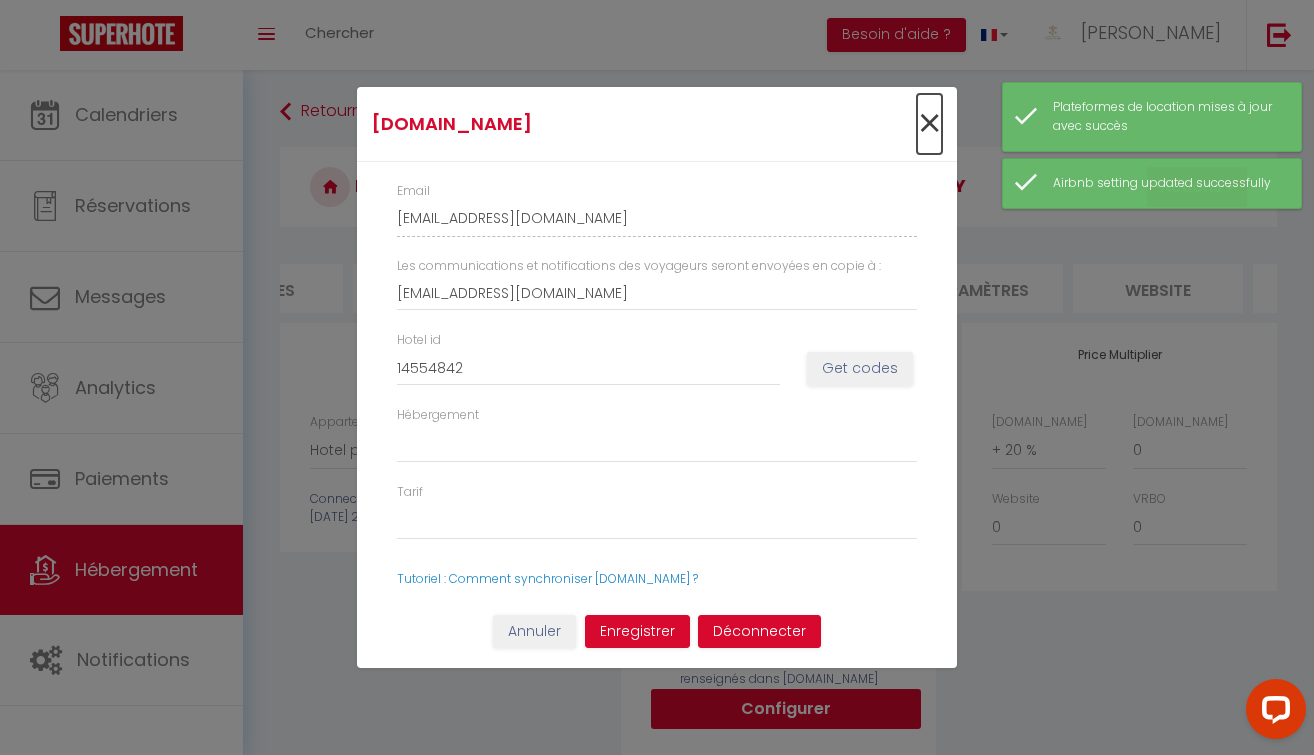 click on "×" at bounding box center [929, 124] 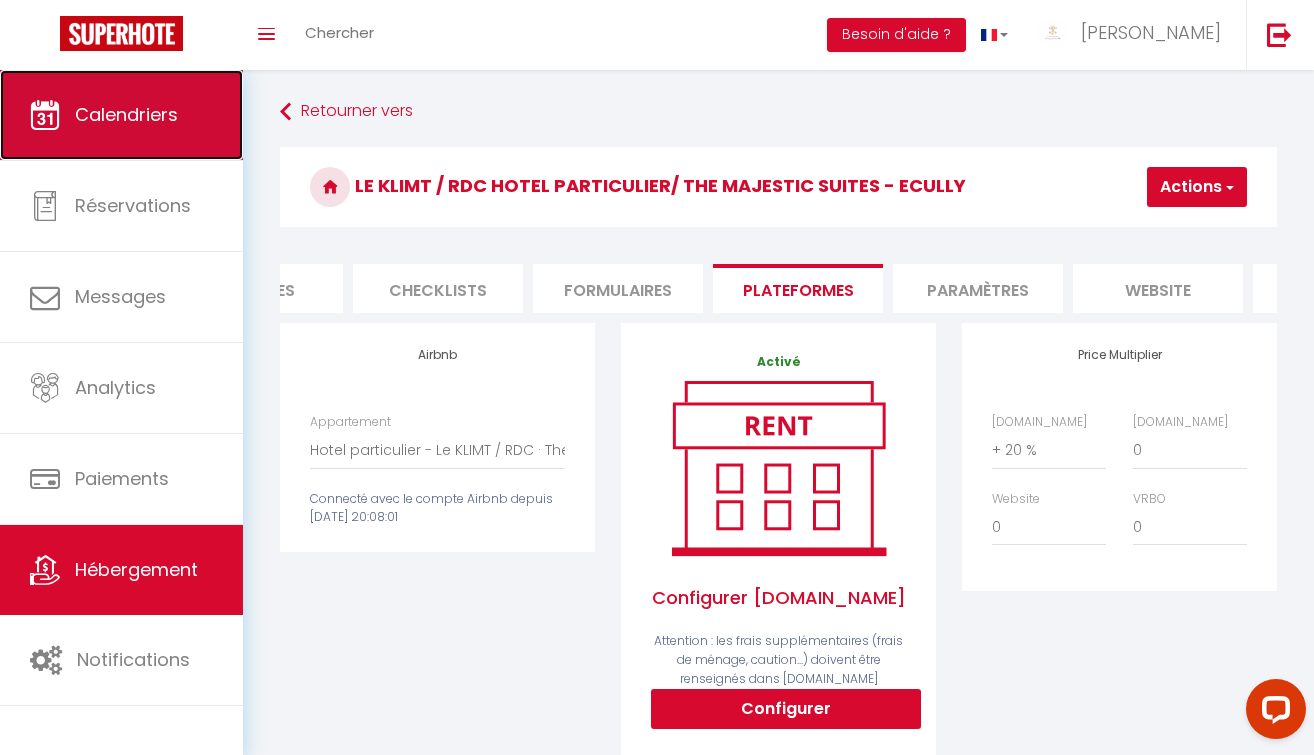 click on "Calendriers" at bounding box center [126, 114] 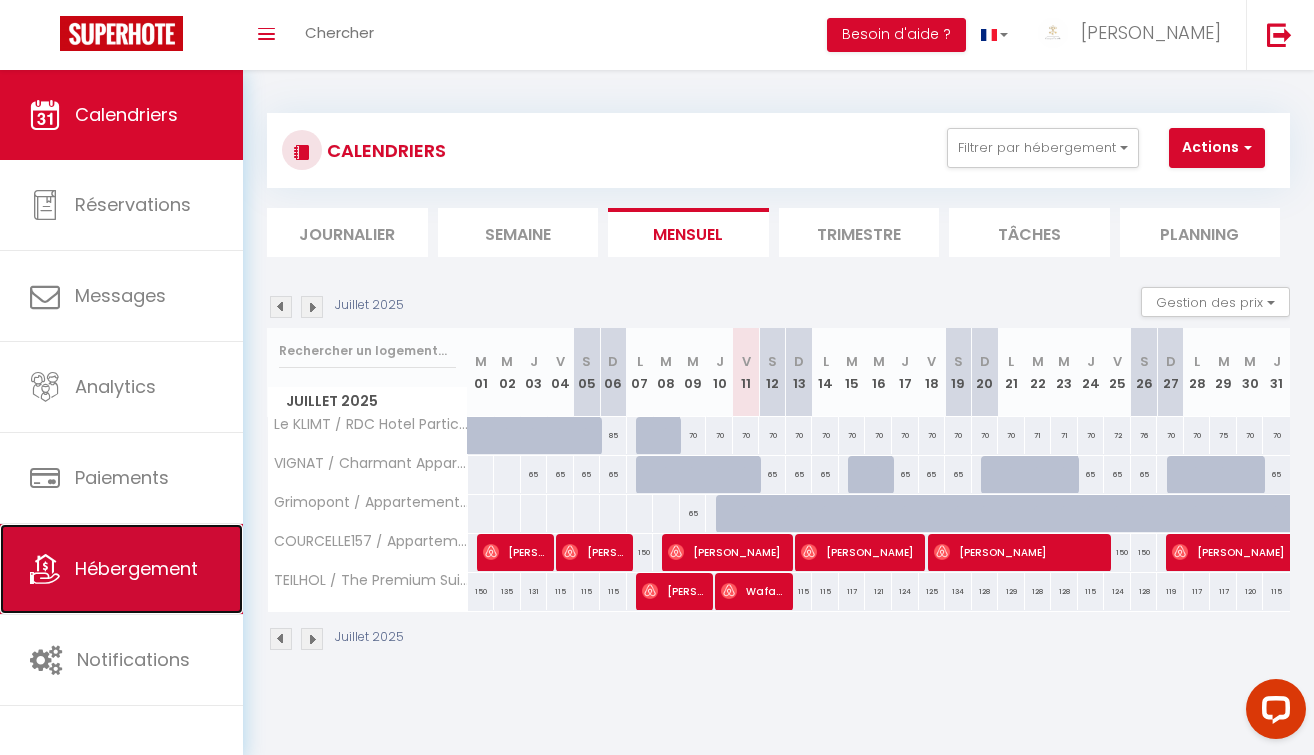 click on "Hébergement" at bounding box center (136, 568) 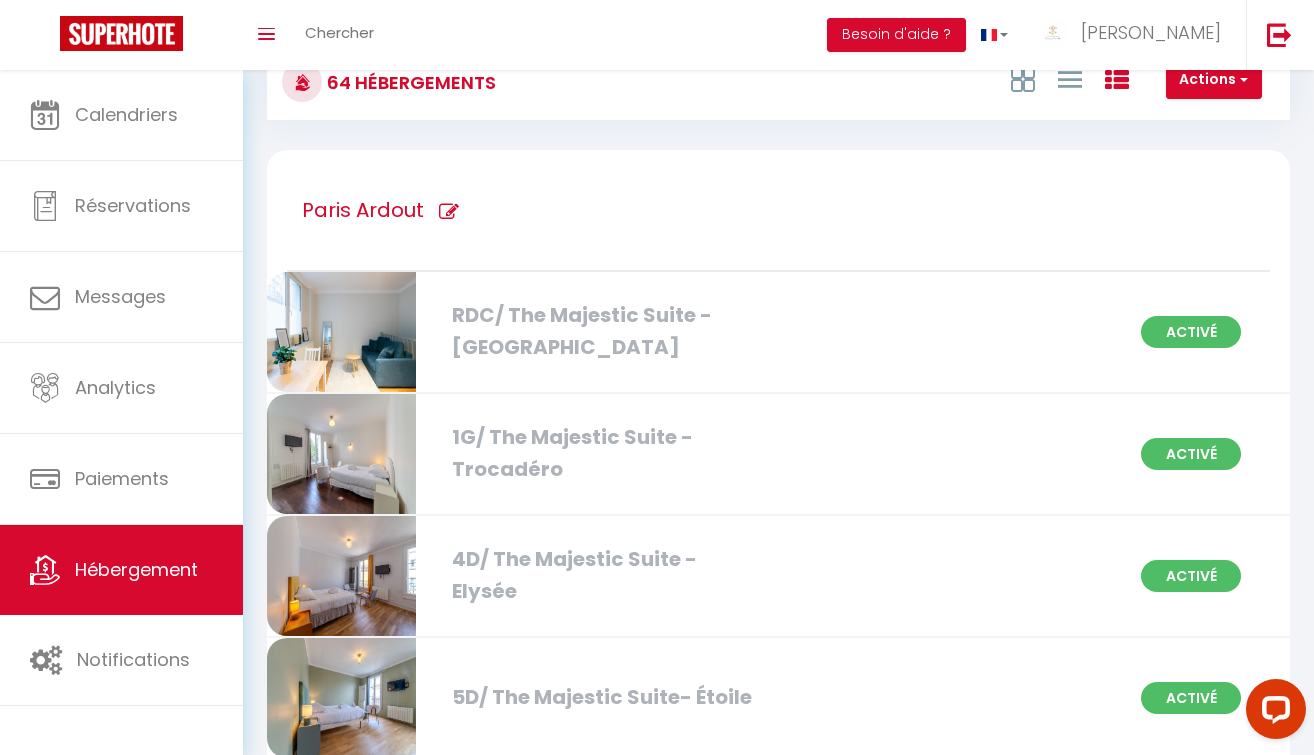 scroll, scrollTop: 0, scrollLeft: 0, axis: both 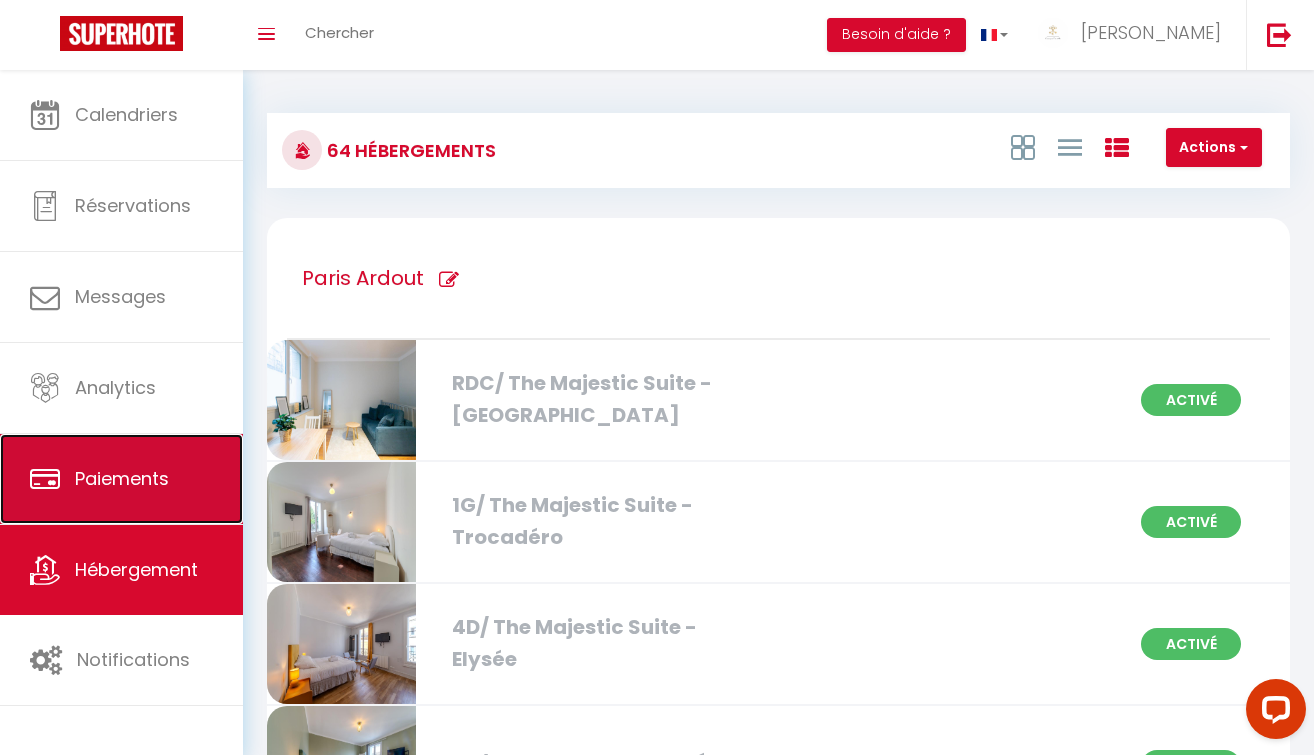 click on "Paiements" at bounding box center (121, 479) 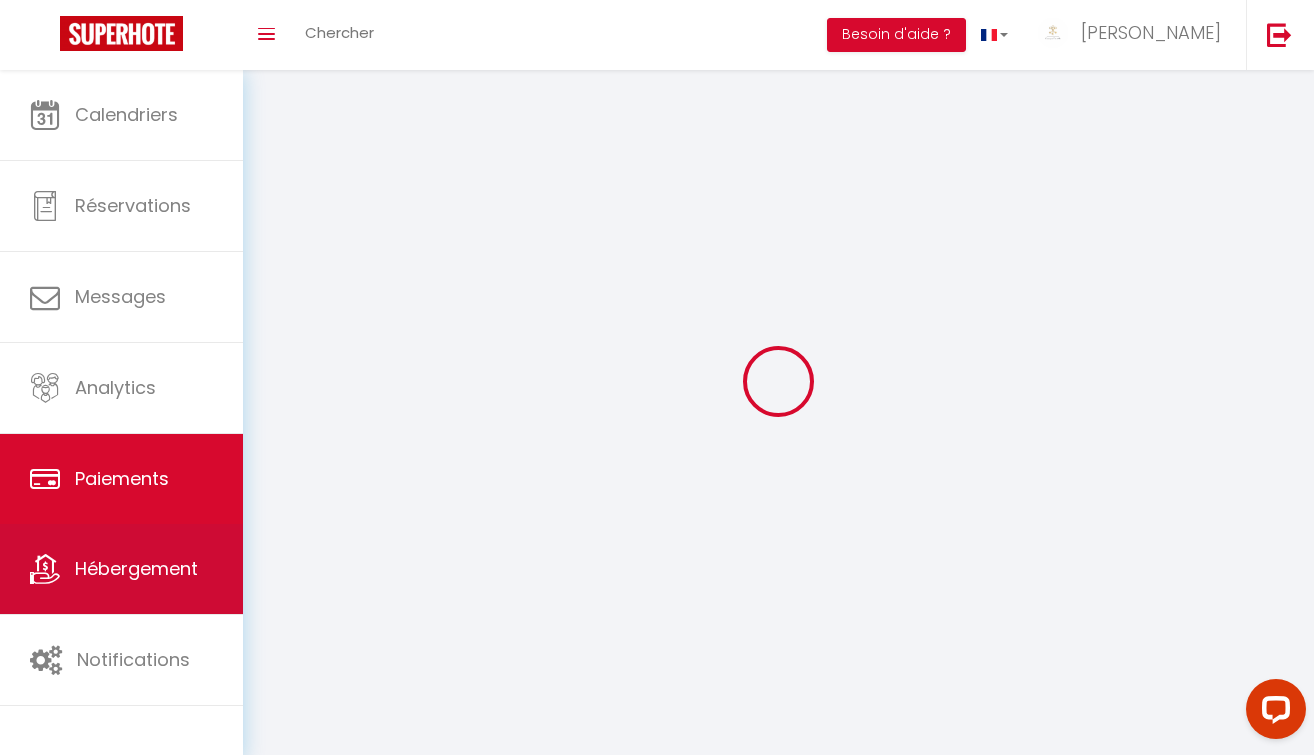 select on "2" 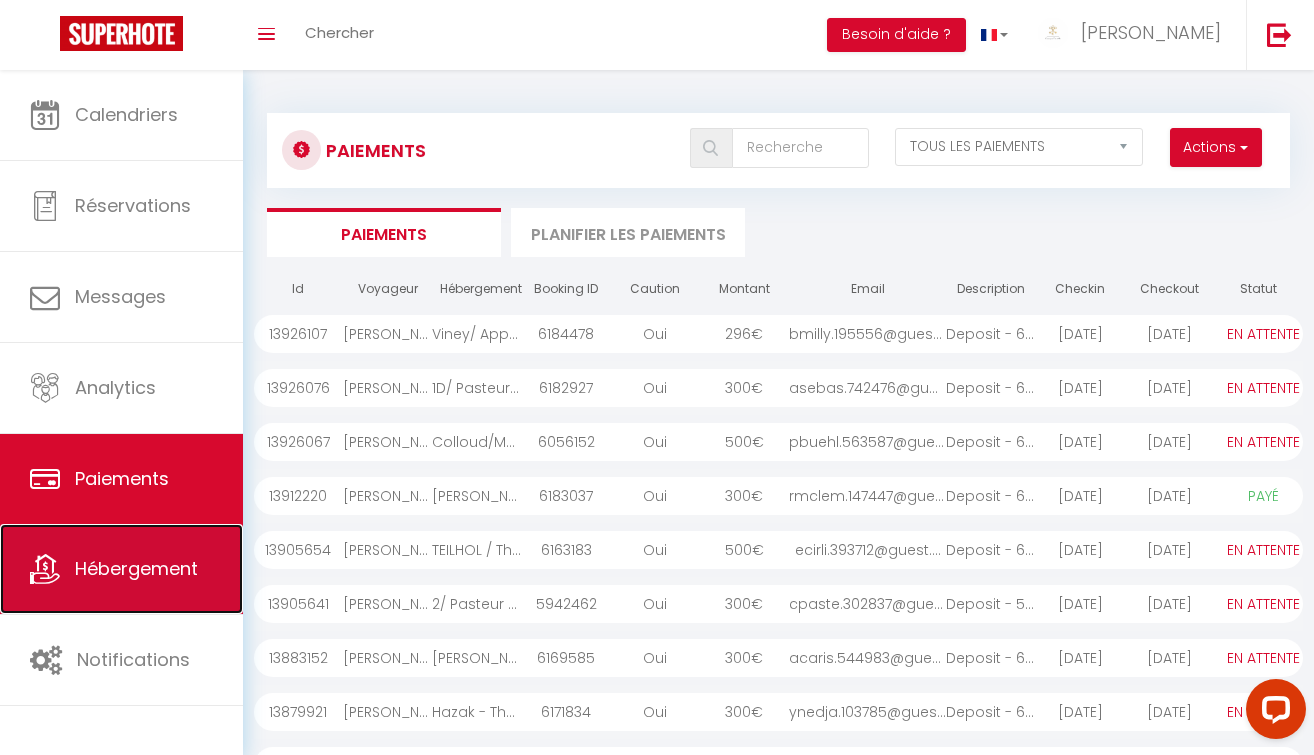 click on "Hébergement" at bounding box center [136, 568] 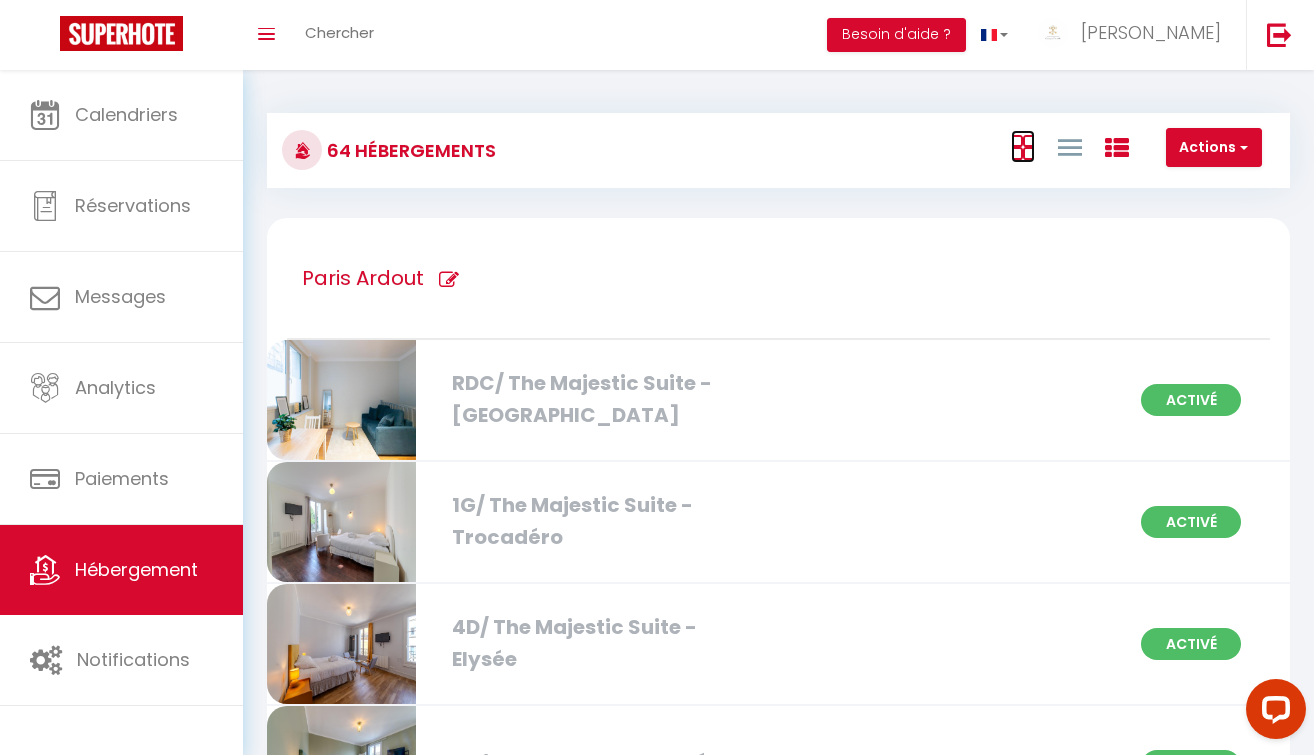 click at bounding box center (1023, 147) 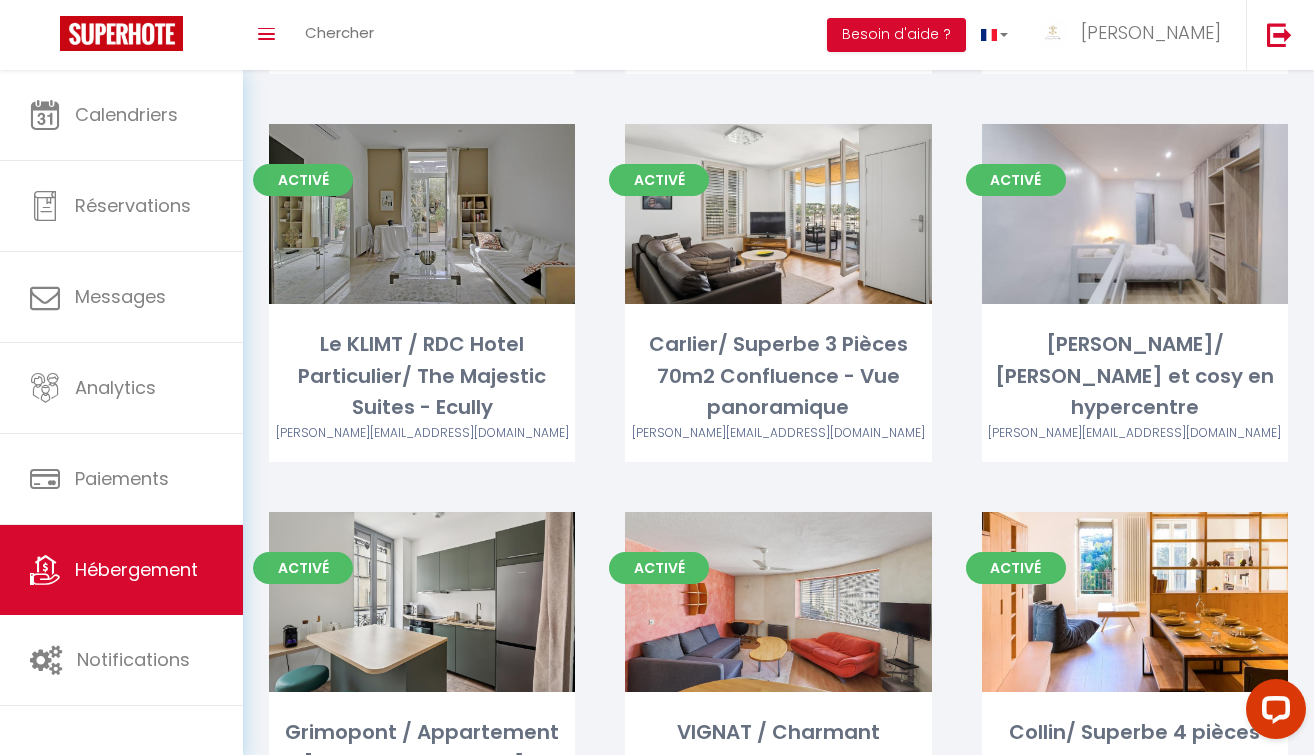 scroll, scrollTop: 7303, scrollLeft: 0, axis: vertical 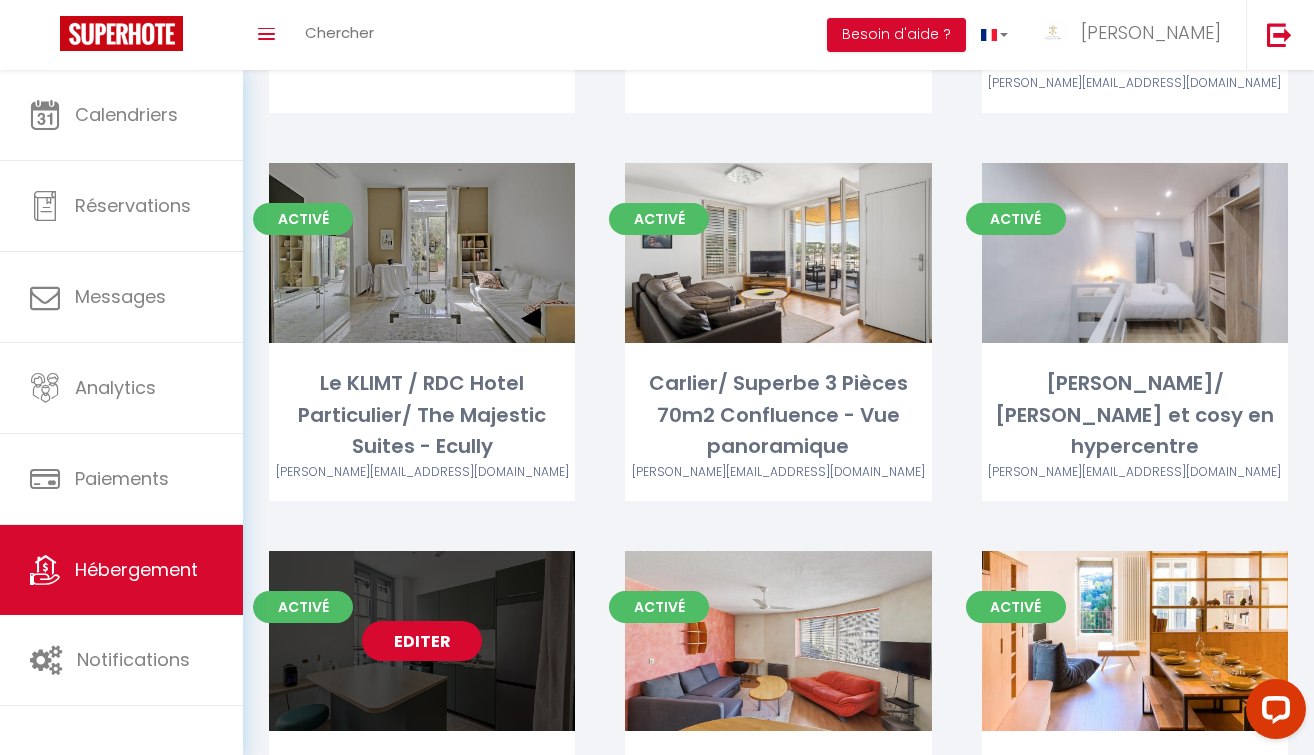 click on "Editer" at bounding box center [422, 641] 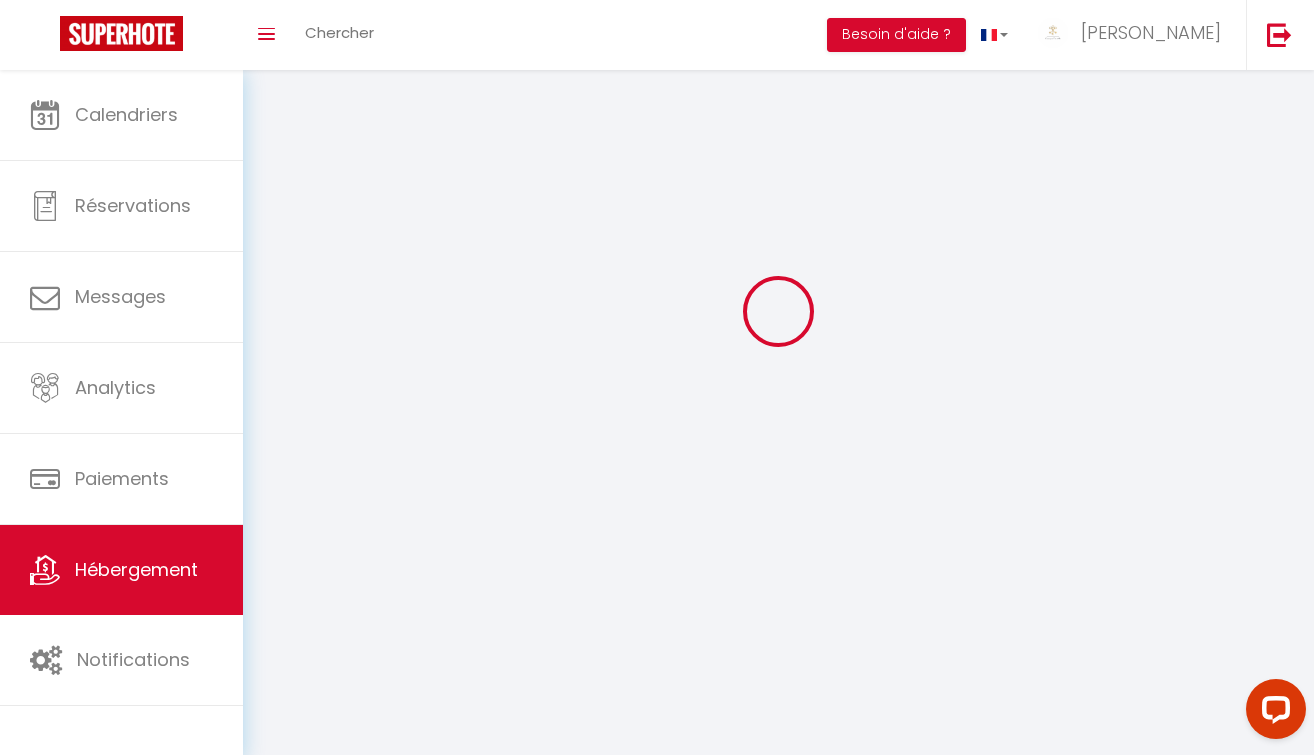 scroll, scrollTop: 0, scrollLeft: 0, axis: both 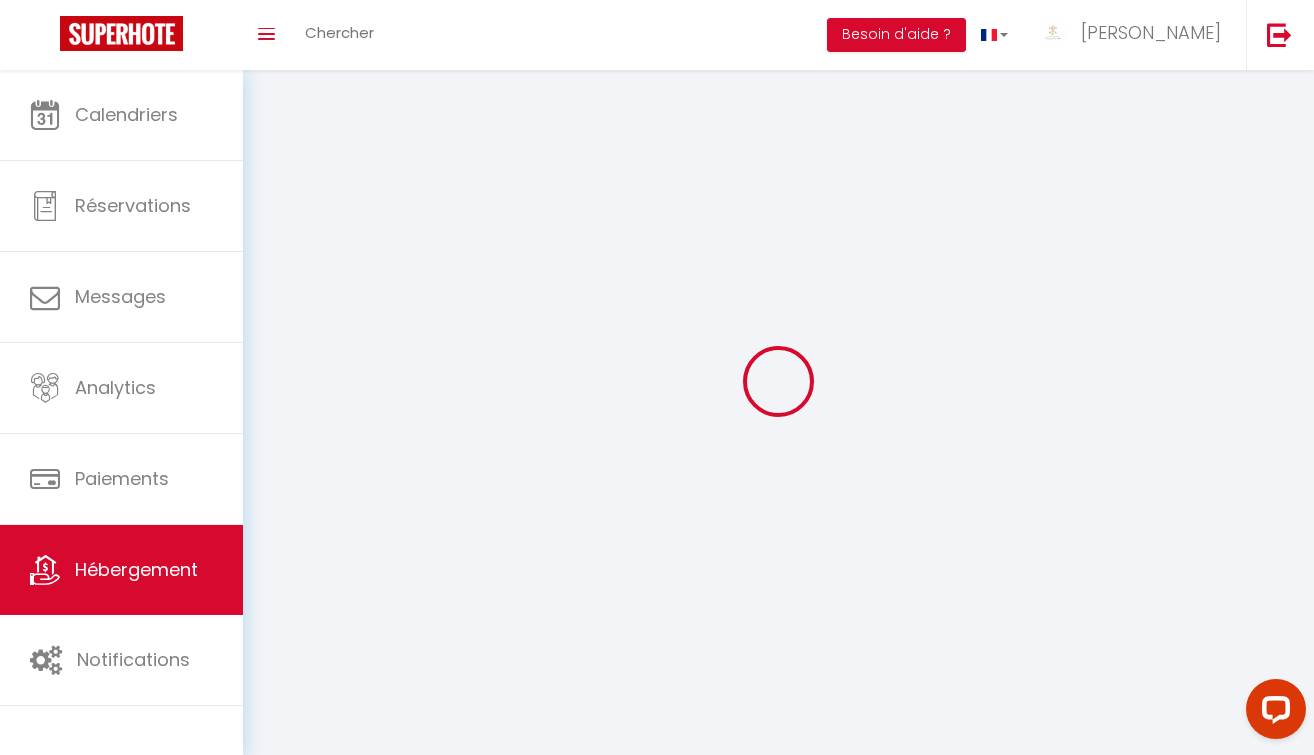 select 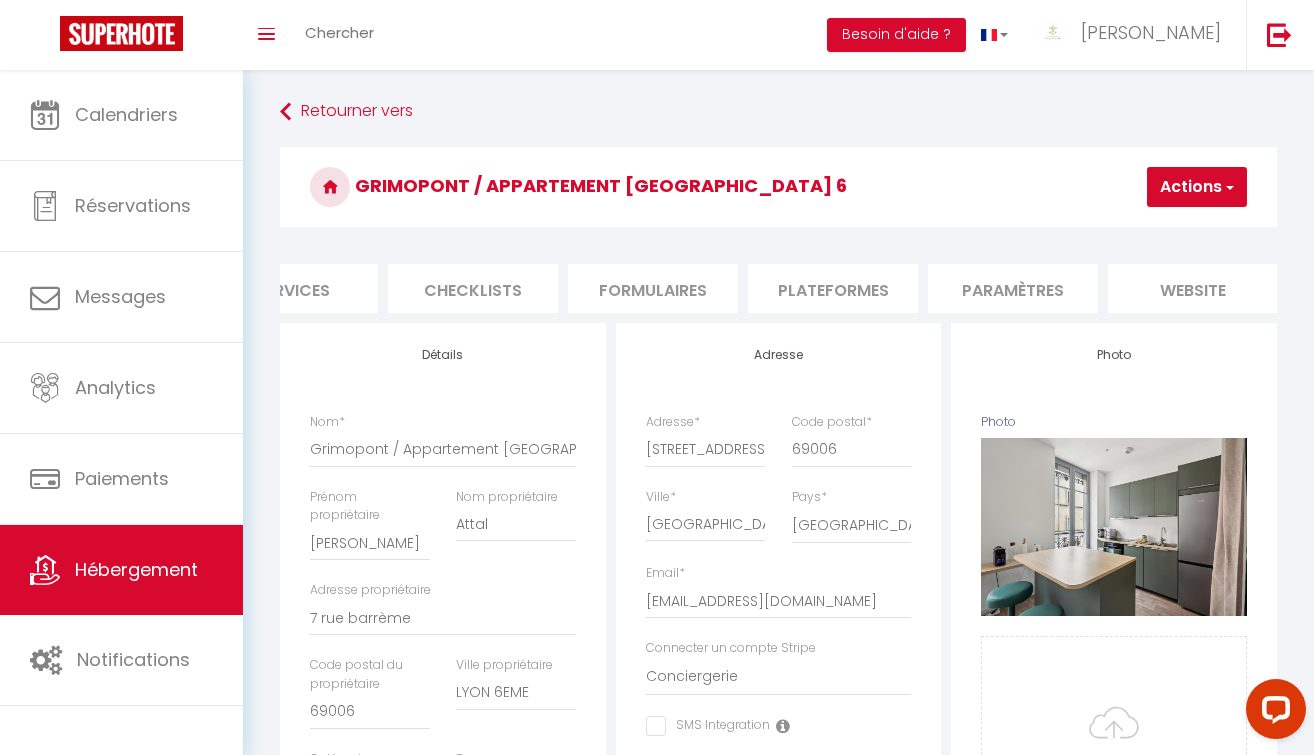 scroll, scrollTop: 0, scrollLeft: 620, axis: horizontal 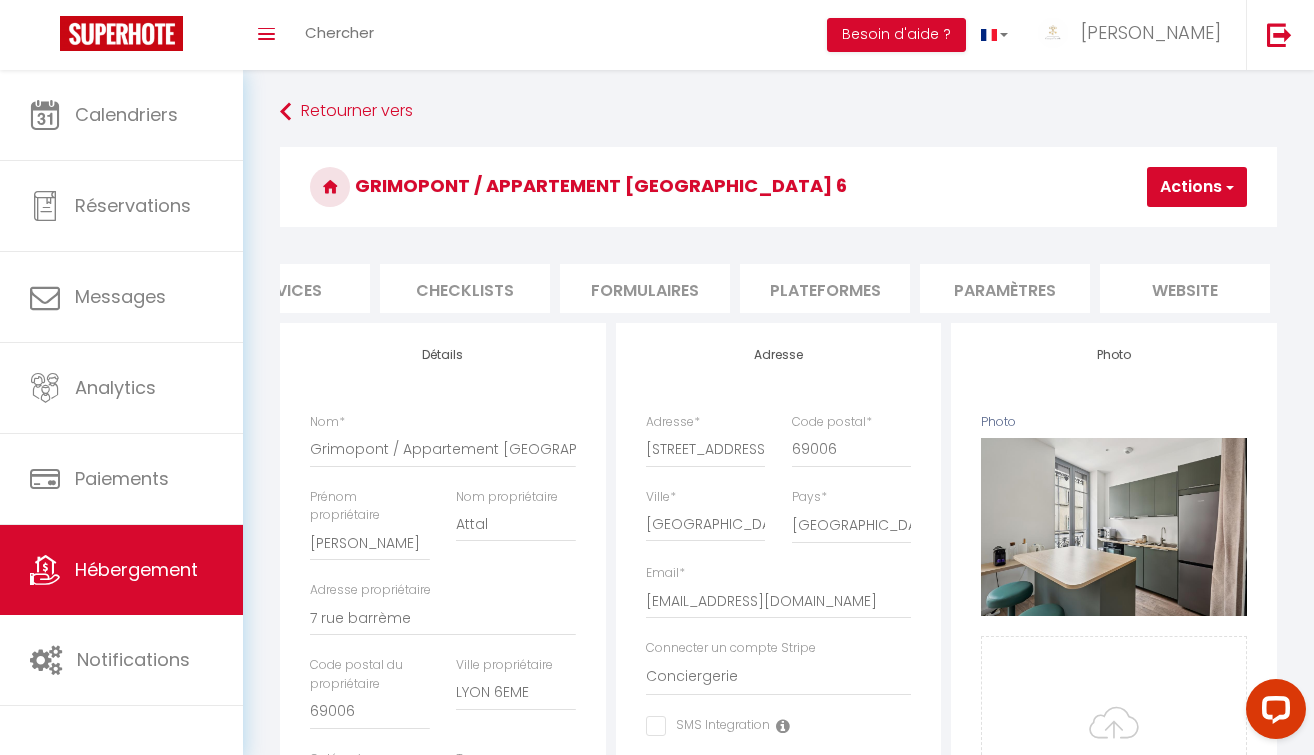 click on "Plateformes" at bounding box center [825, 288] 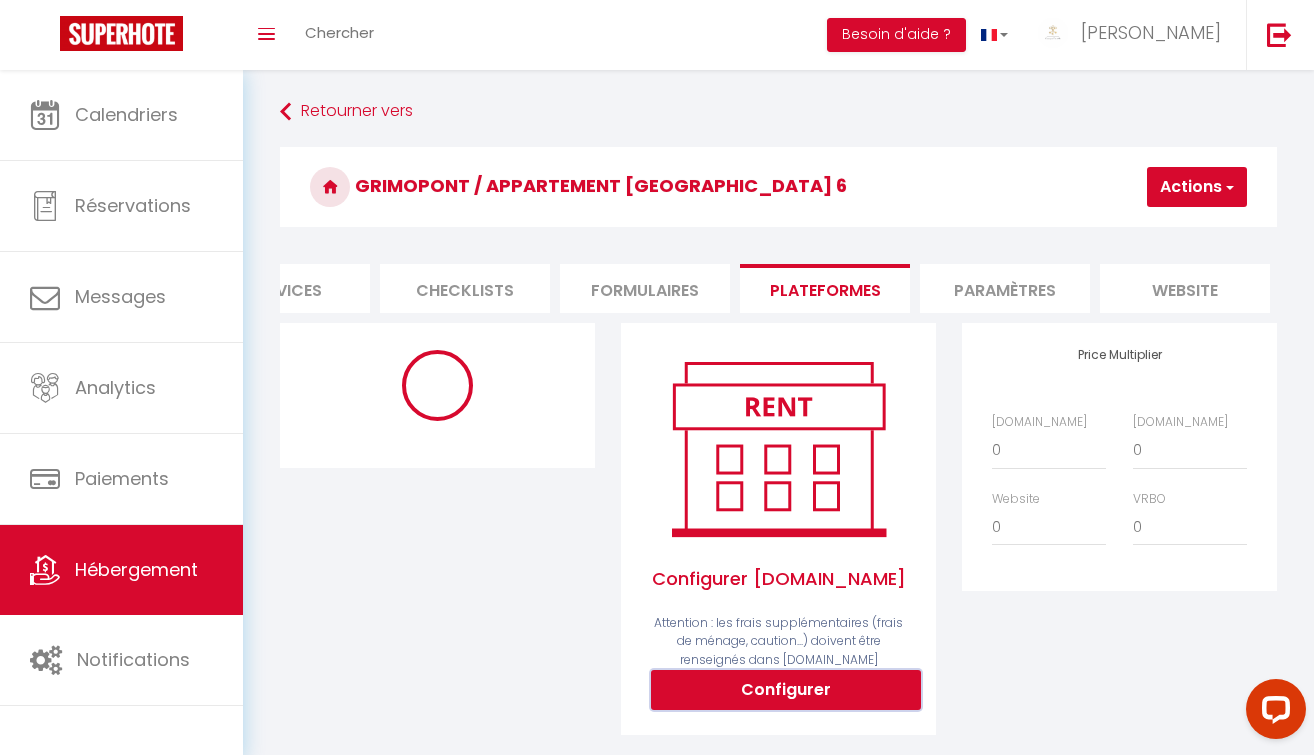 click on "Configurer" at bounding box center (786, 690) 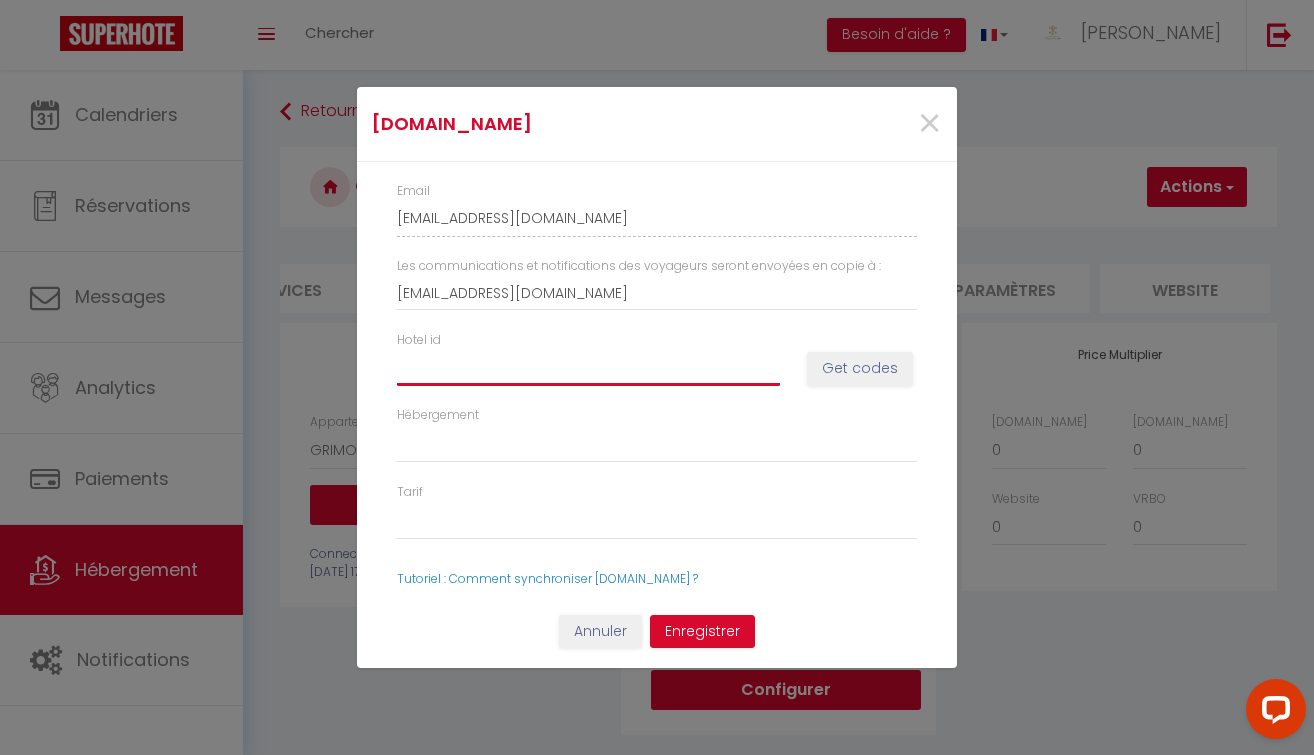 click on "Hotel id" at bounding box center (588, 368) 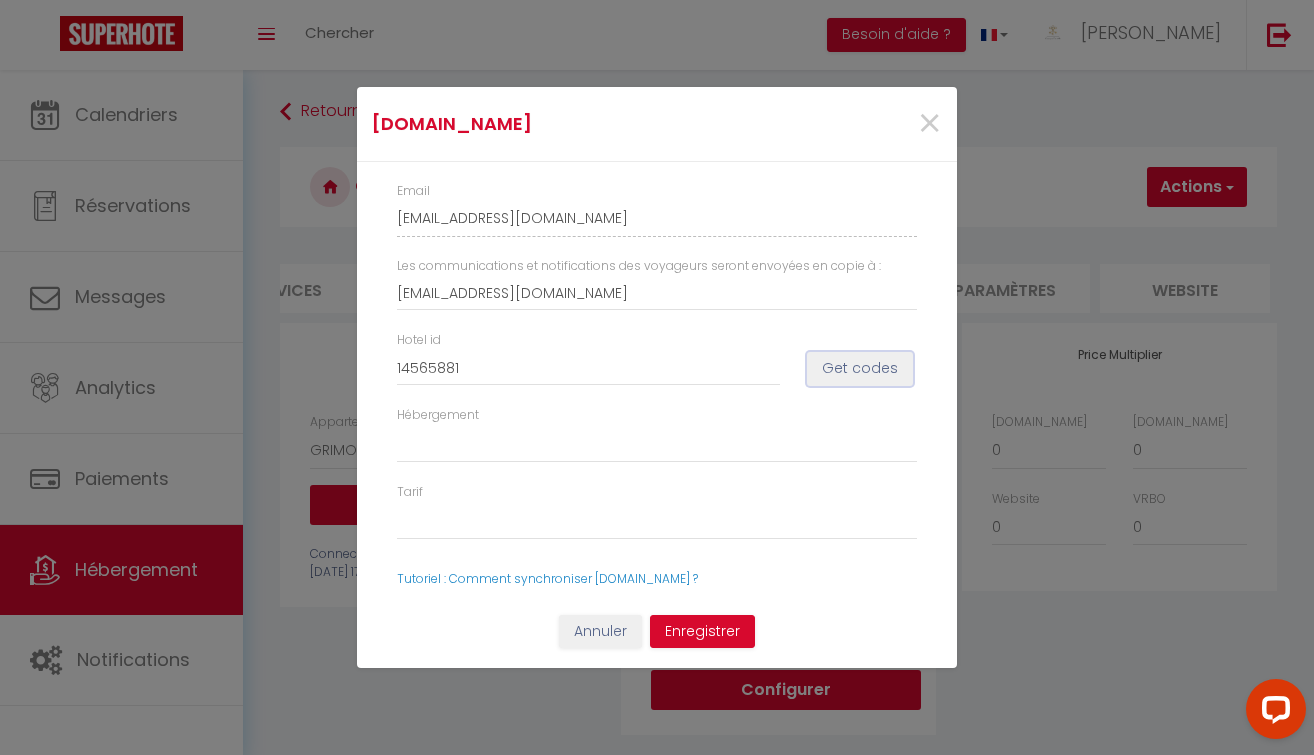 click on "Get codes" at bounding box center [860, 369] 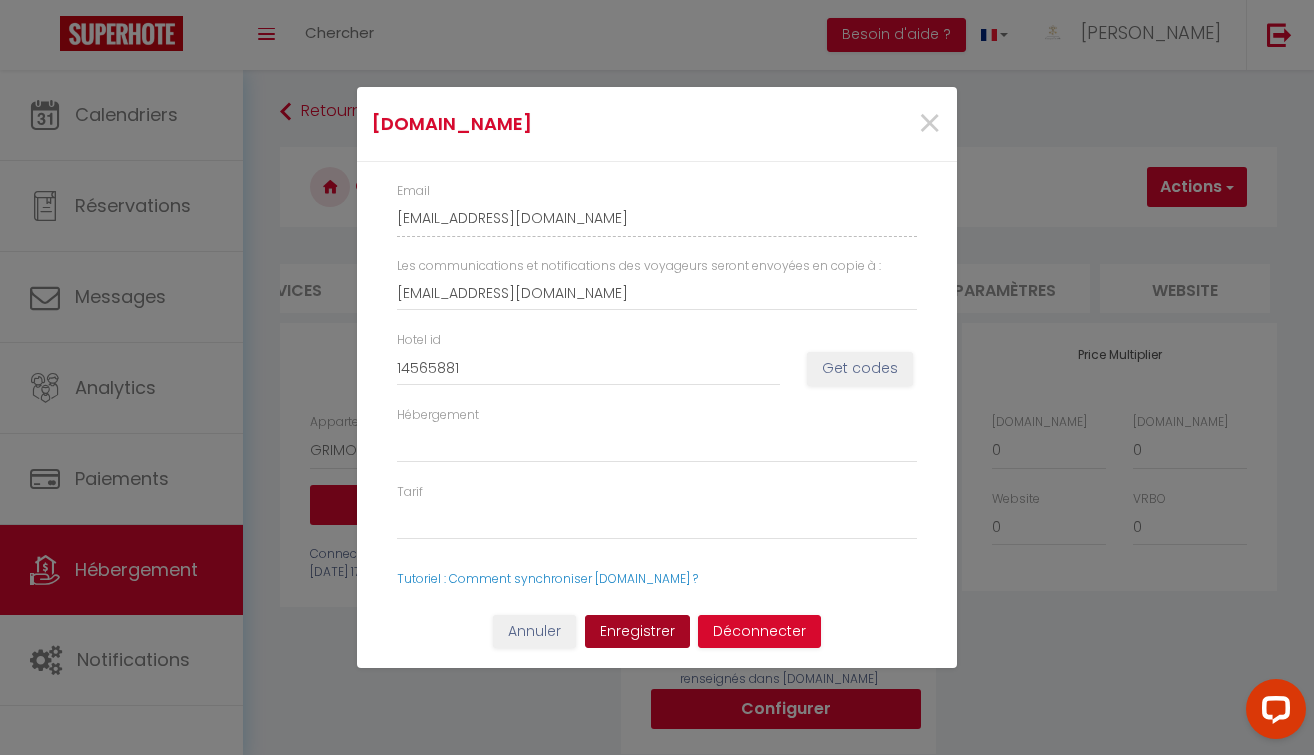 click on "Enregistrer" at bounding box center (637, 632) 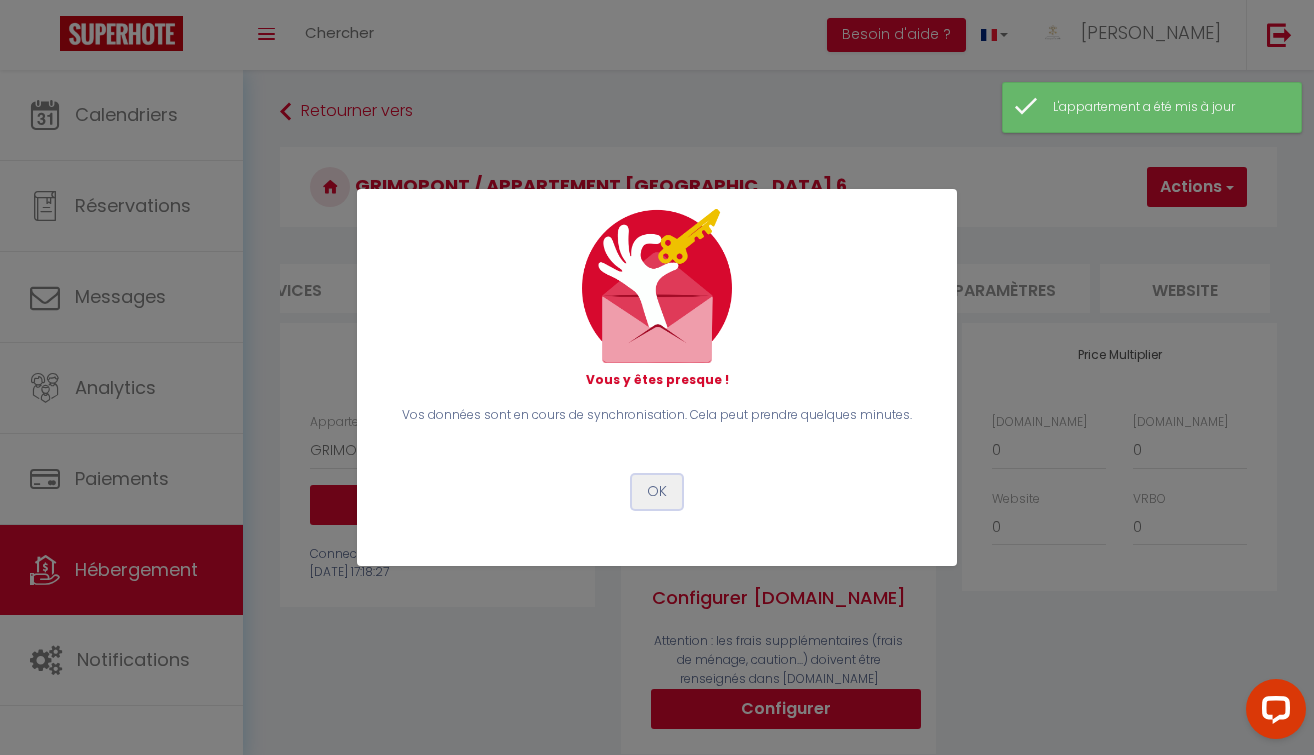 click on "OK" at bounding box center [657, 492] 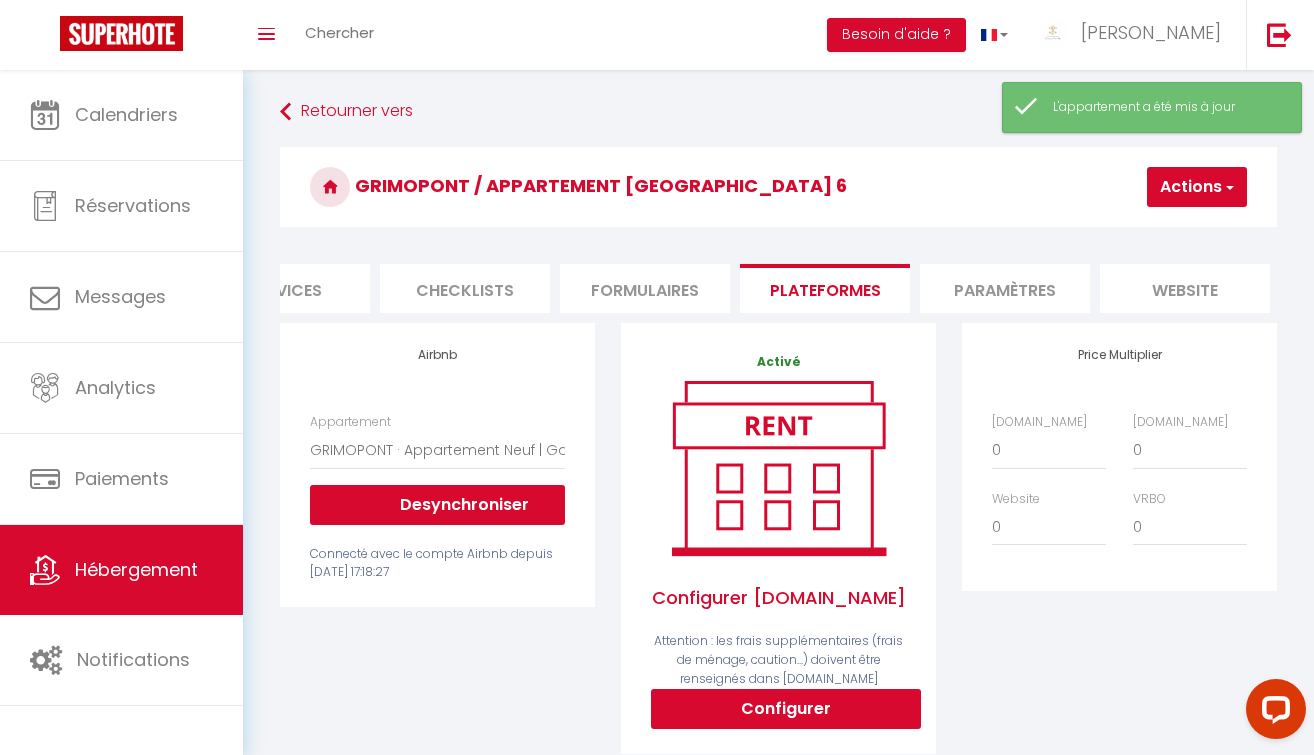 click on "Actions" at bounding box center (1197, 187) 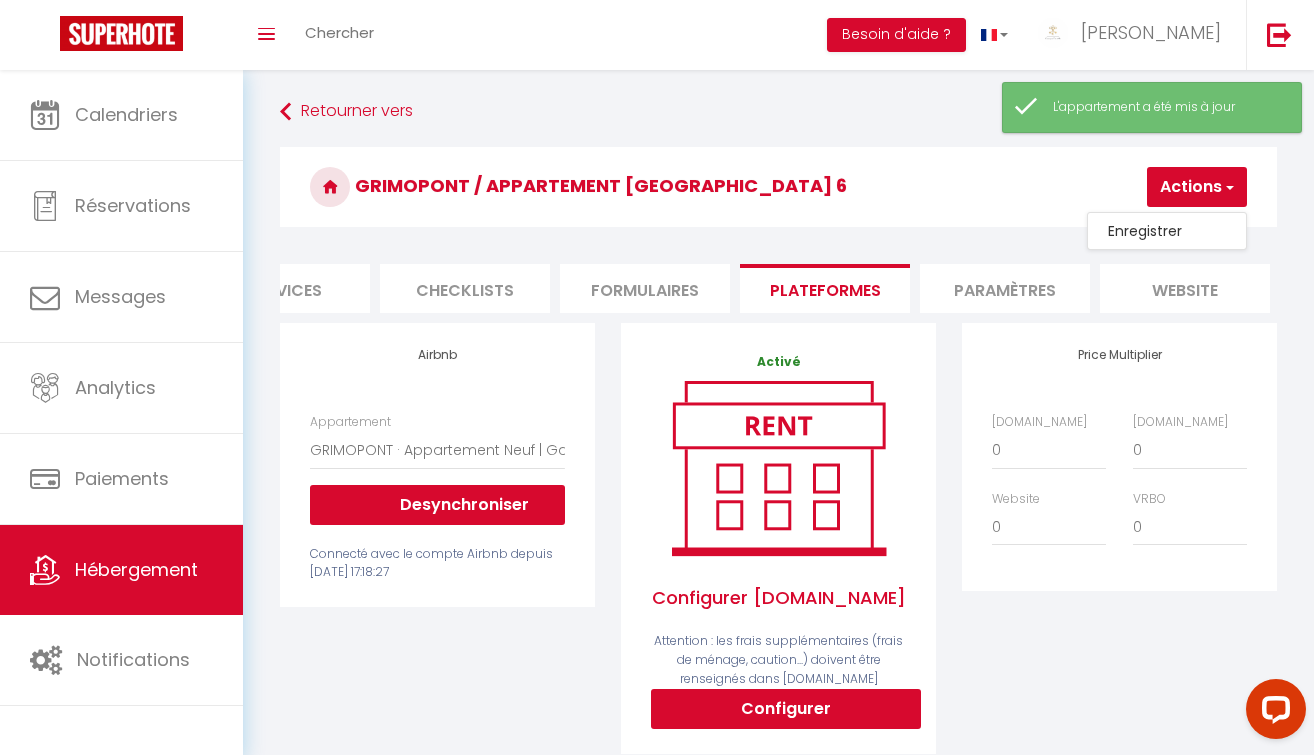 click on "Enregistrer" at bounding box center [1167, 231] 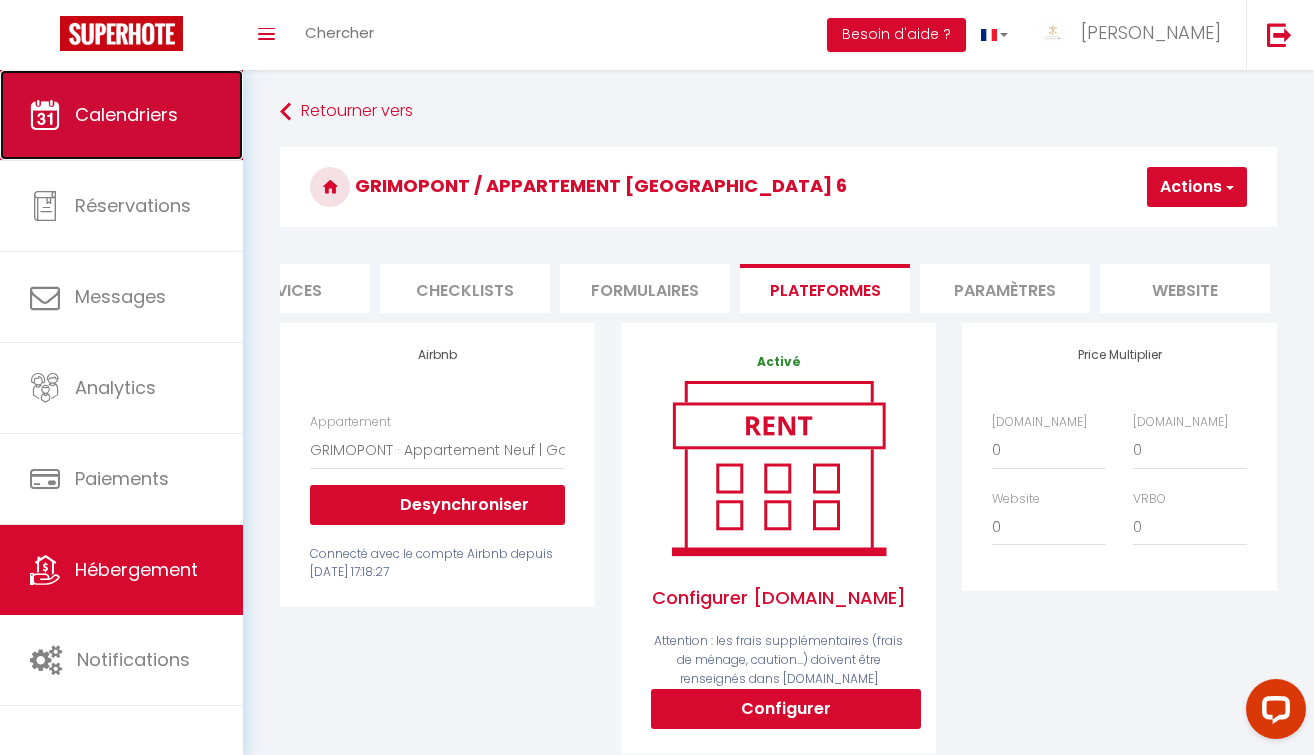 click on "Calendriers" at bounding box center [121, 115] 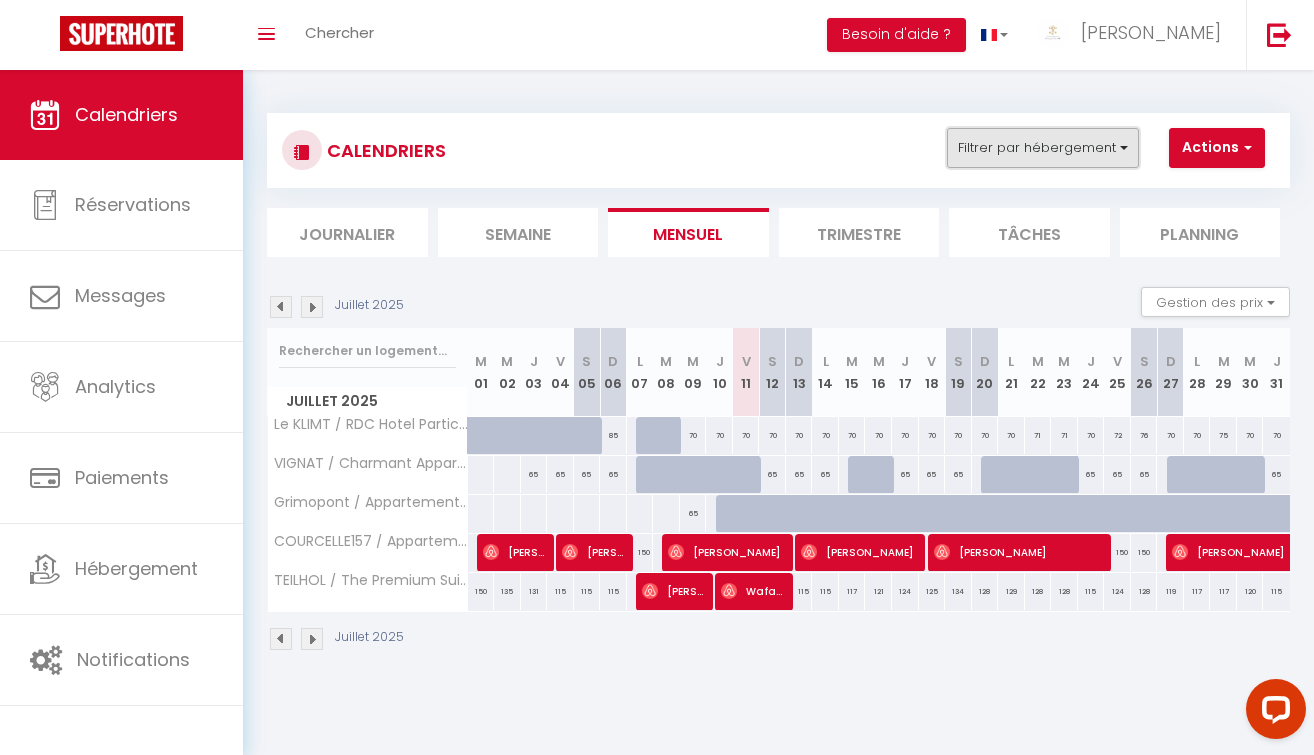 click on "Filtrer par hébergement" at bounding box center [1043, 148] 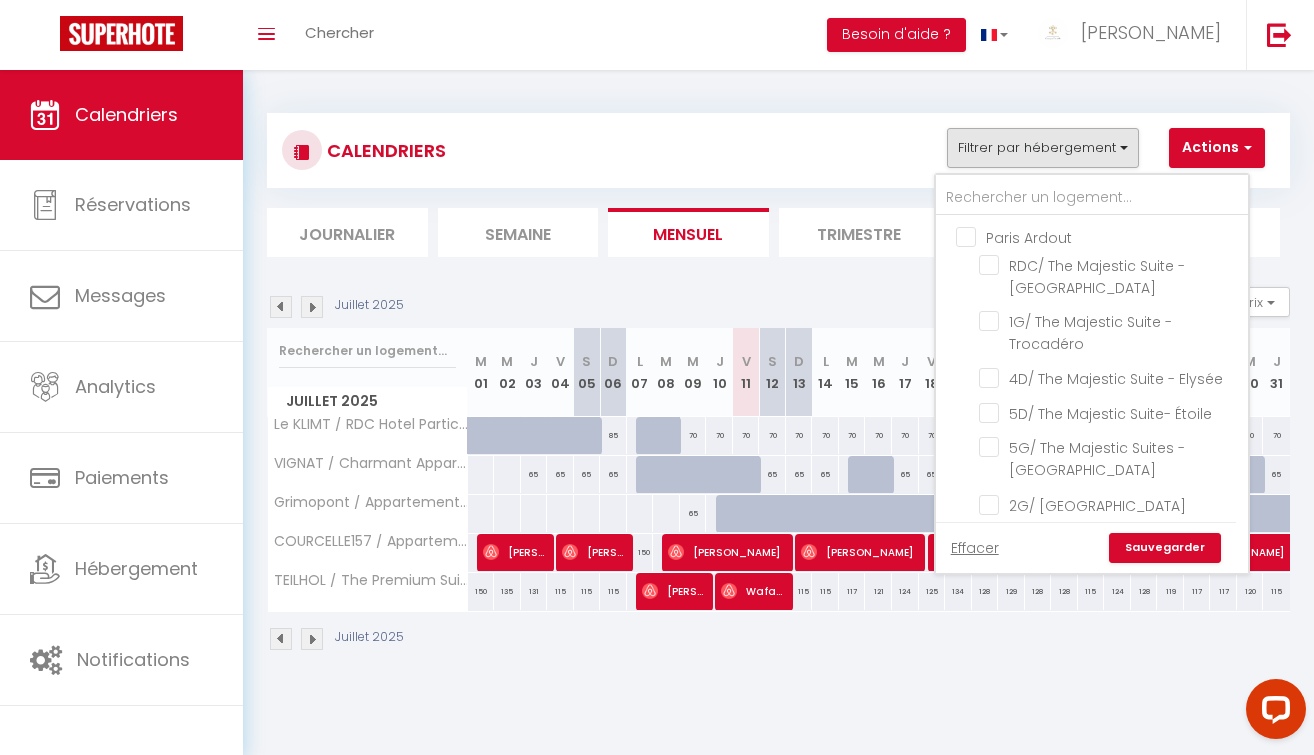 click on "Juillet 2025
Gestion des prix
Nb Nuits minimum   Règles   Disponibilité" at bounding box center [778, 307] 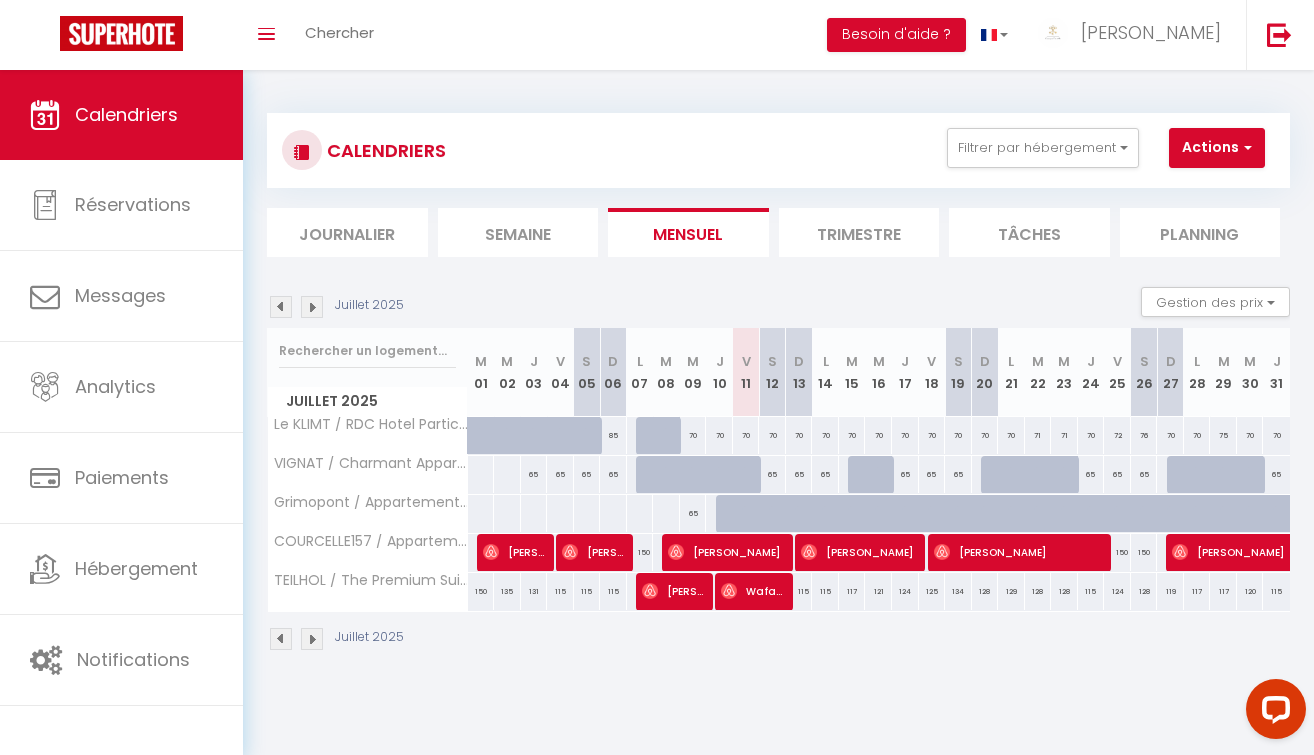 click at bounding box center [312, 639] 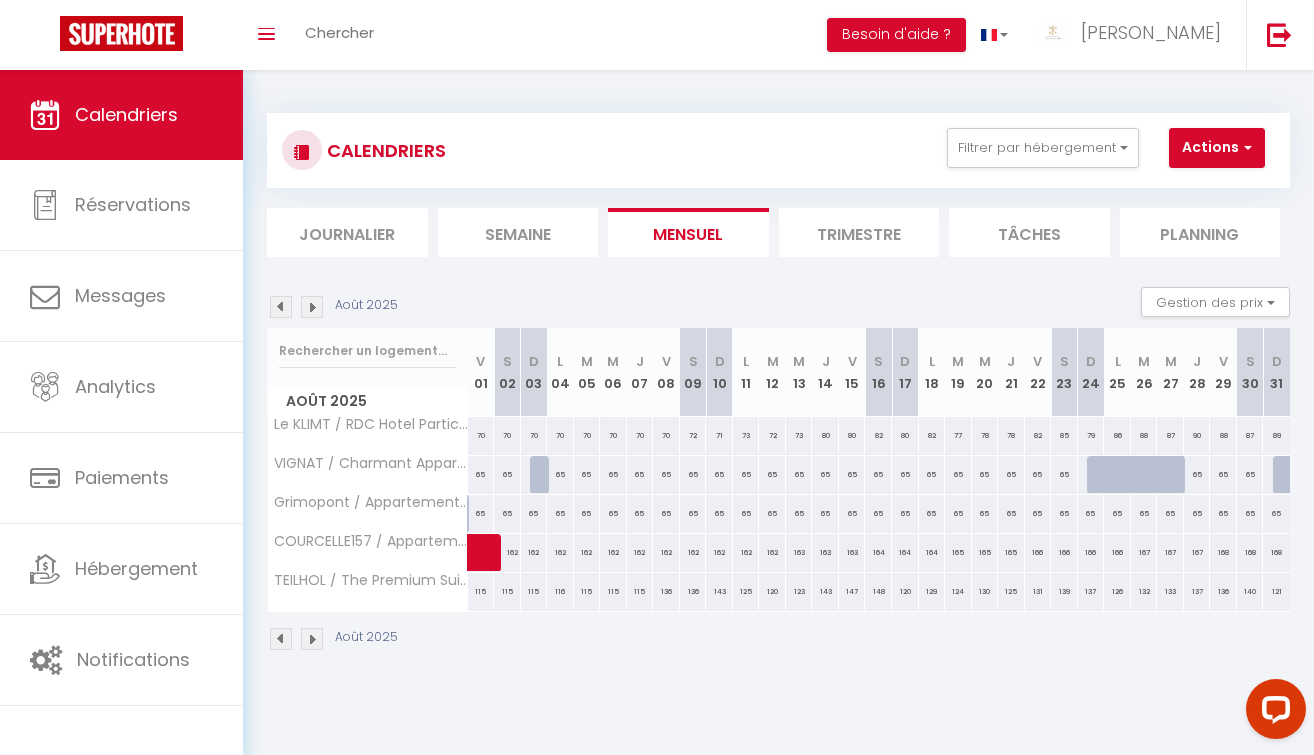 click on "65" at bounding box center (481, 513) 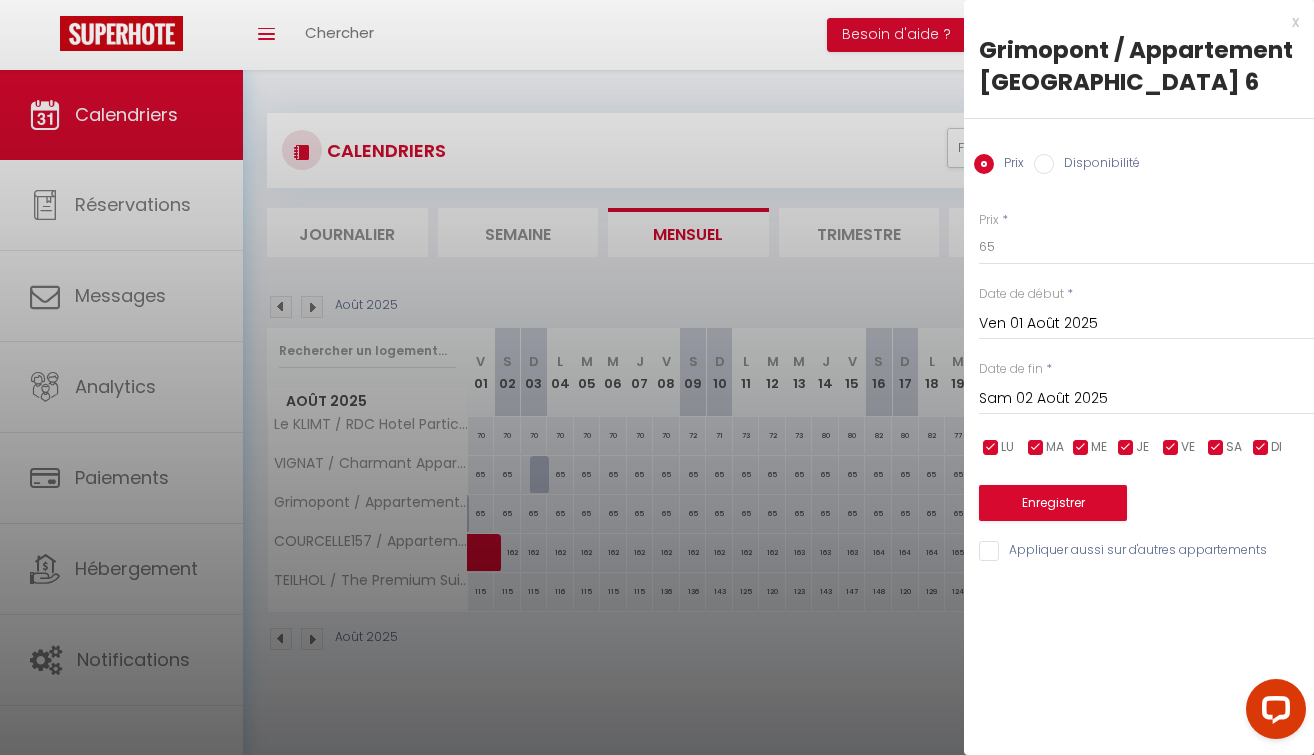 click on "Disponibilité" at bounding box center [1097, 165] 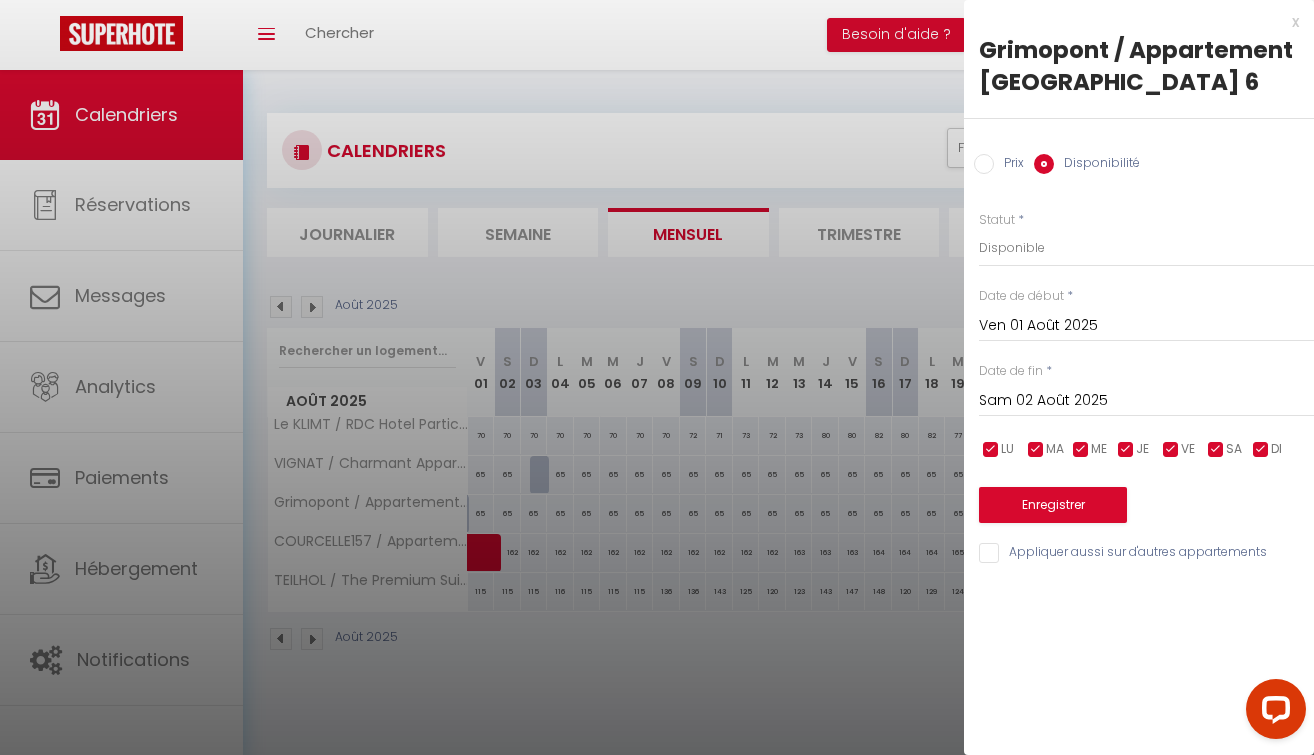 click on "x" at bounding box center [1131, 22] 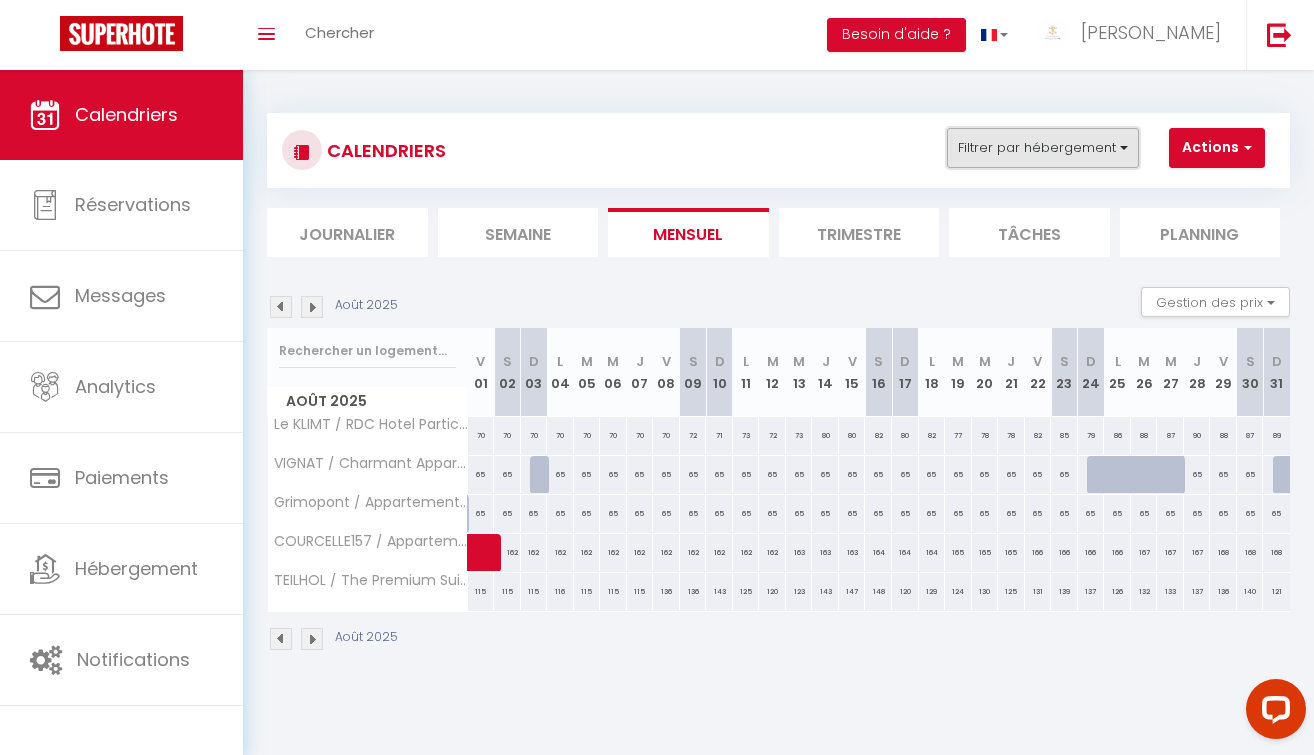 click on "Filtrer par hébergement" at bounding box center (1043, 148) 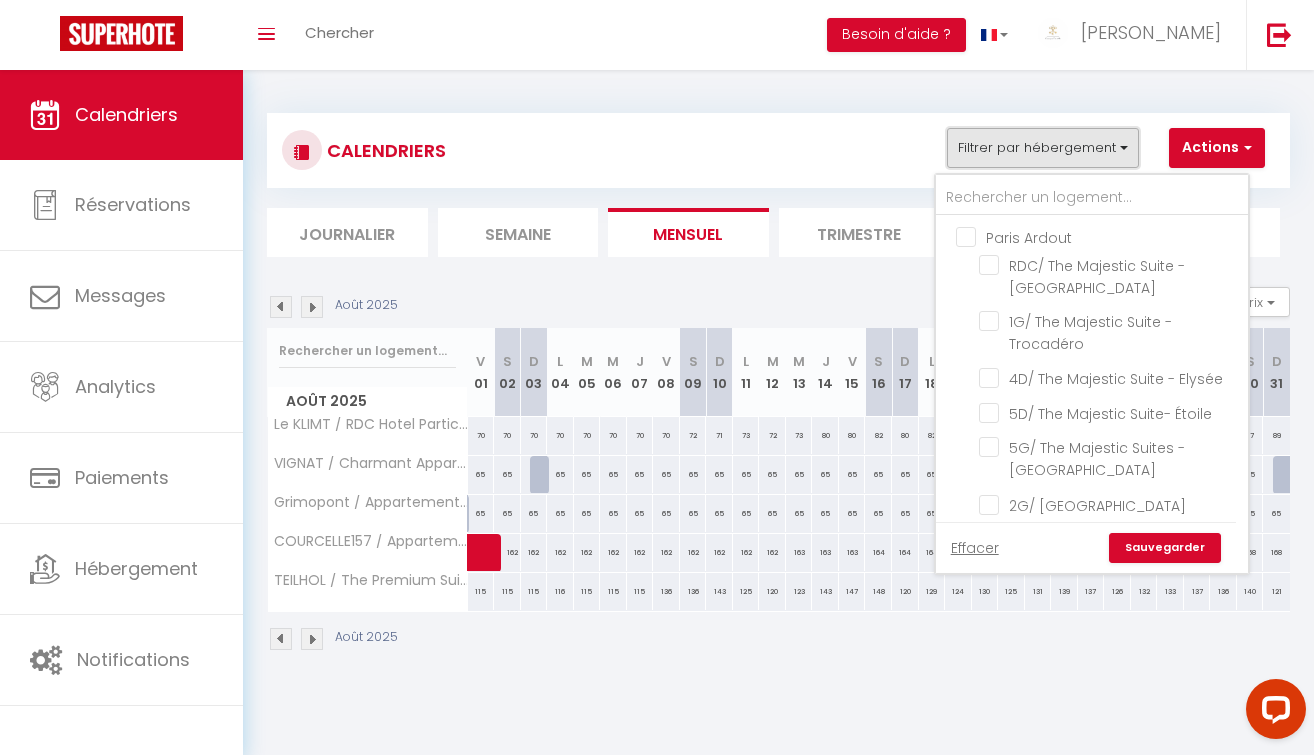 click on "Filtrer par hébergement" at bounding box center [1043, 148] 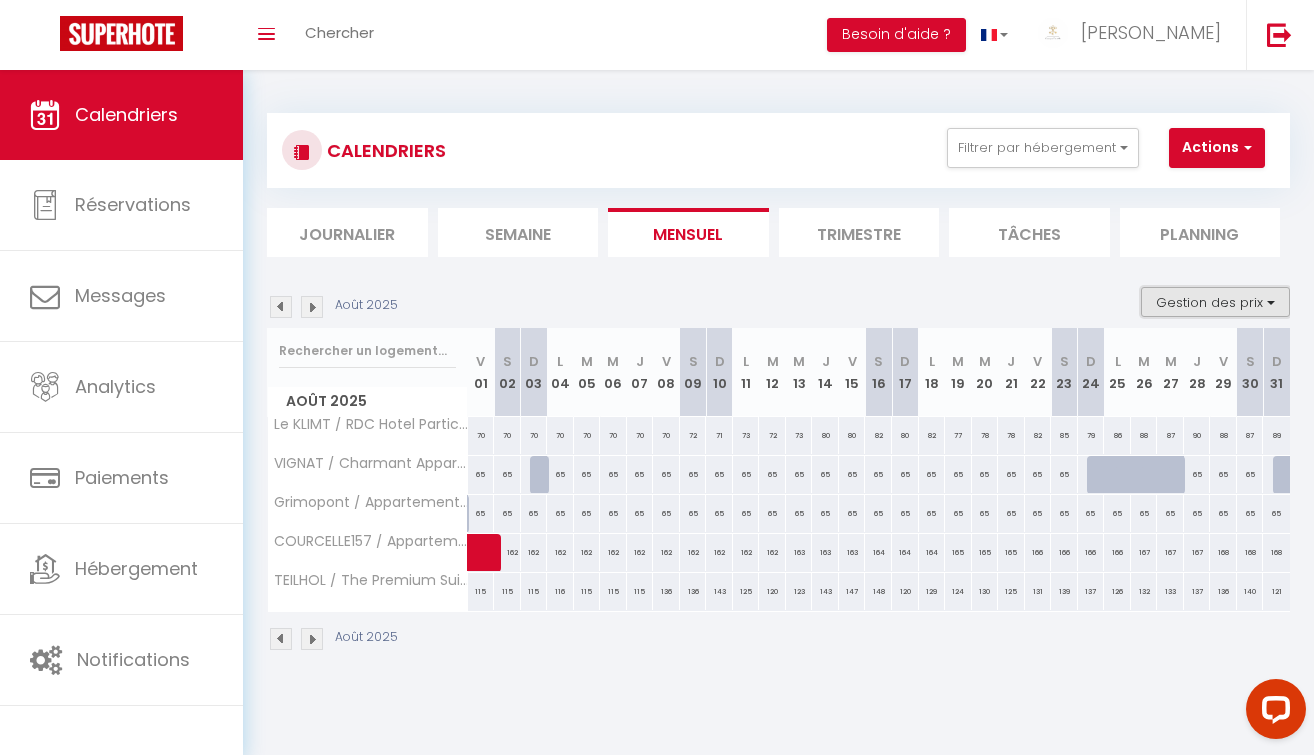 click on "Gestion des prix" at bounding box center (1215, 302) 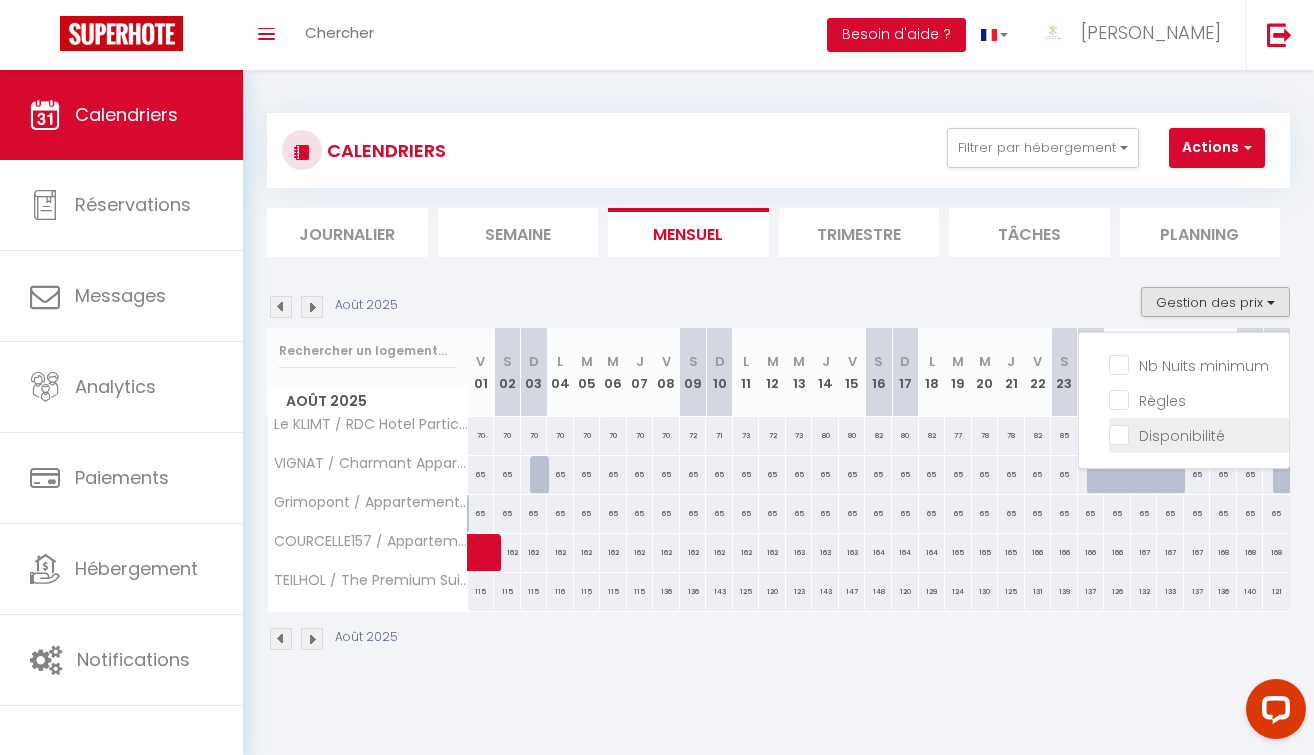 click on "Disponibilité" at bounding box center (1199, 434) 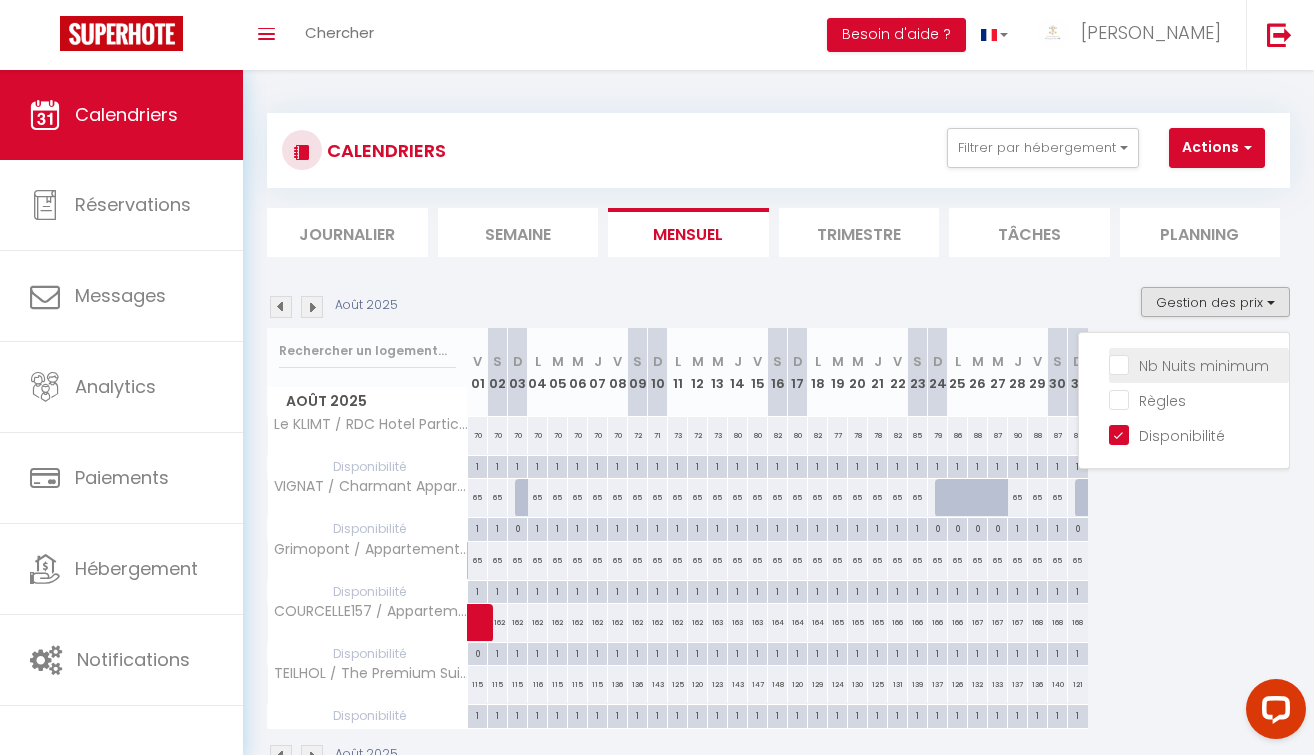 click on "Nb Nuits minimum" at bounding box center [1199, 364] 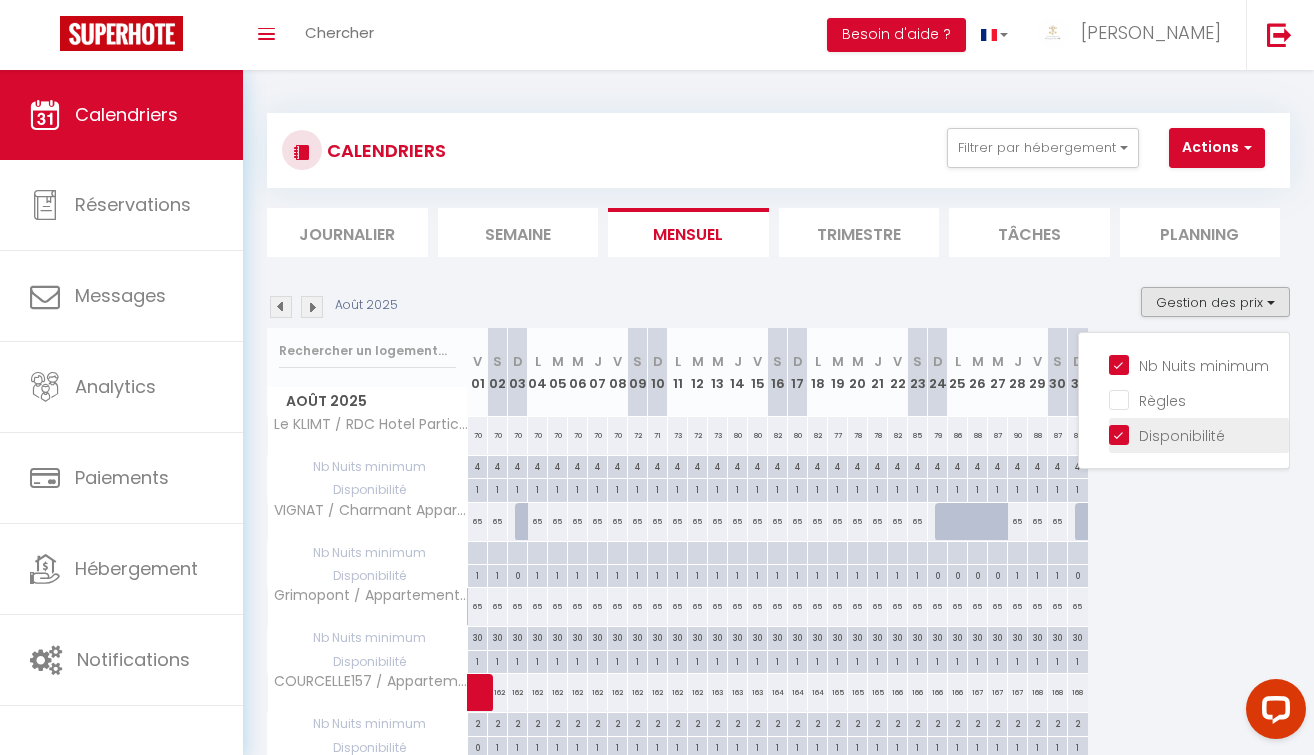 click on "Disponibilité" at bounding box center (1199, 434) 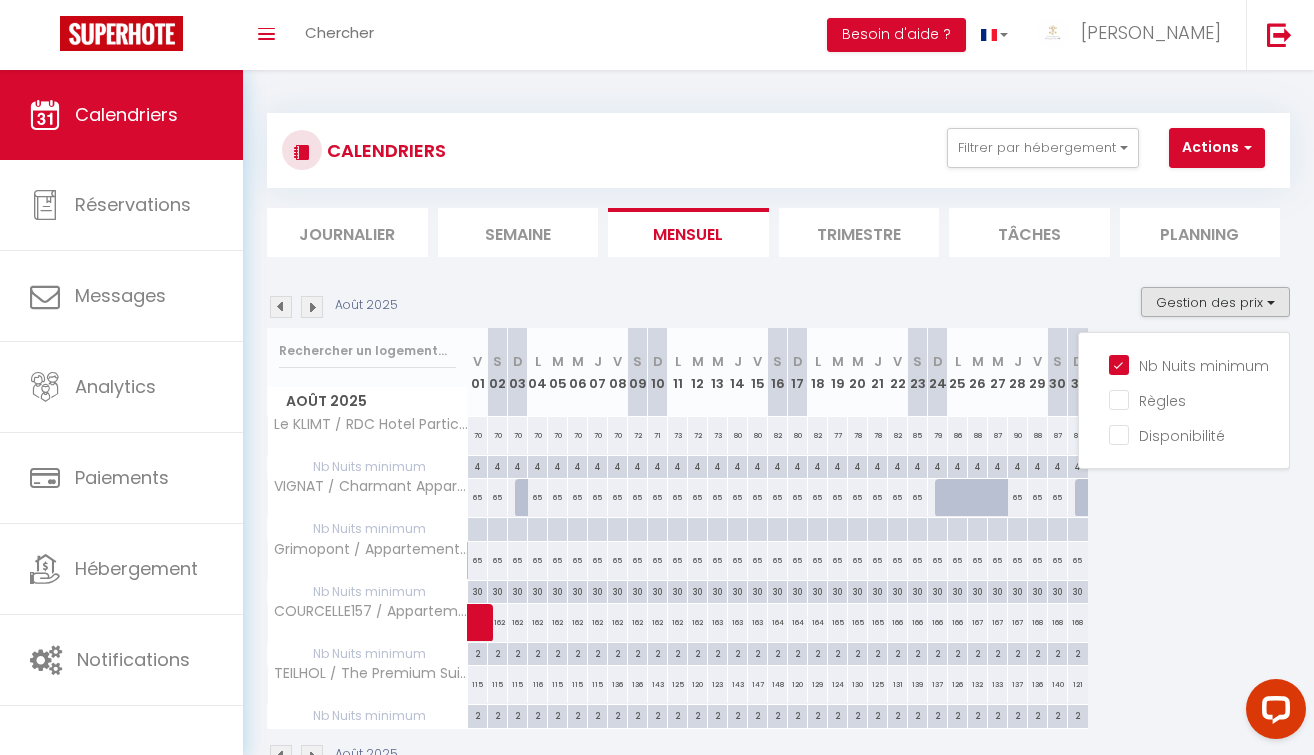 click on "Août 2025
Gestion des prix
Nb Nuits minimum   Règles   Disponibilité           Août 2025
V
01
S
02
D
03
L
04
M
05
M
06
J
07
V
08
S
09
D
10
L
11
M
12
M
13
J   V" at bounding box center (778, 527) 